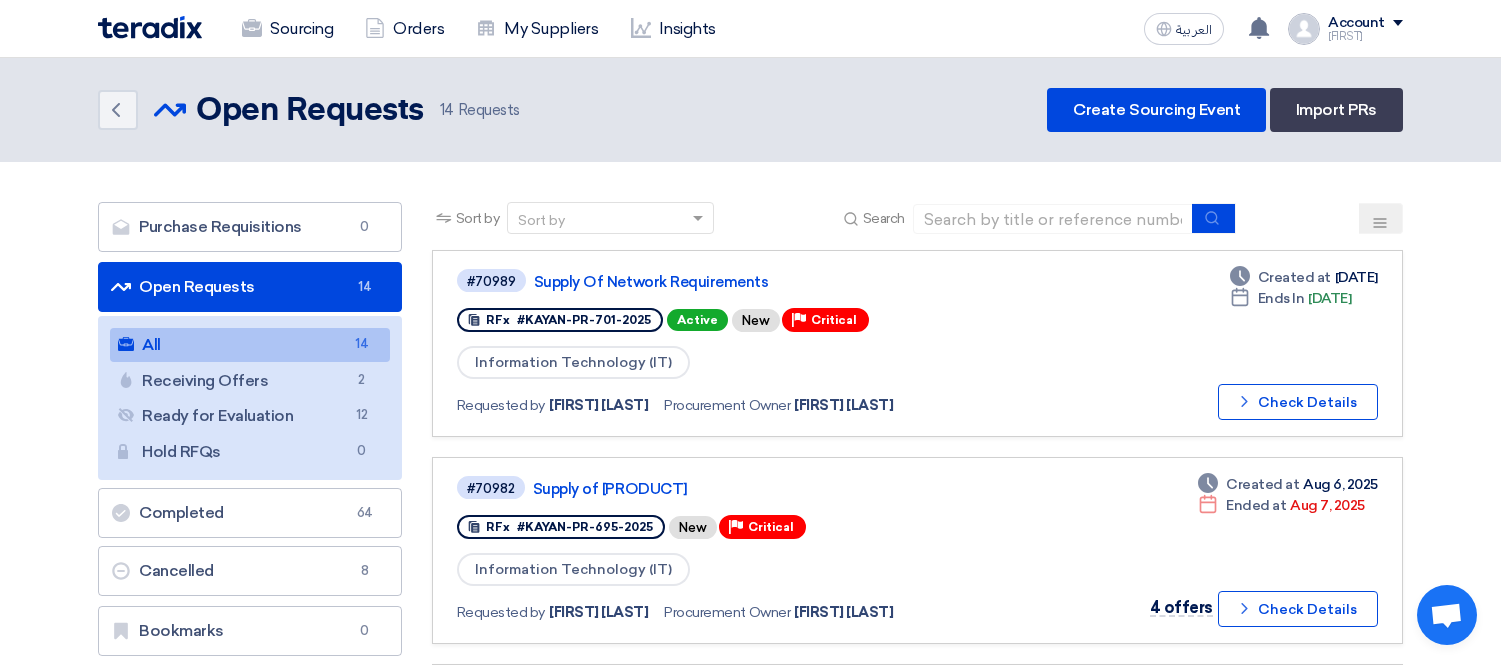 scroll, scrollTop: 777, scrollLeft: 0, axis: vertical 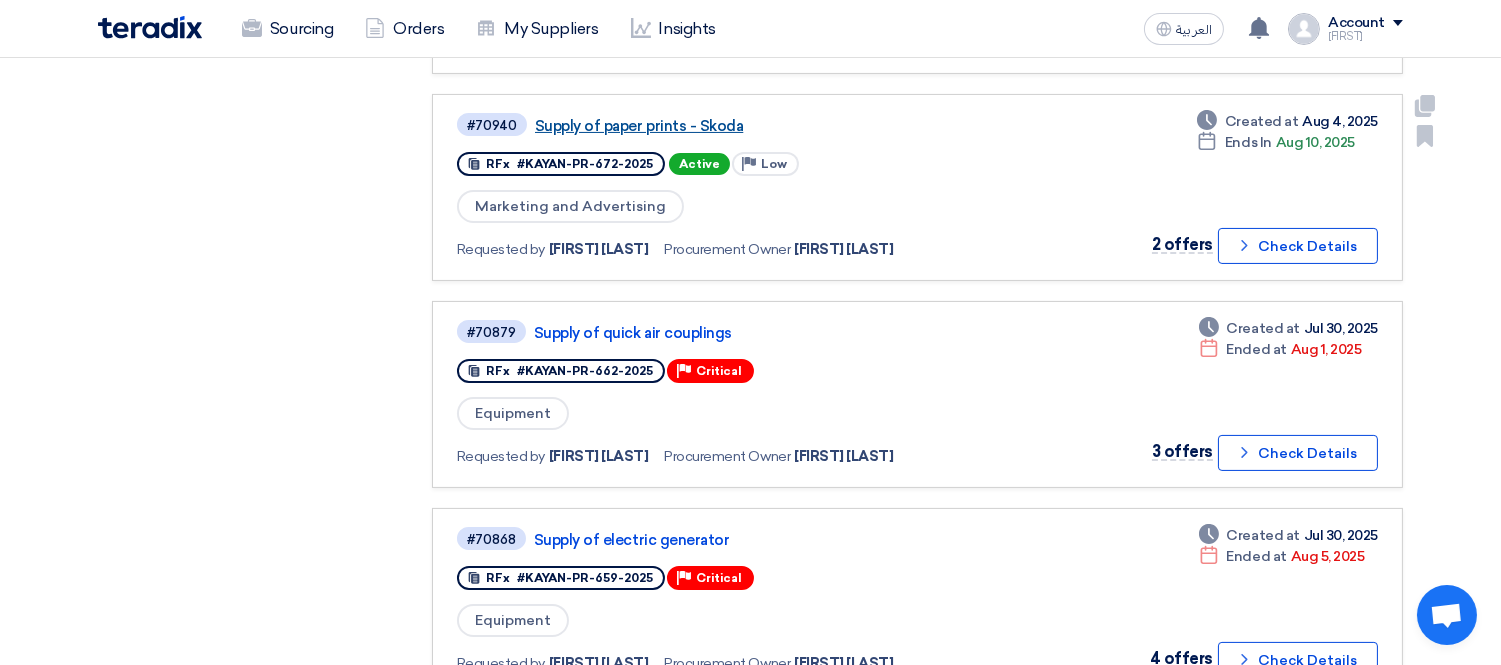 drag, startPoint x: 0, startPoint y: 0, endPoint x: 715, endPoint y: 114, distance: 724.03107 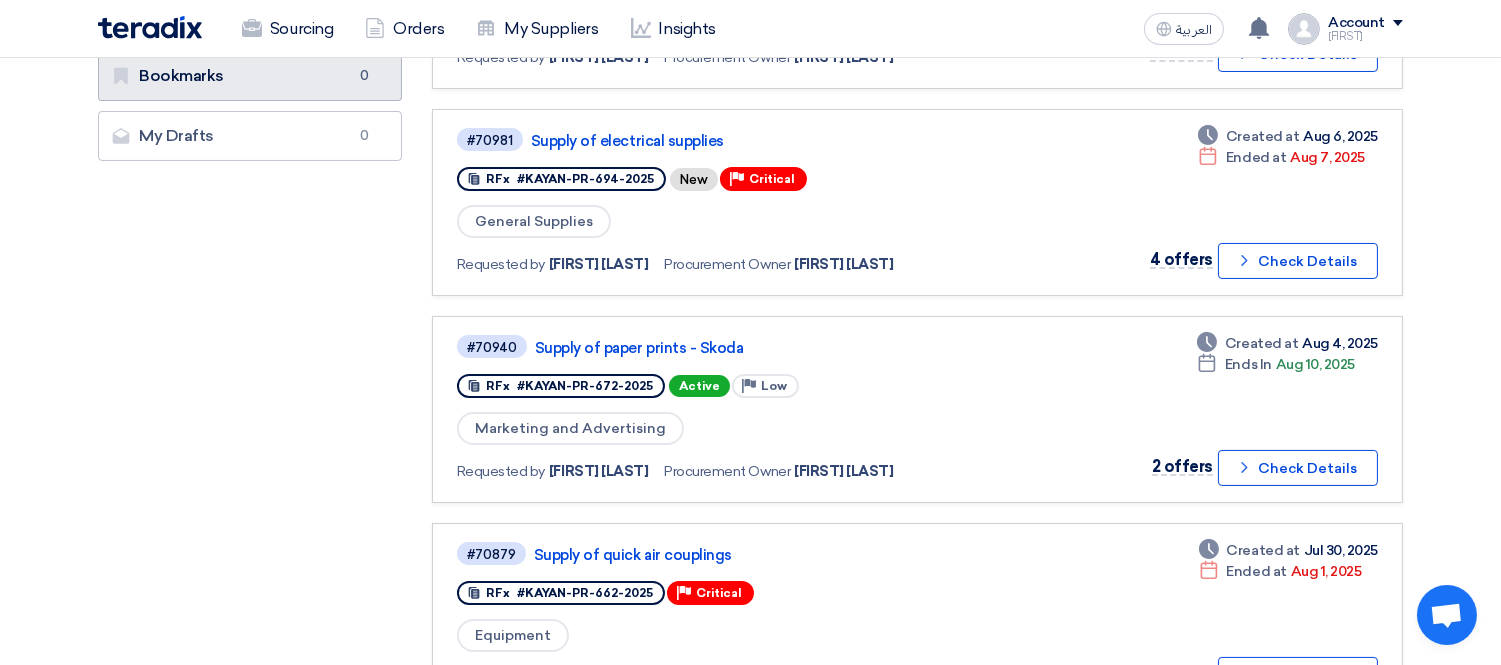 scroll, scrollTop: 0, scrollLeft: 0, axis: both 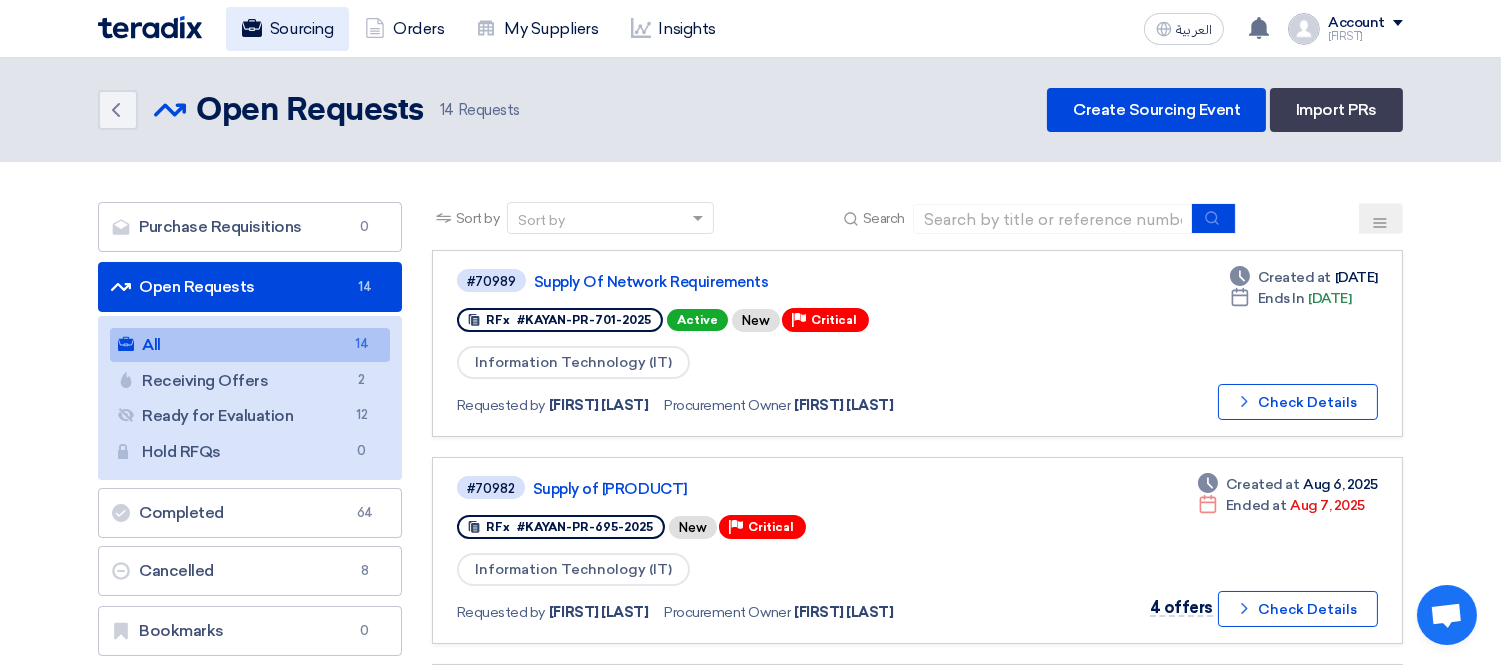 drag, startPoint x: 301, startPoint y: 24, endPoint x: 297, endPoint y: 34, distance: 10.770329 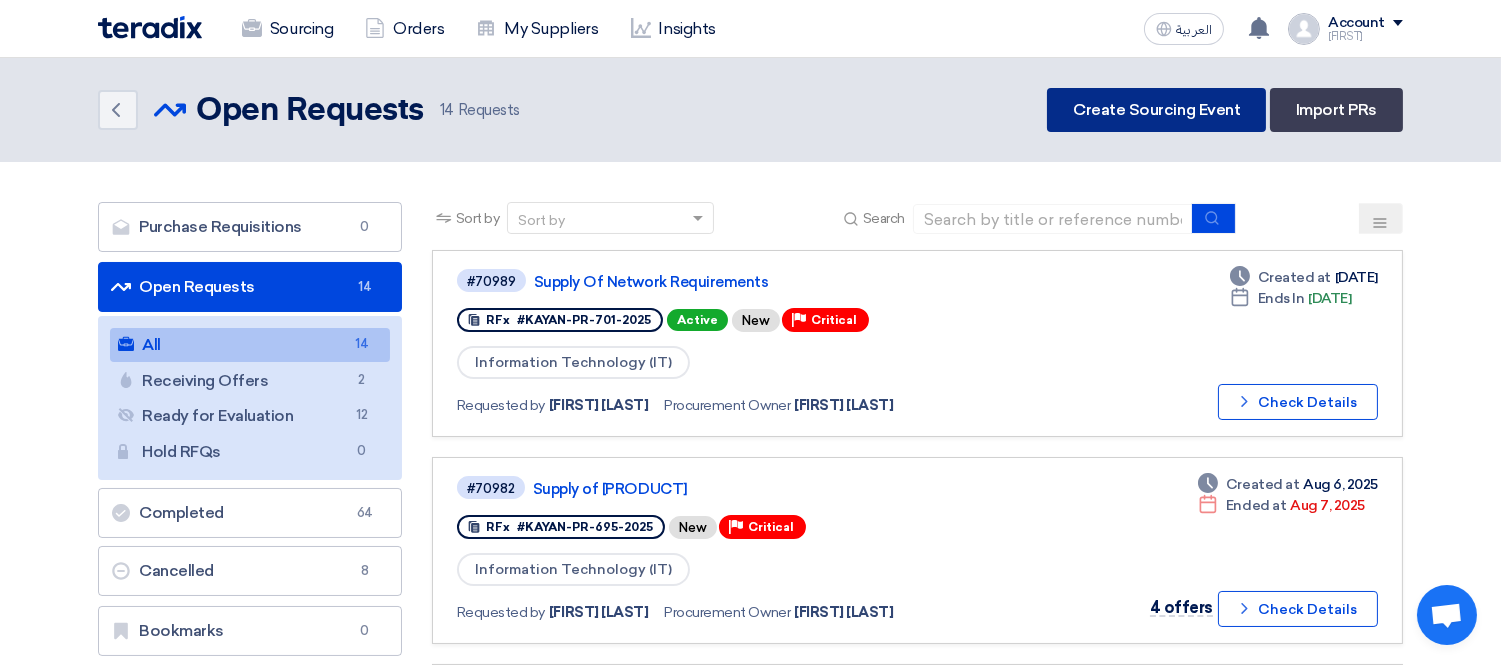 click on "Create Sourcing Event" 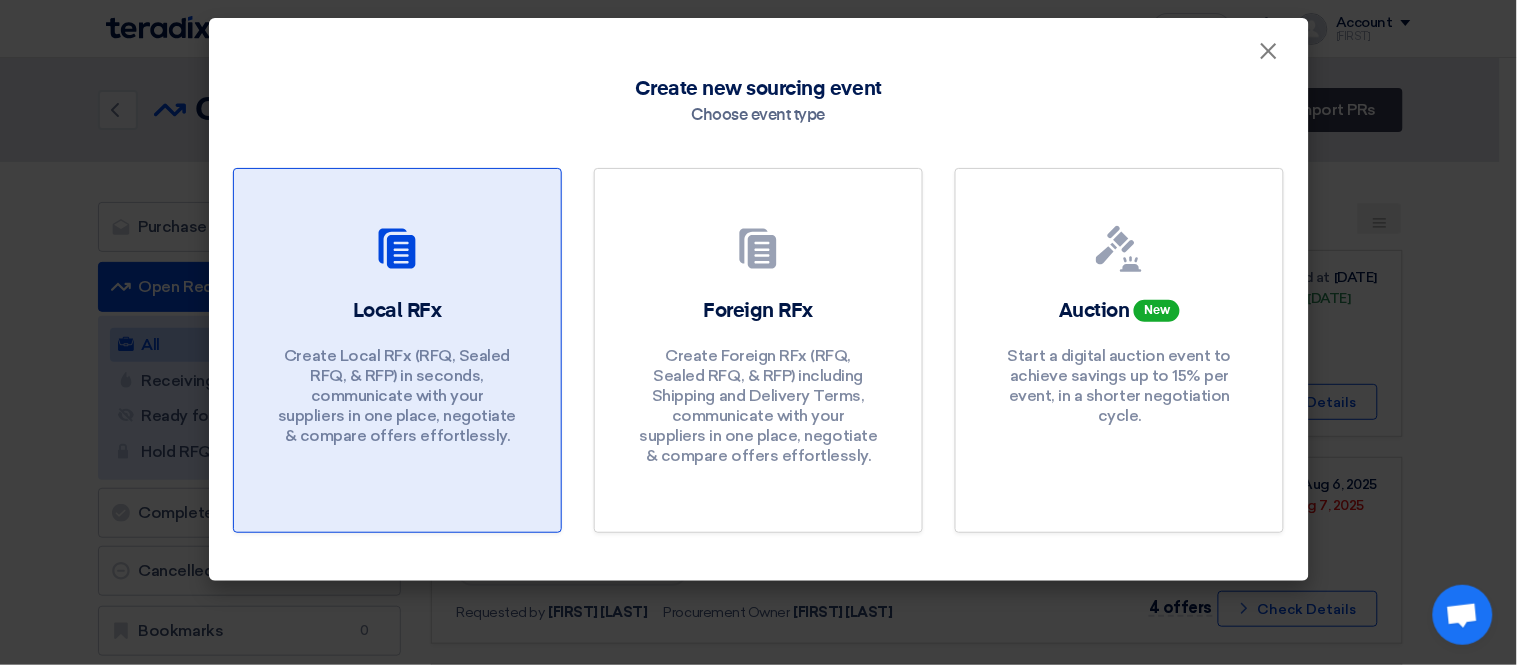 click on "Local RFx
Create Local RFx (RFQ, Sealed RFQ, & RFP) in seconds, communicate with your suppliers in one place, negotiate & compare offers effortlessly." 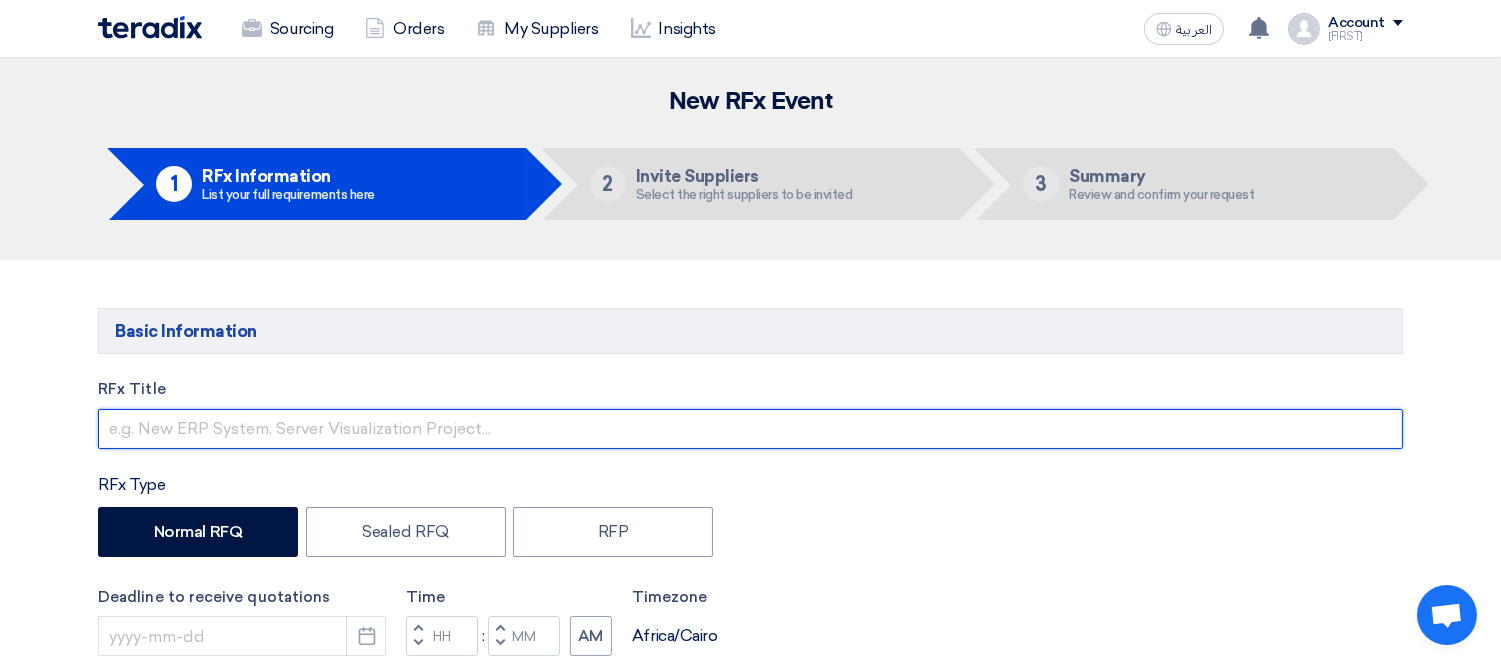 click at bounding box center [750, 429] 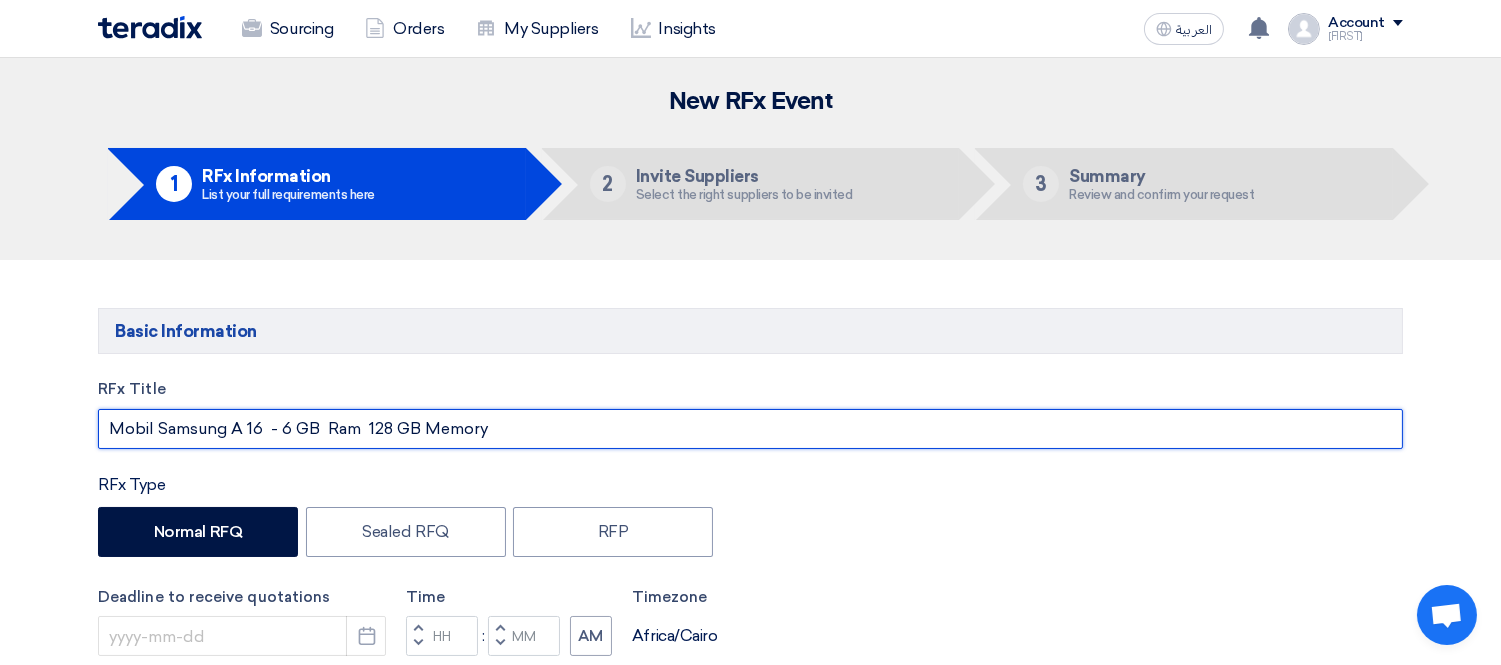 drag, startPoint x: 528, startPoint y: 433, endPoint x: 4, endPoint y: 413, distance: 524.38153 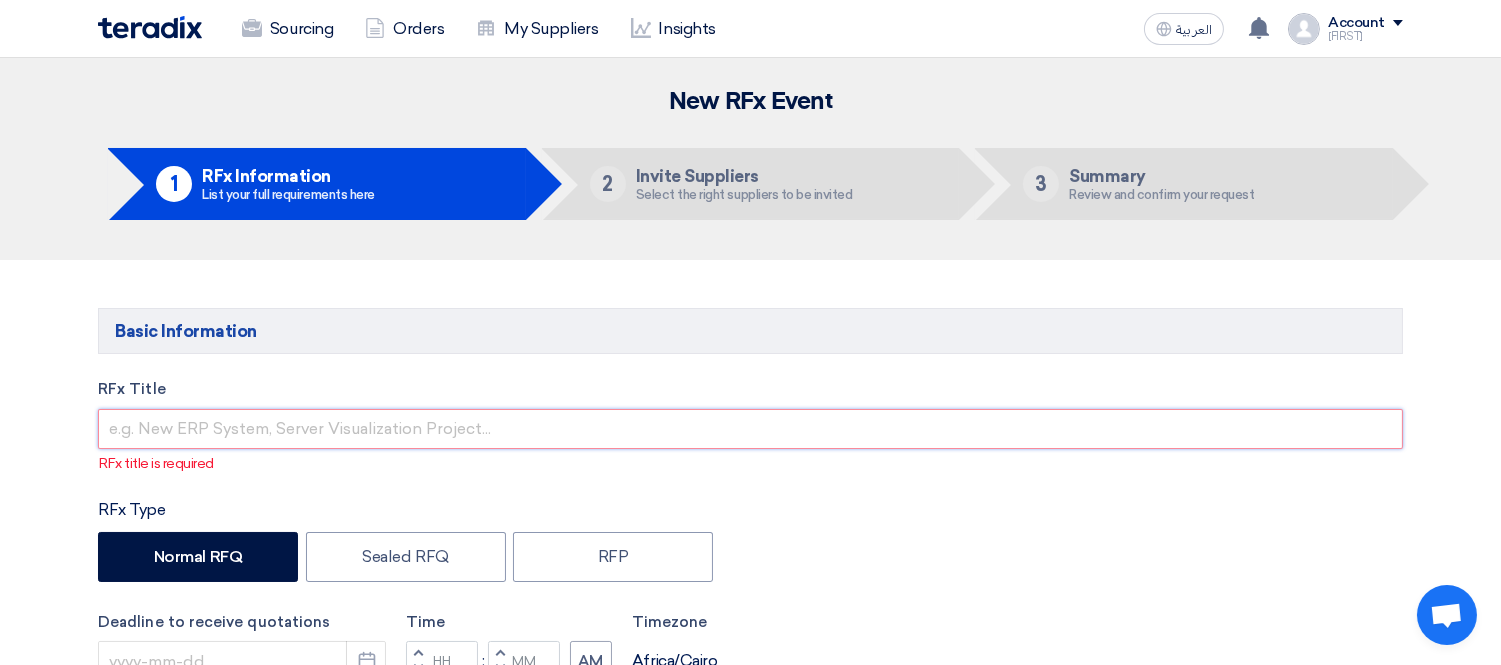 paste on "[COMPANY]-[ID] Supply of [PRODUCT]" 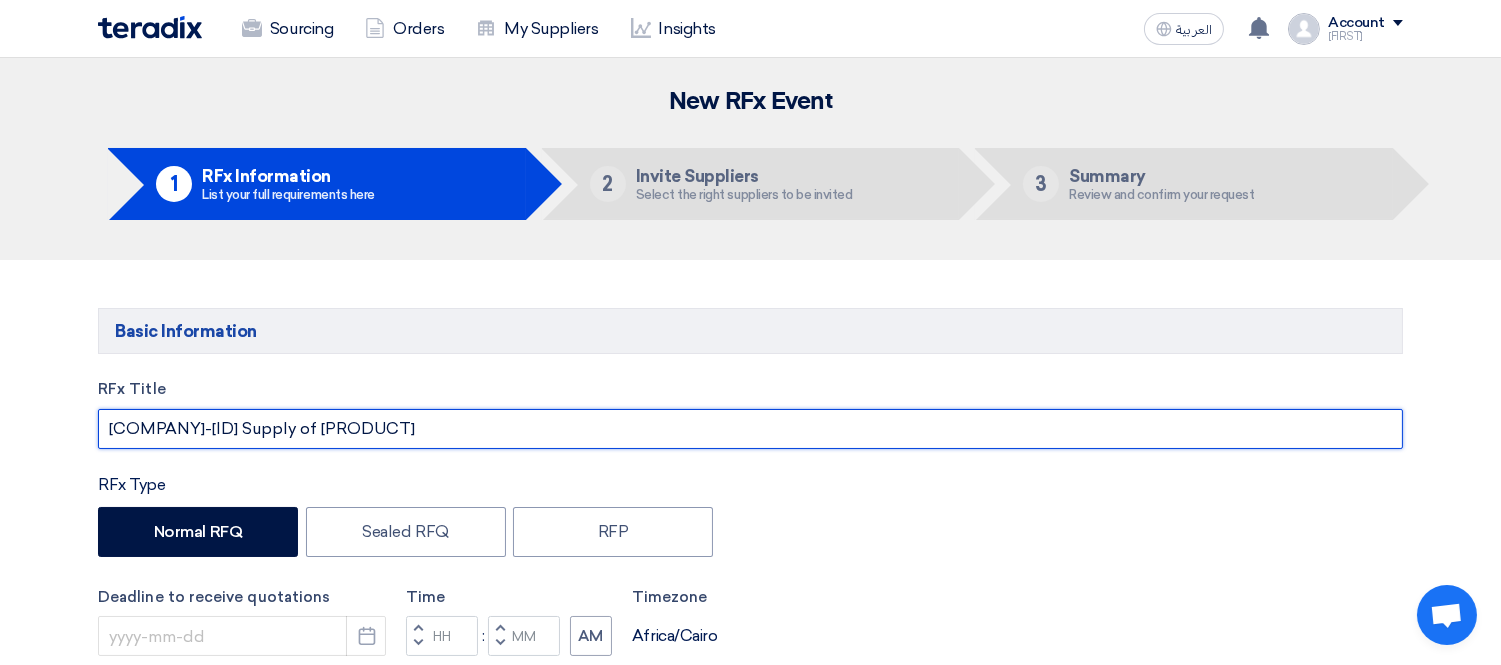 drag, startPoint x: 270, startPoint y: 432, endPoint x: 51, endPoint y: 438, distance: 219.08218 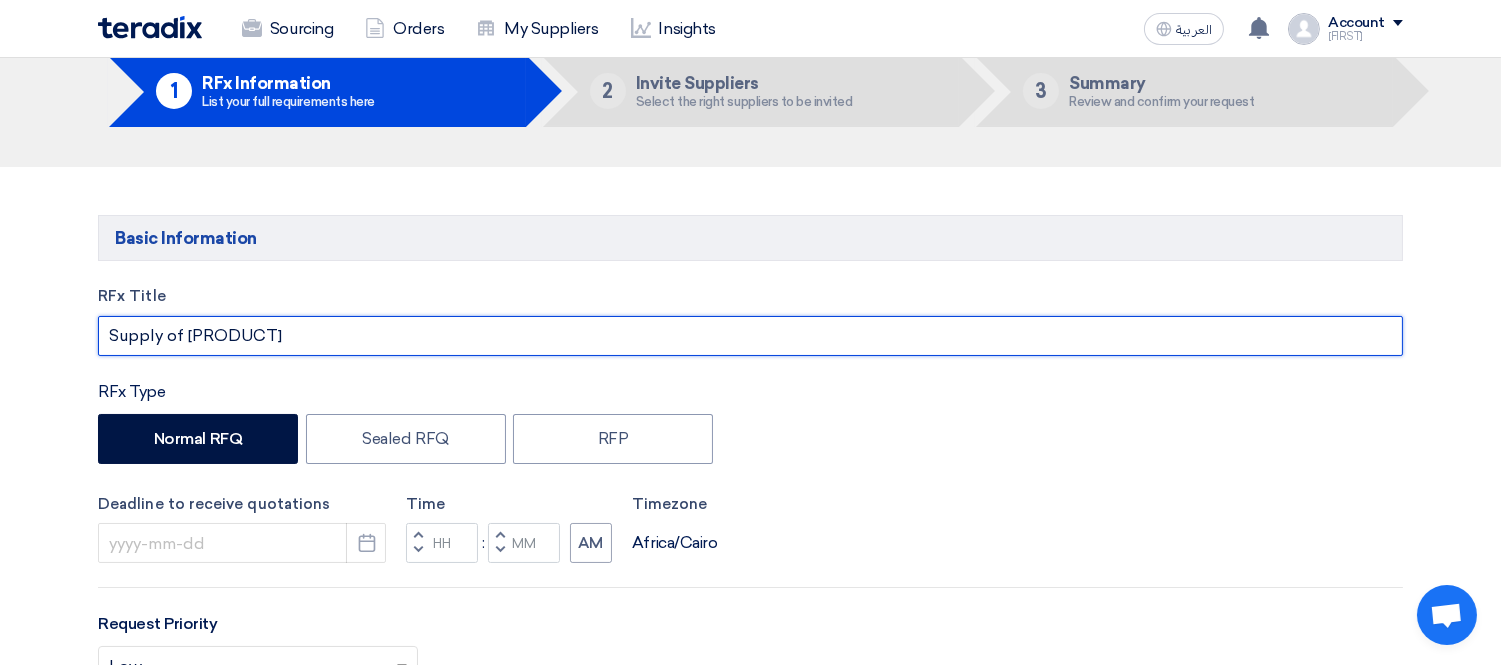scroll, scrollTop: 222, scrollLeft: 0, axis: vertical 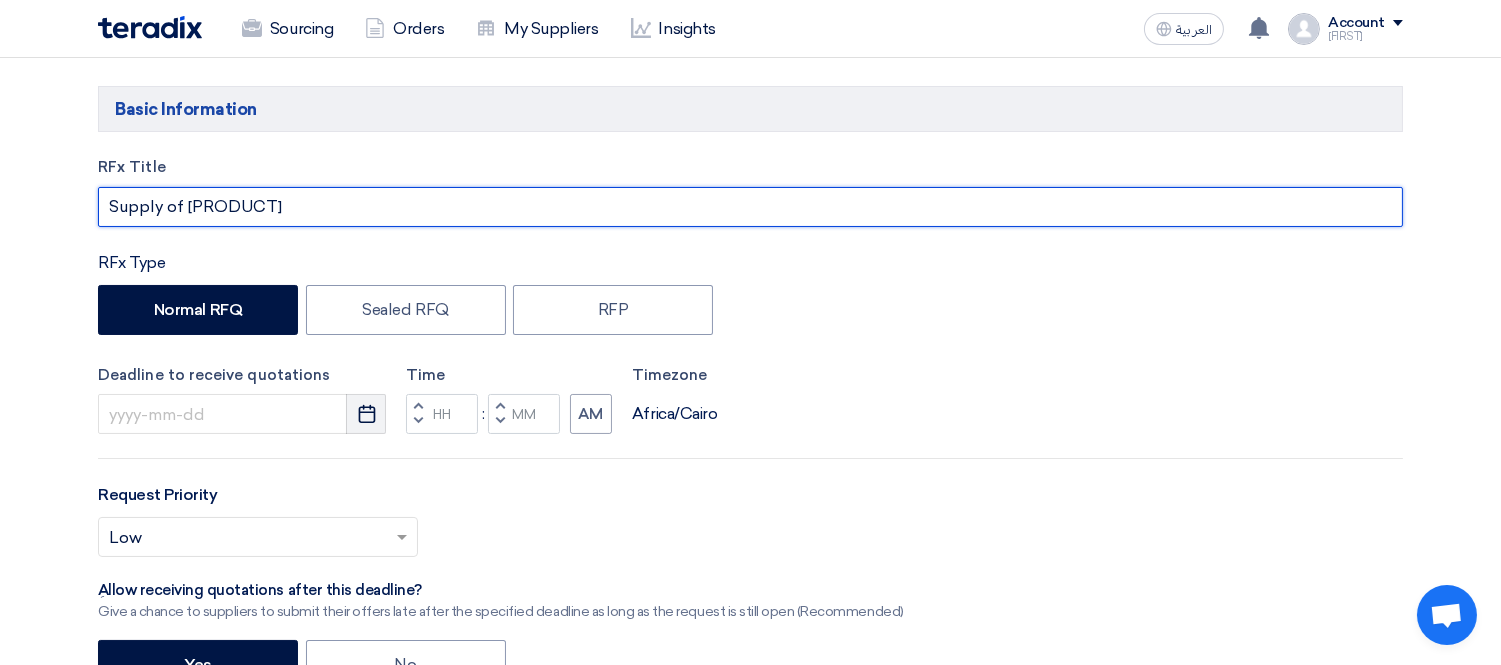 type on "Supply of [PRODUCT]" 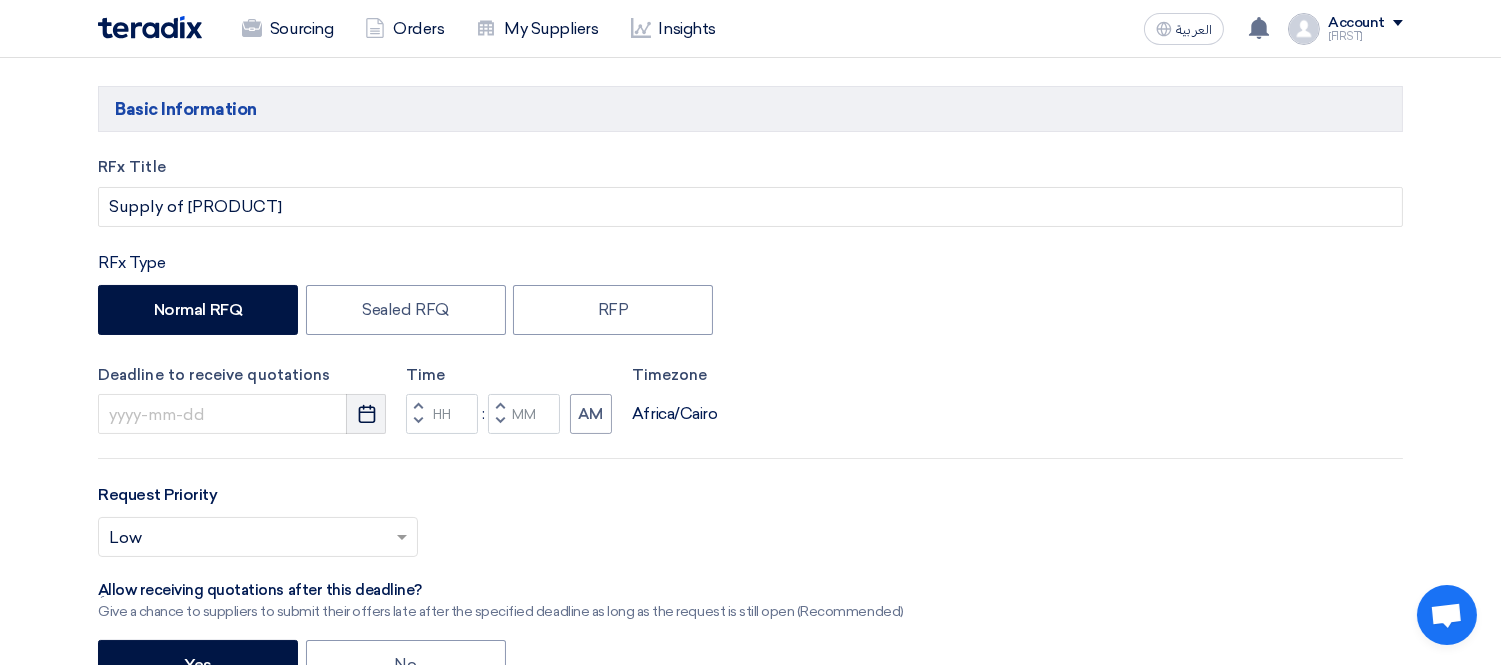 click on "Pick a date" 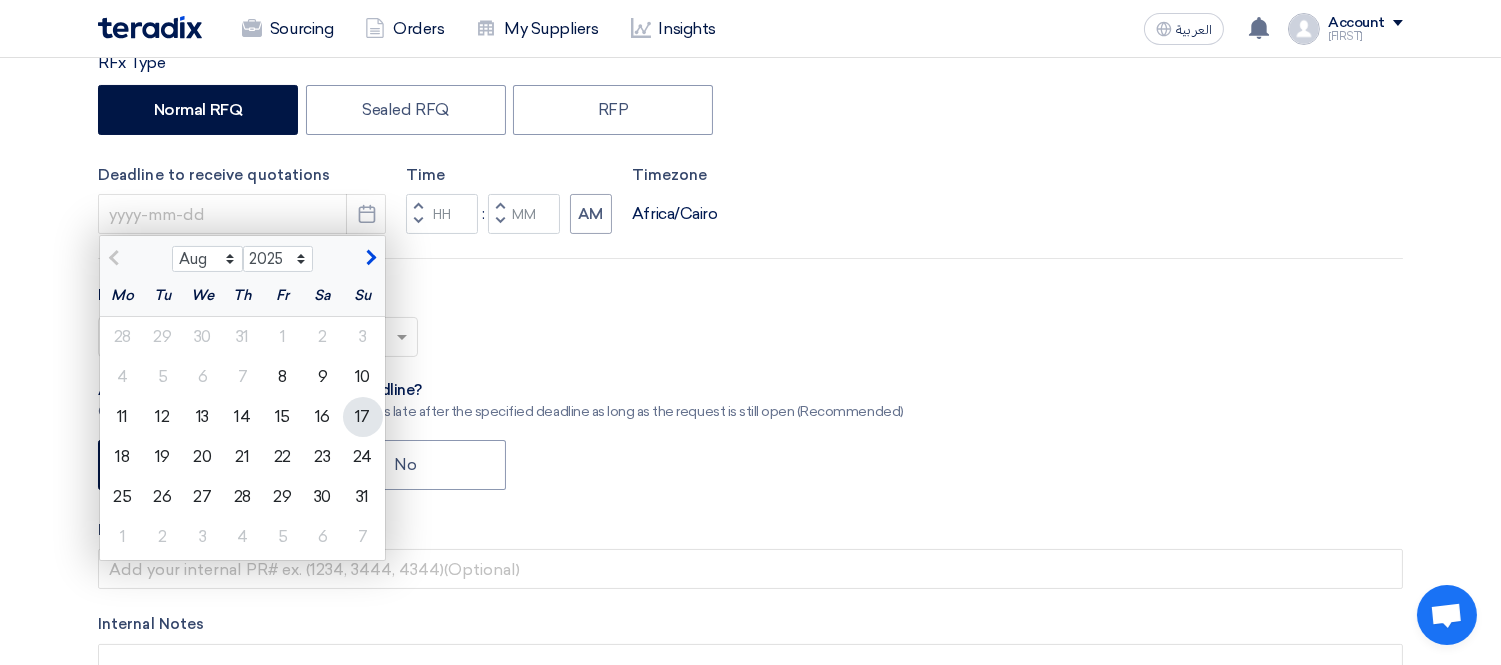 scroll, scrollTop: 444, scrollLeft: 0, axis: vertical 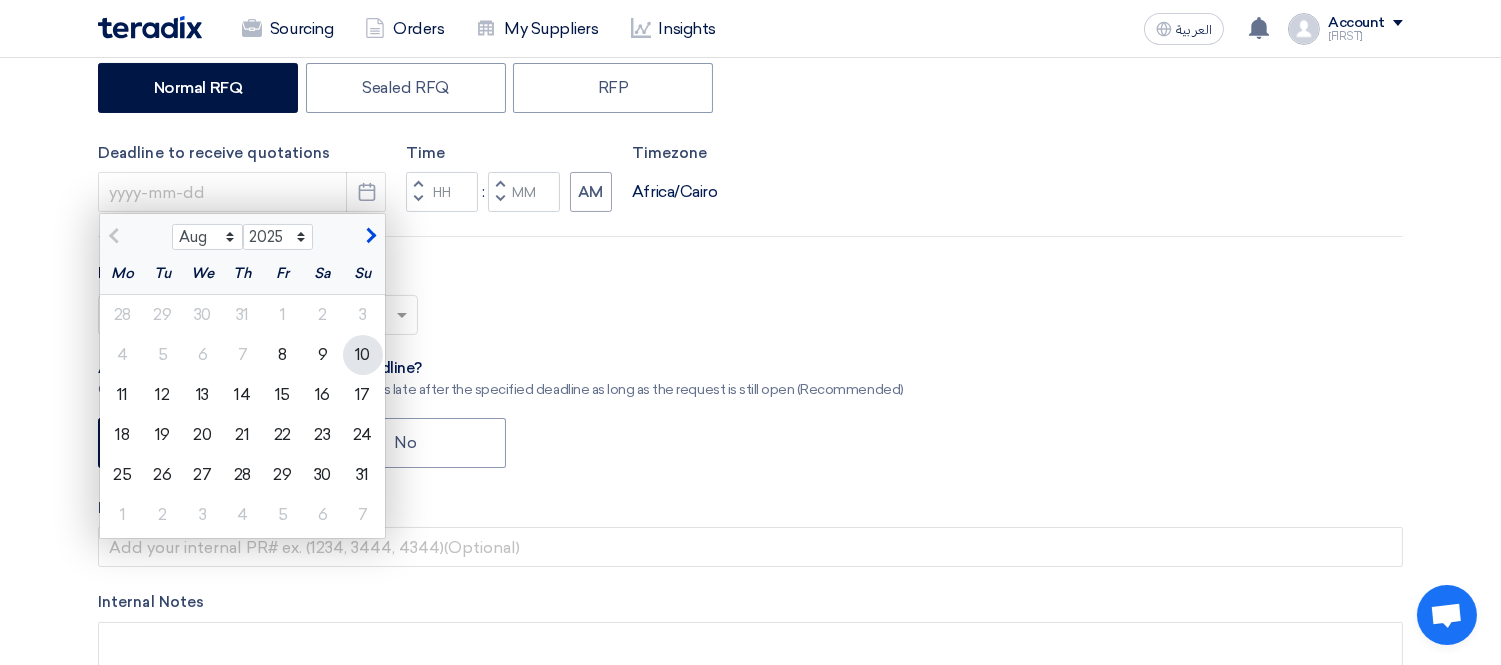 click on "10" 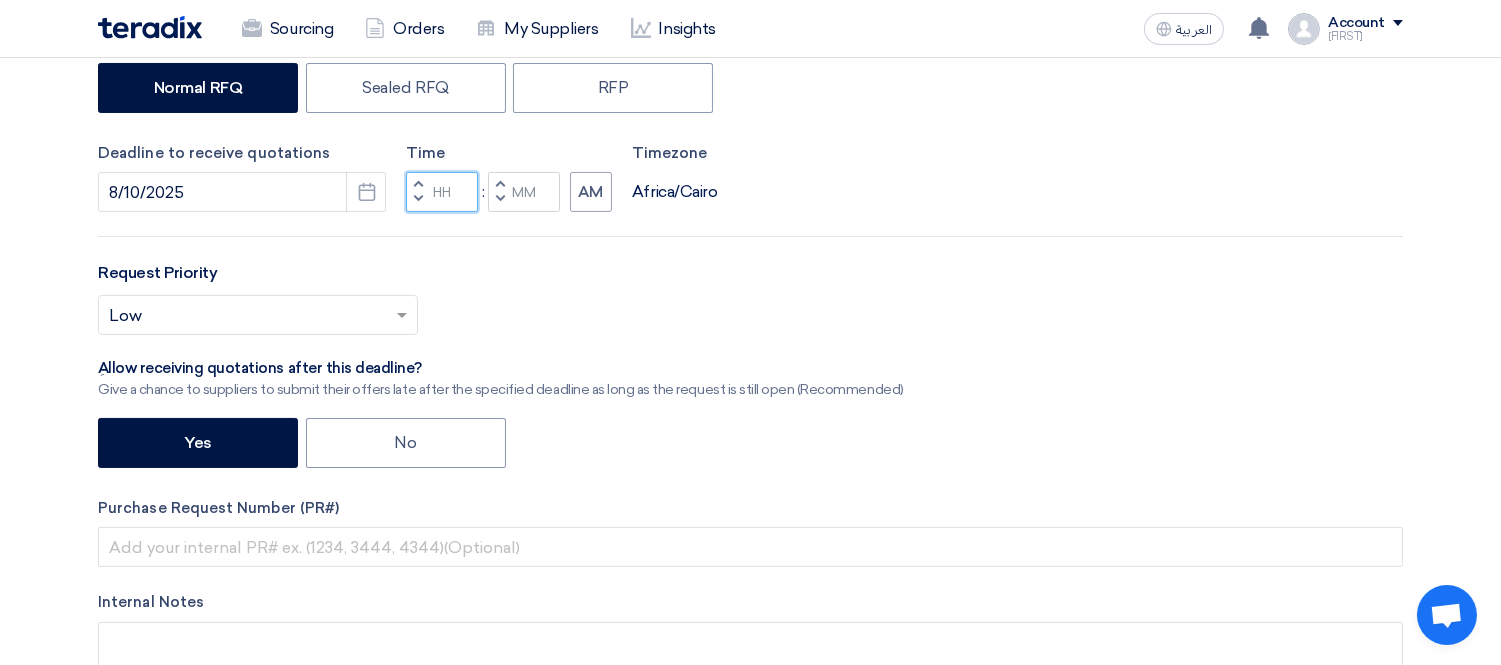 click 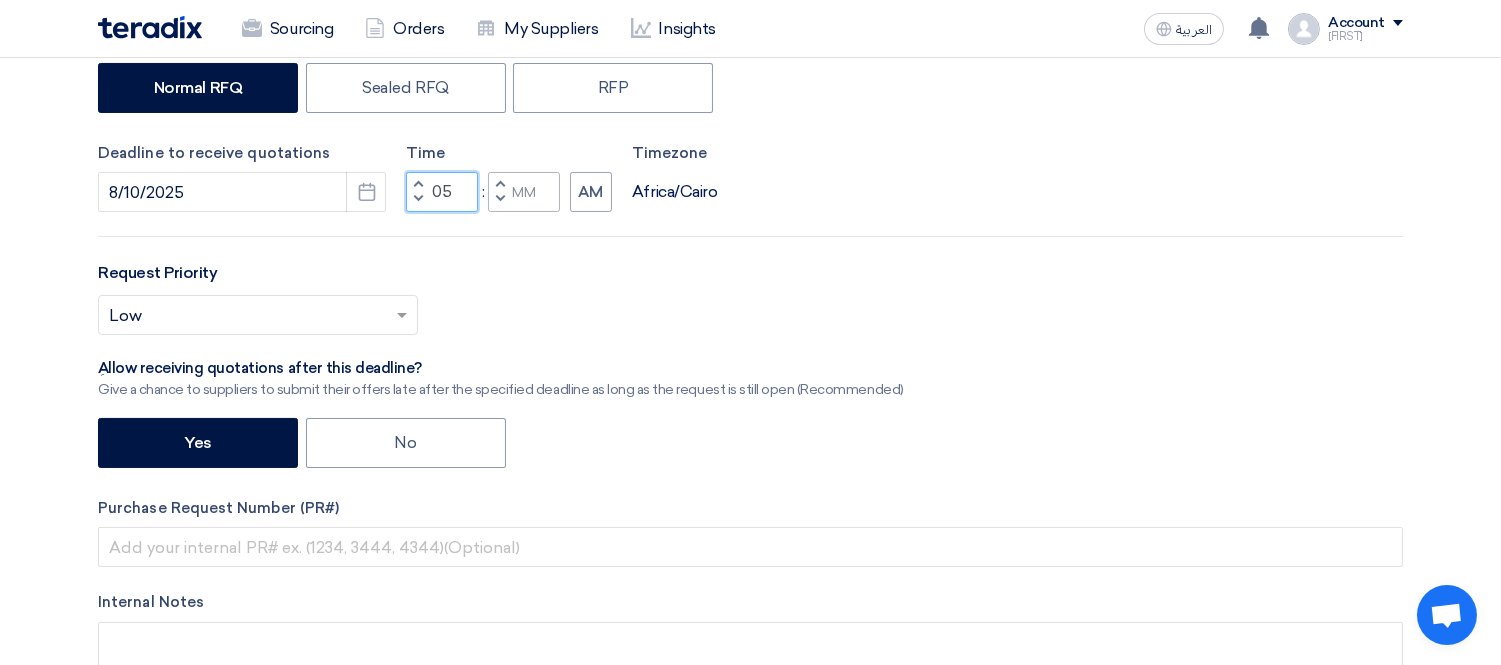 type on "05" 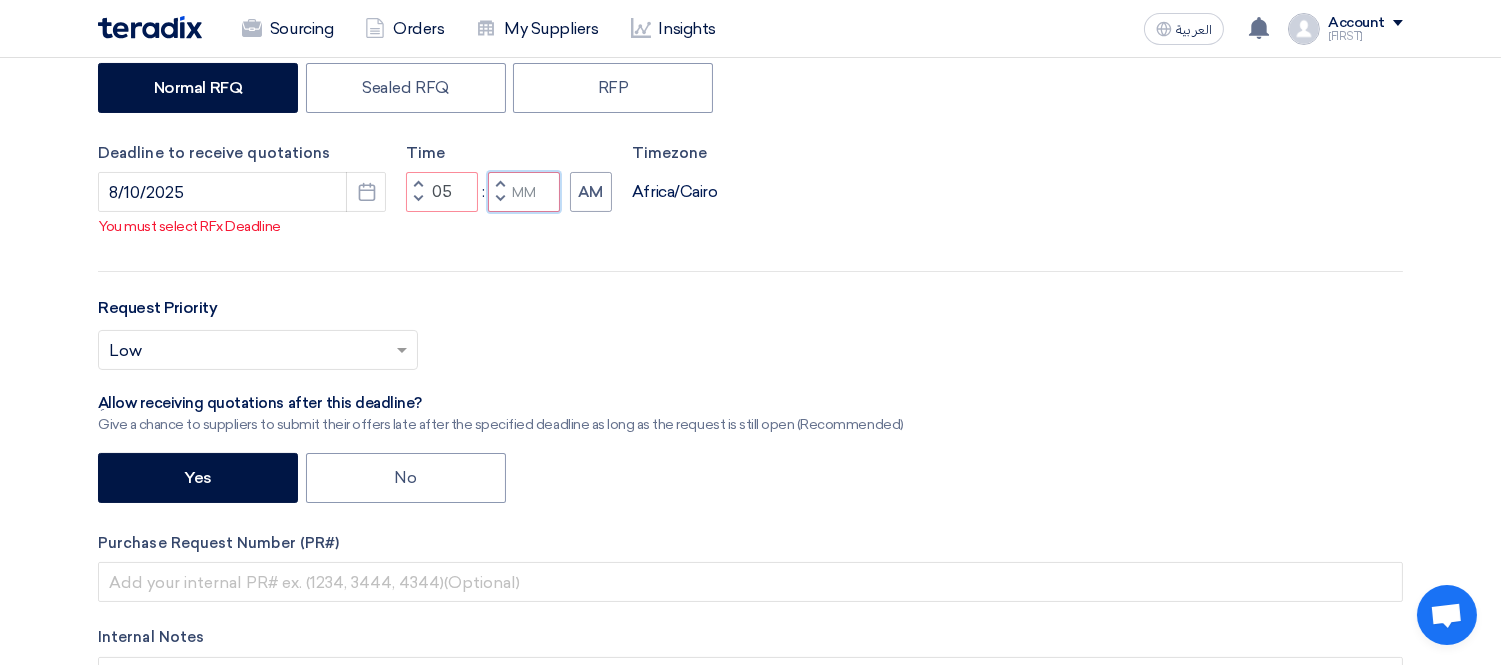 click 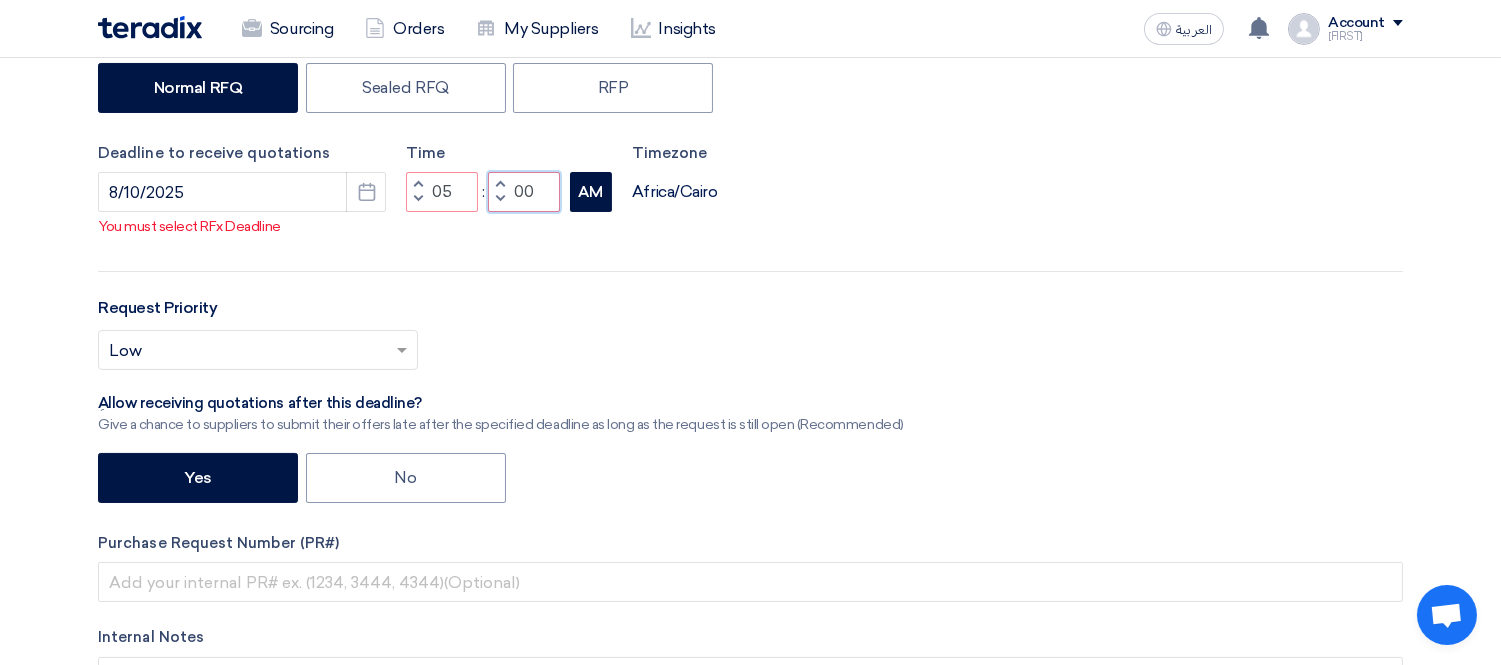 type on "00" 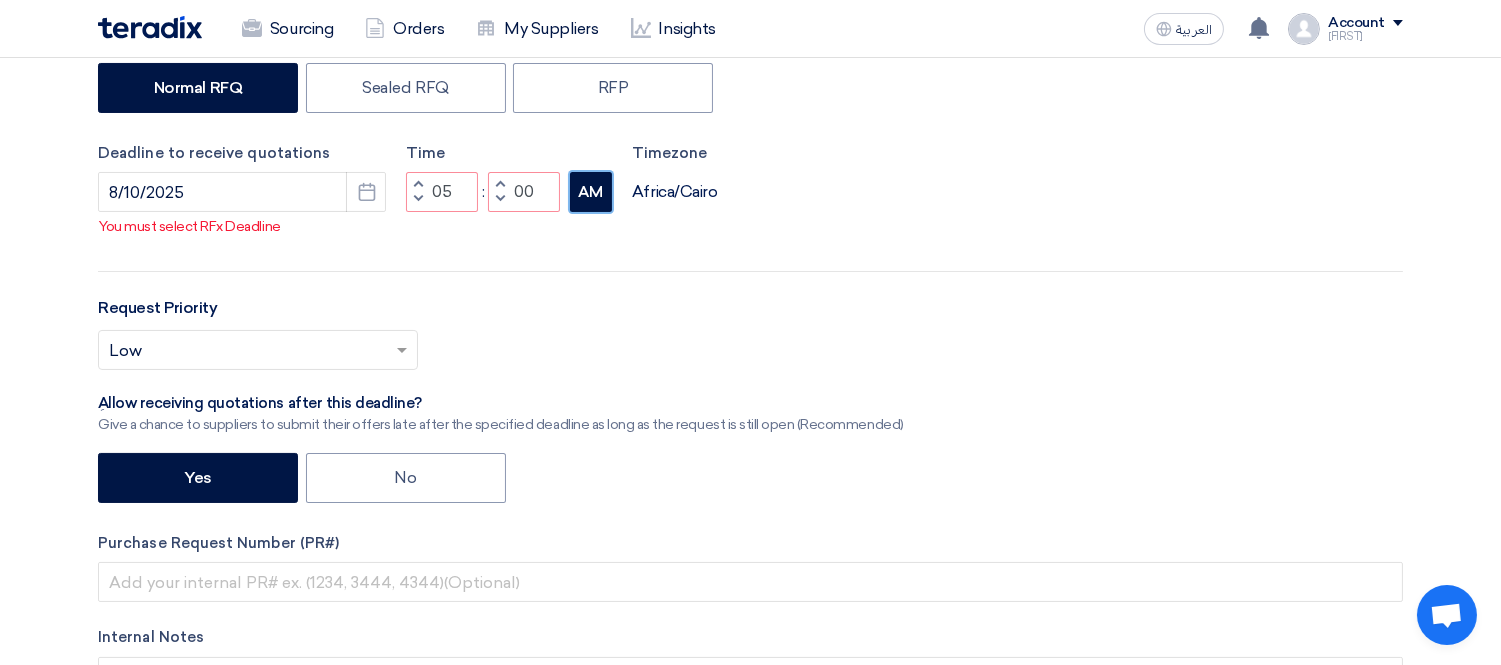 drag, startPoint x: 584, startPoint y: 192, endPoint x: 595, endPoint y: 226, distance: 35.735138 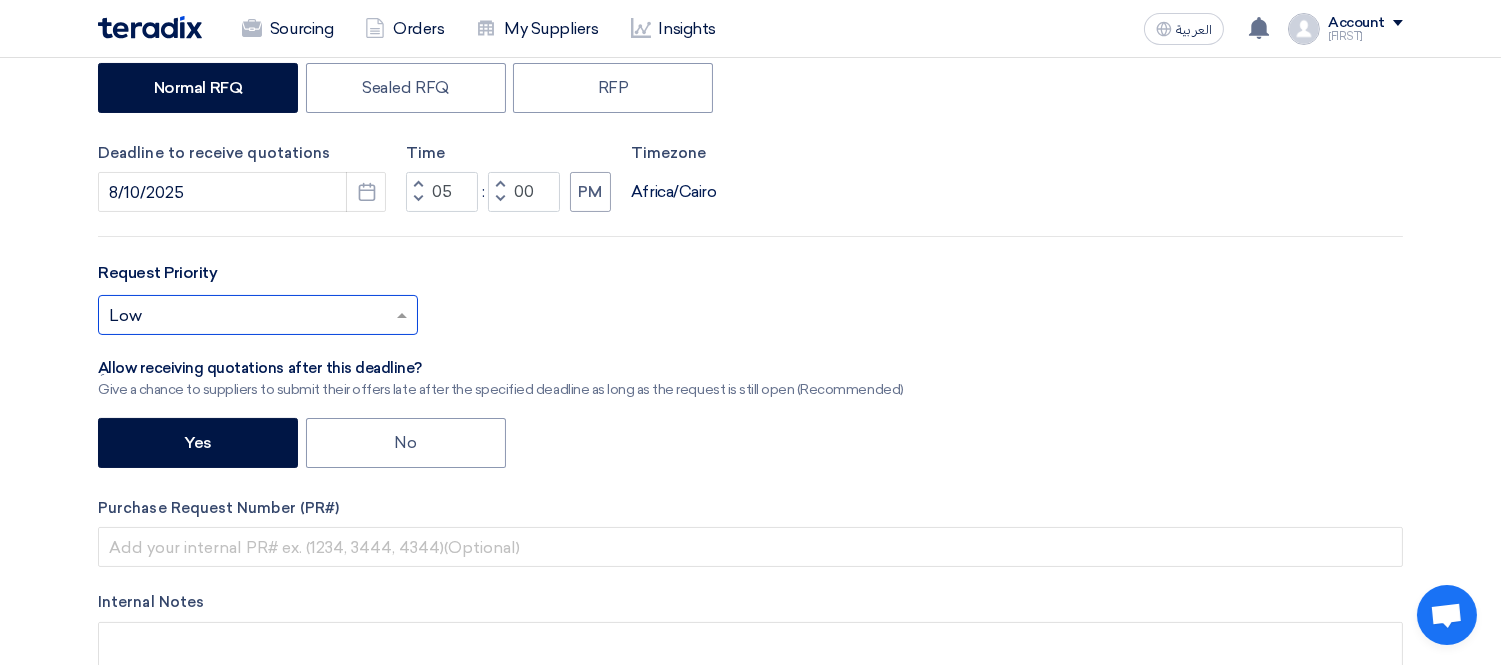 click 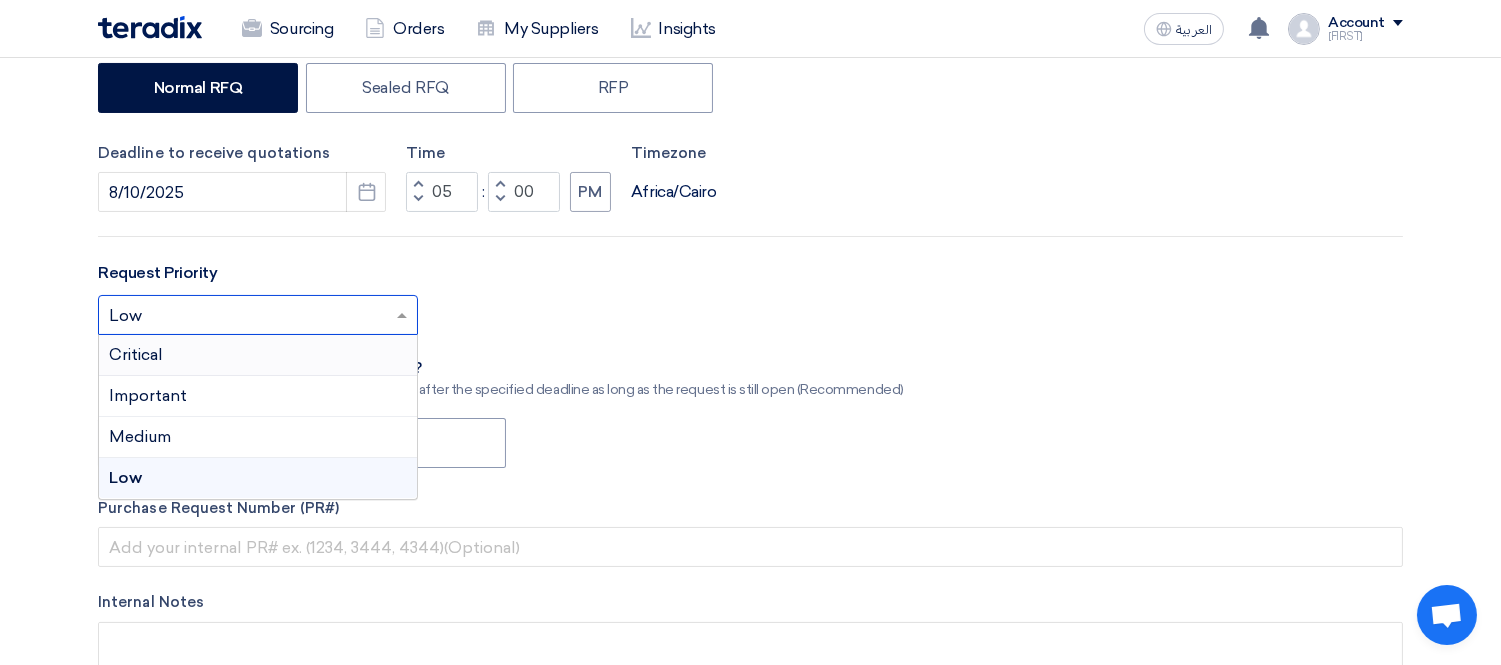 click on "Critical" at bounding box center [258, 355] 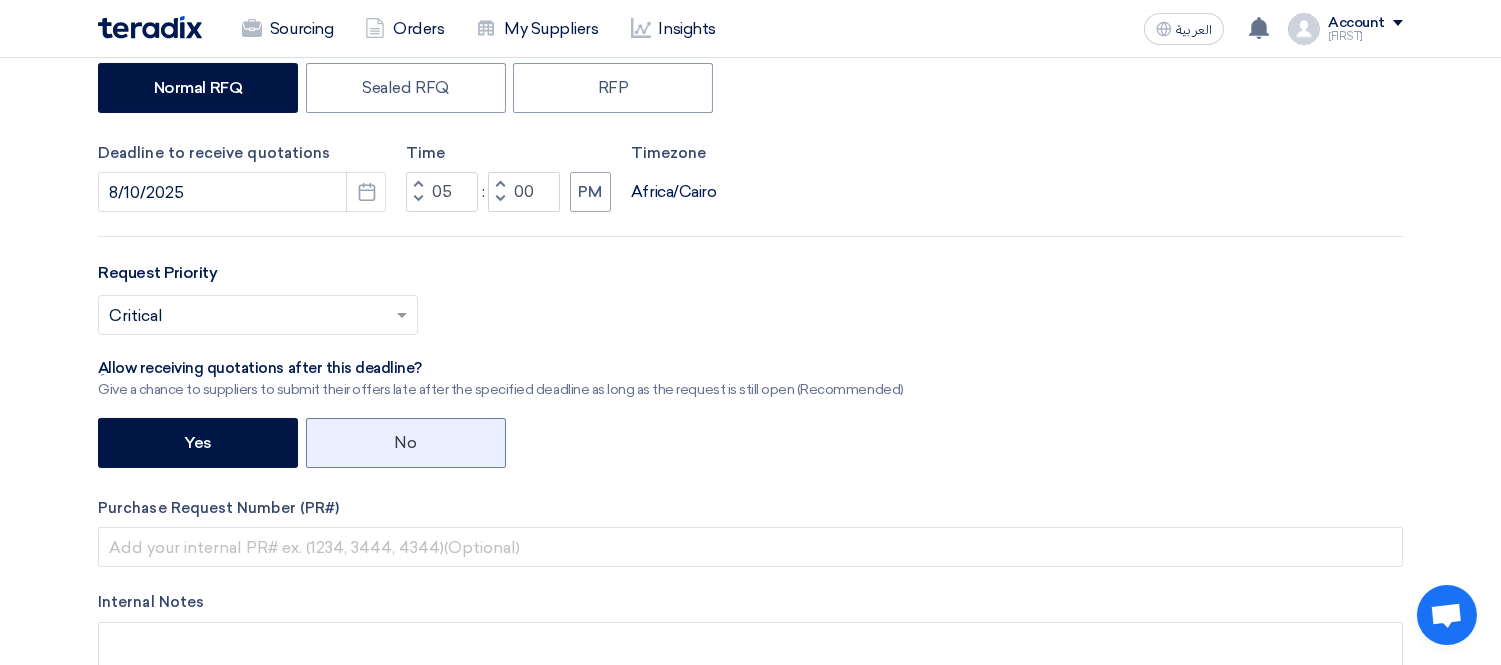 click on "No" 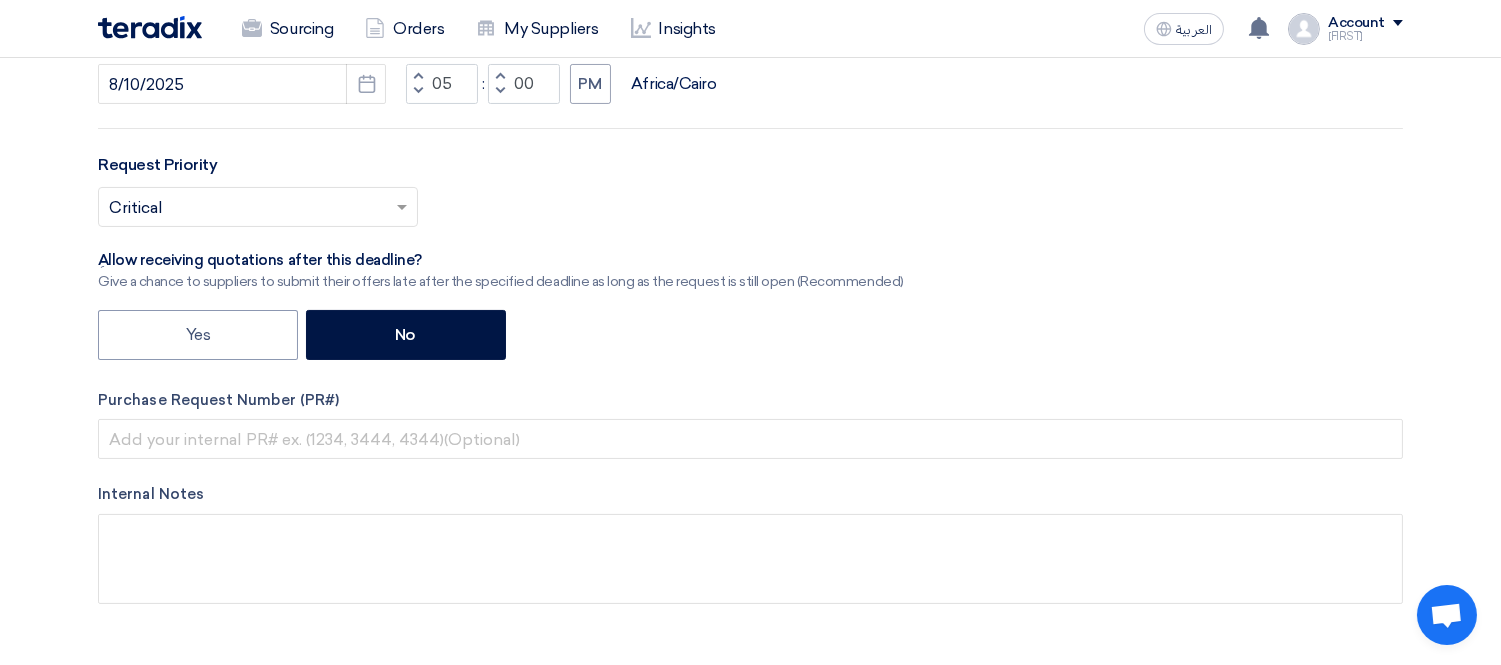 scroll, scrollTop: 111, scrollLeft: 0, axis: vertical 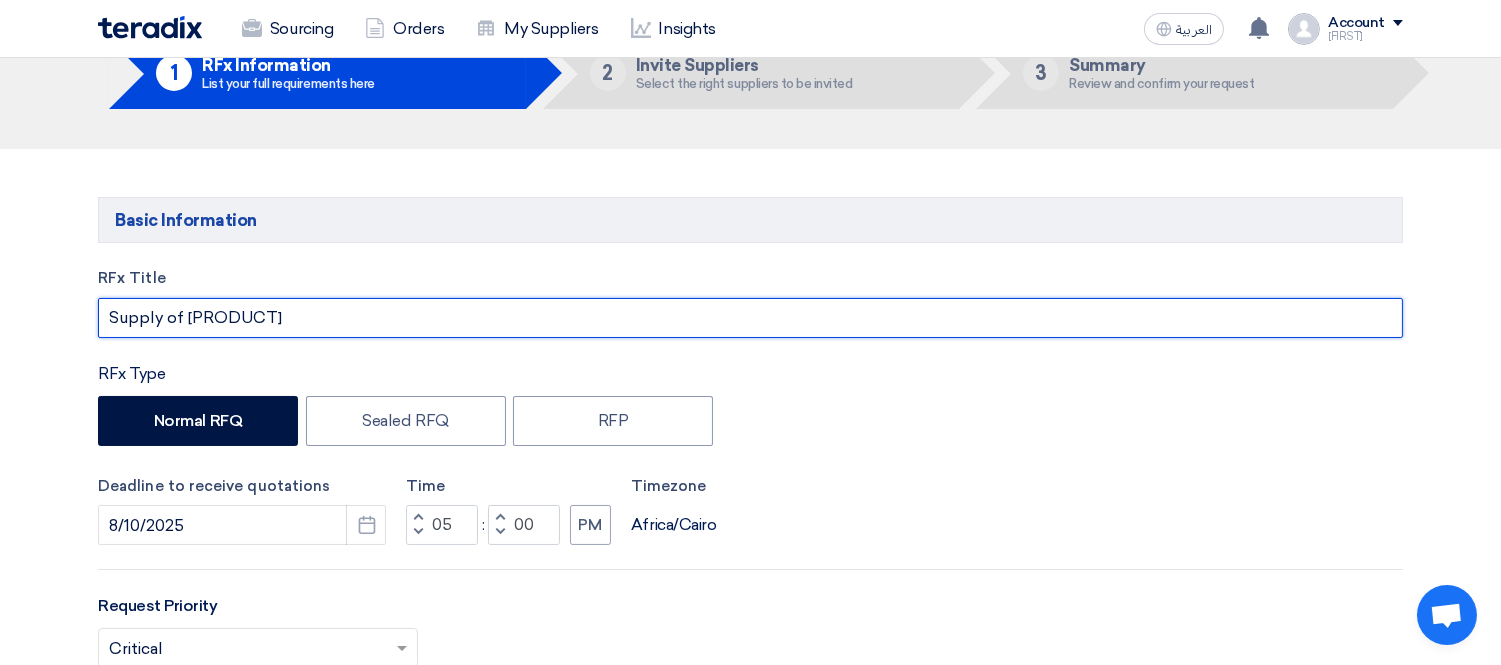 drag, startPoint x: 415, startPoint y: 317, endPoint x: 78, endPoint y: 318, distance: 337.0015 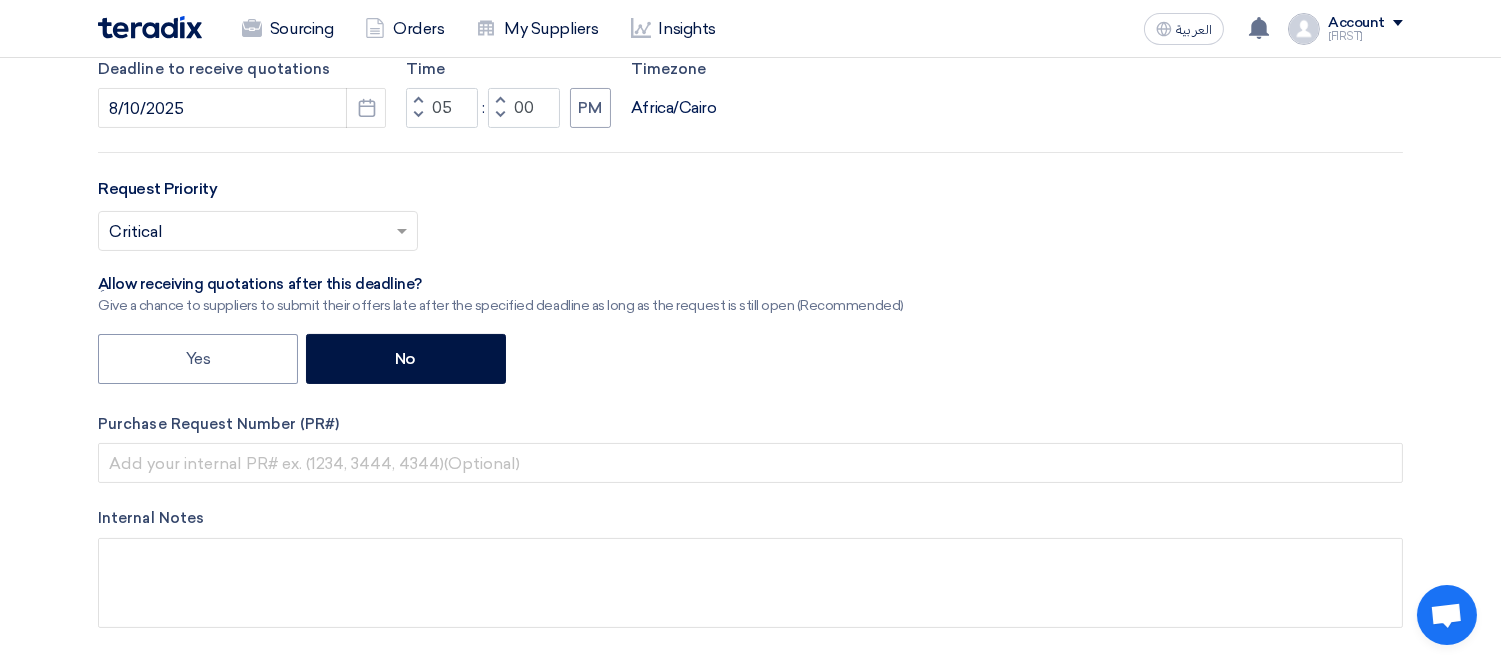 scroll, scrollTop: 666, scrollLeft: 0, axis: vertical 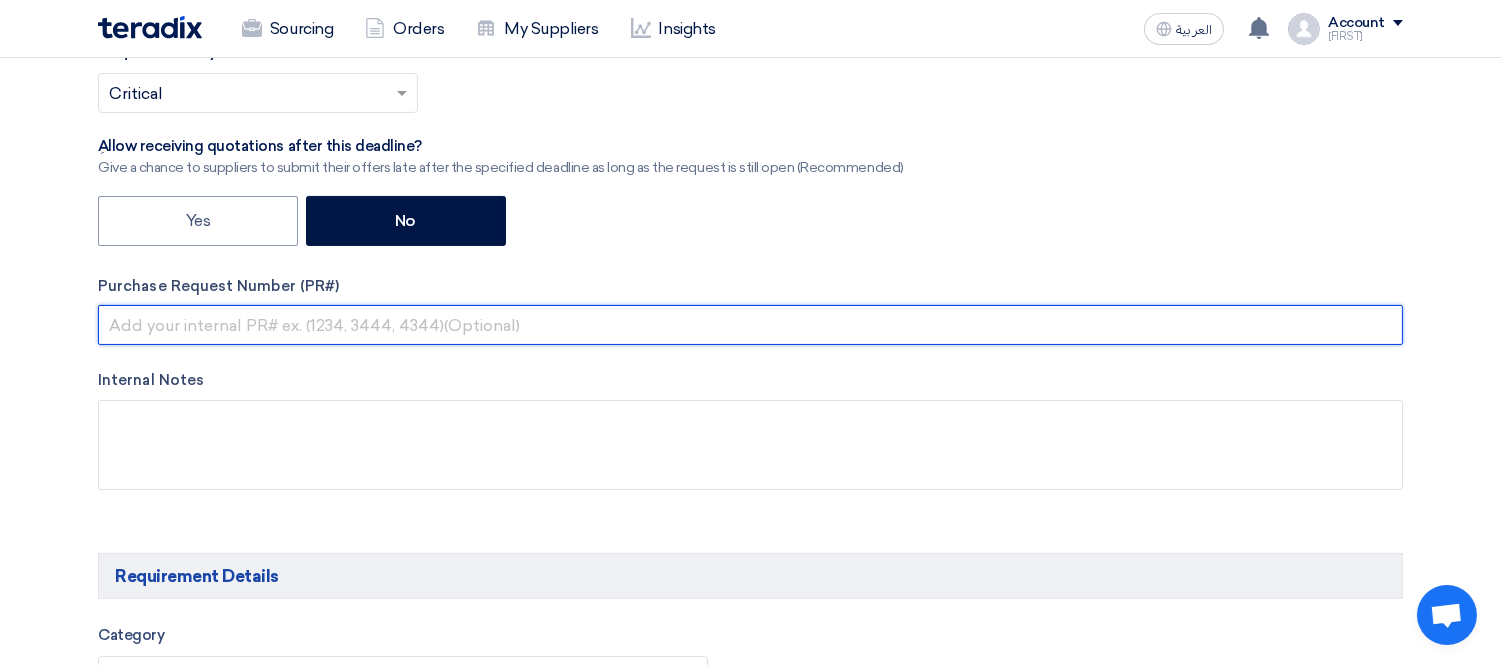 click at bounding box center [750, 325] 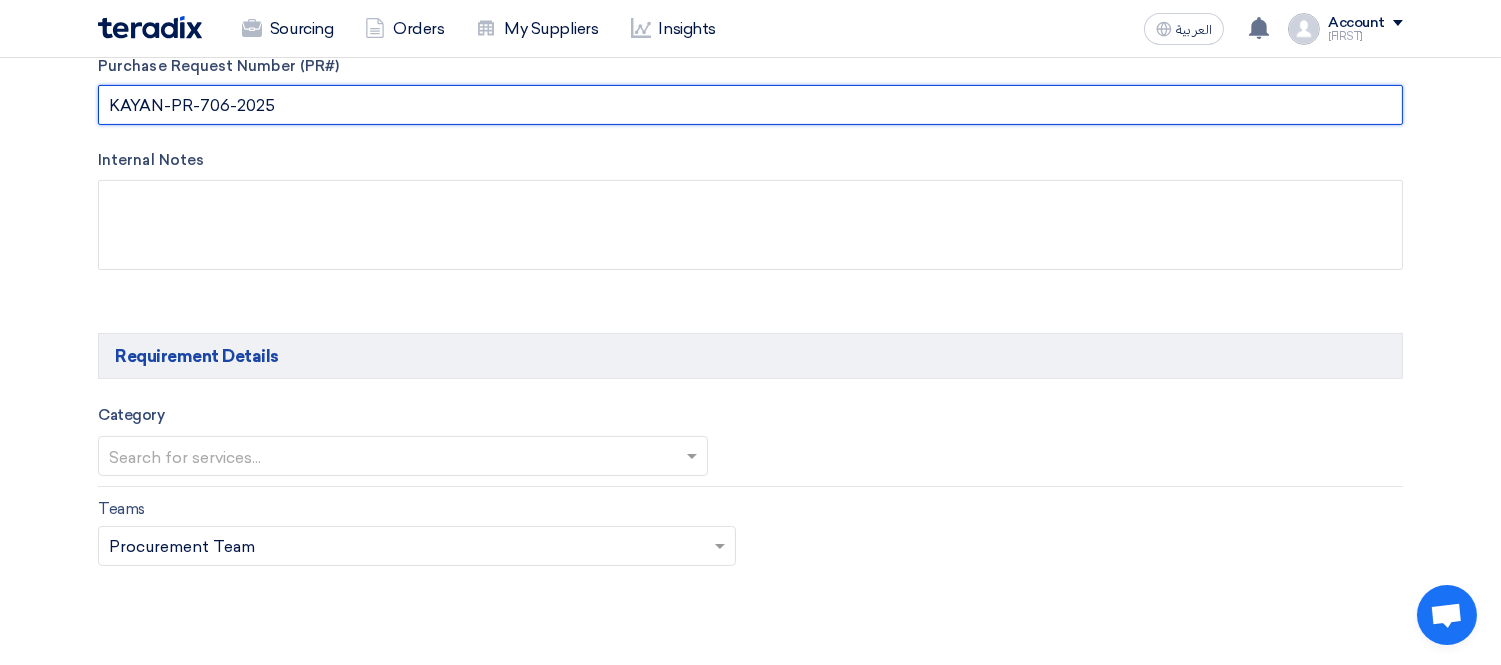 scroll, scrollTop: 888, scrollLeft: 0, axis: vertical 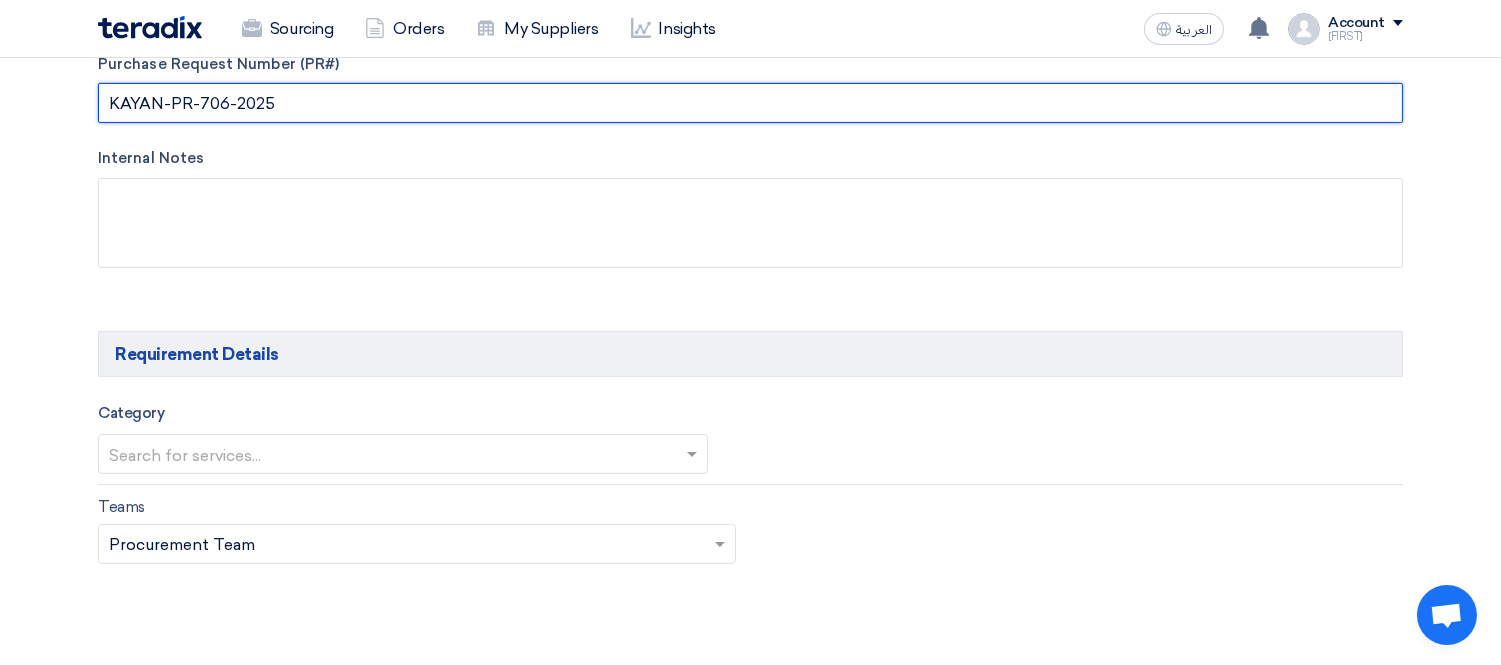 type on "KAYAN-PR-706-2025" 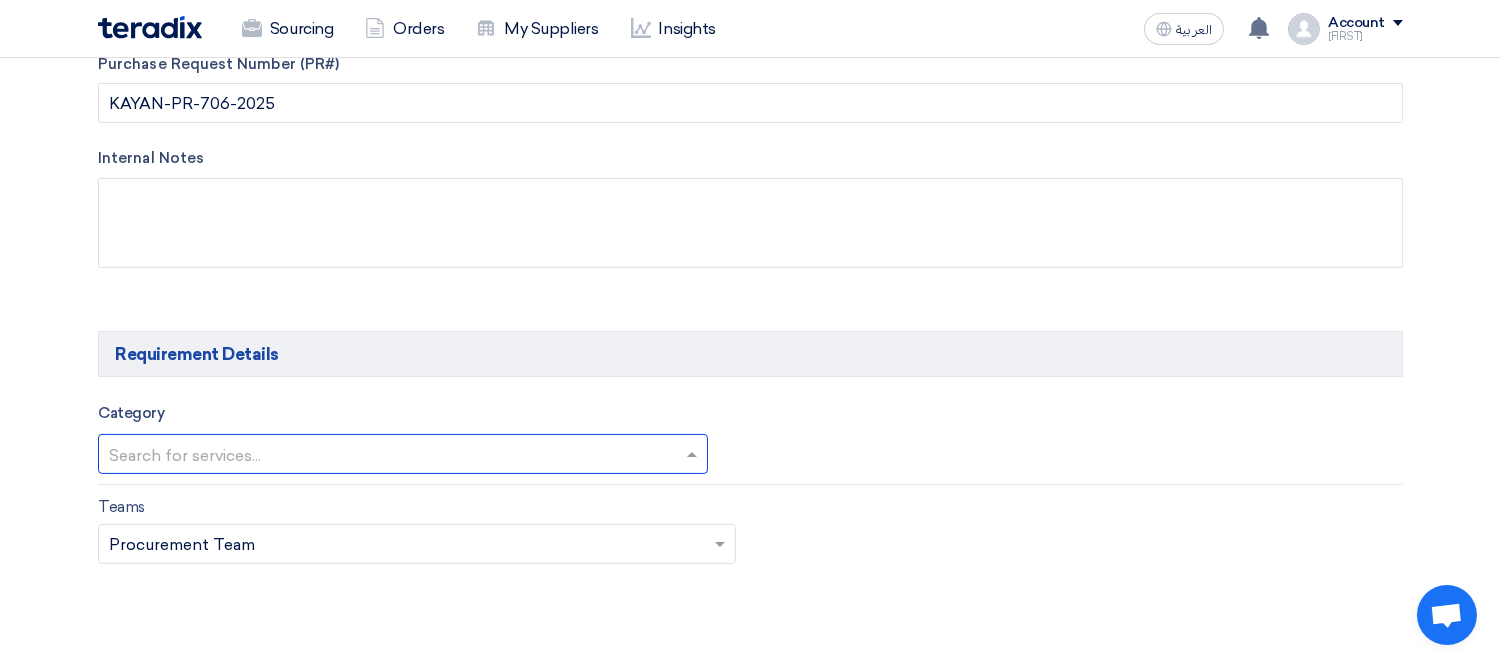 click at bounding box center (393, 456) 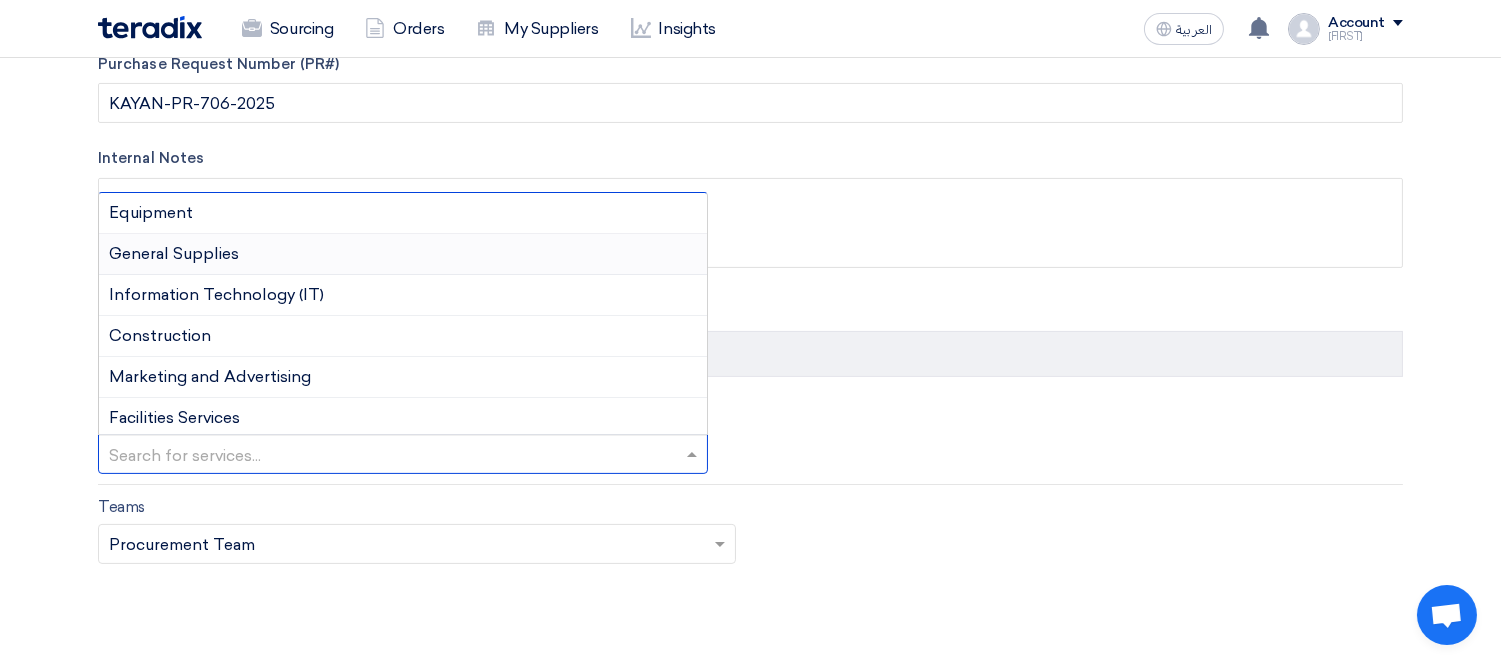 click on "General Supplies" at bounding box center [174, 253] 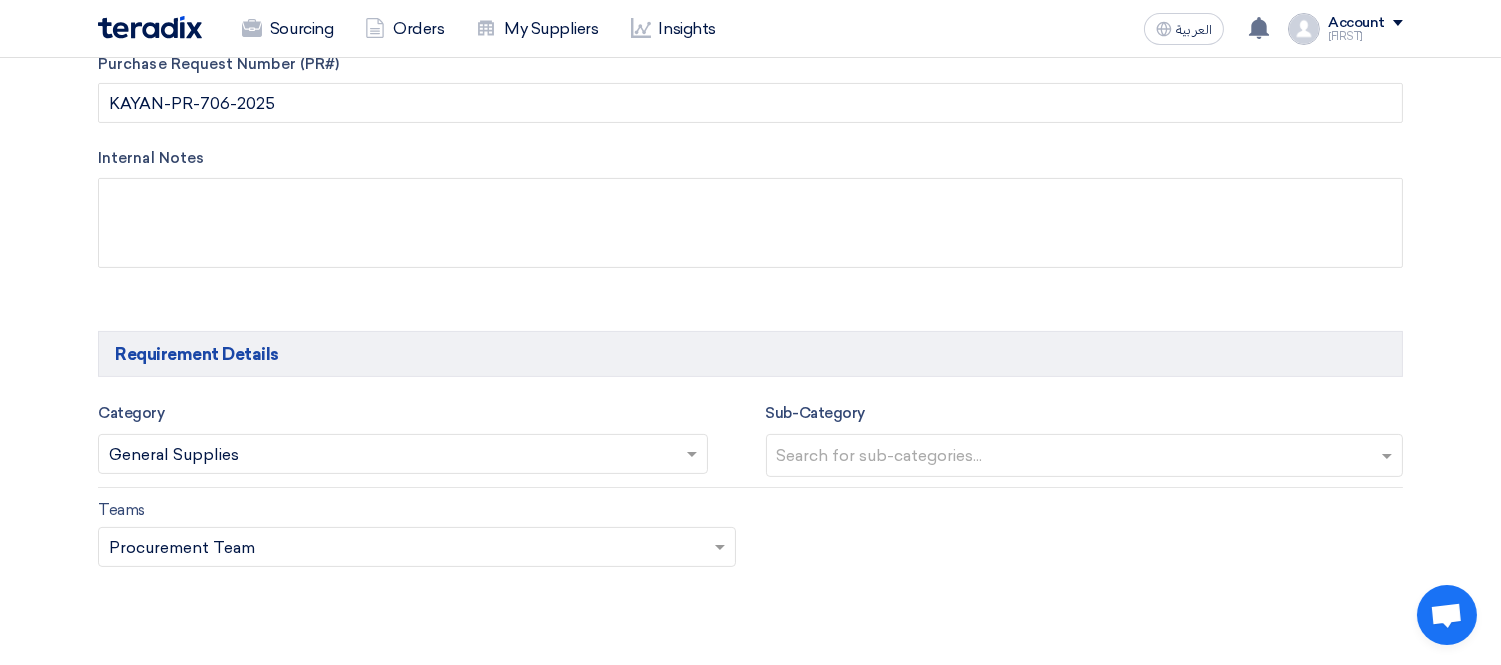 click at bounding box center [1087, 457] 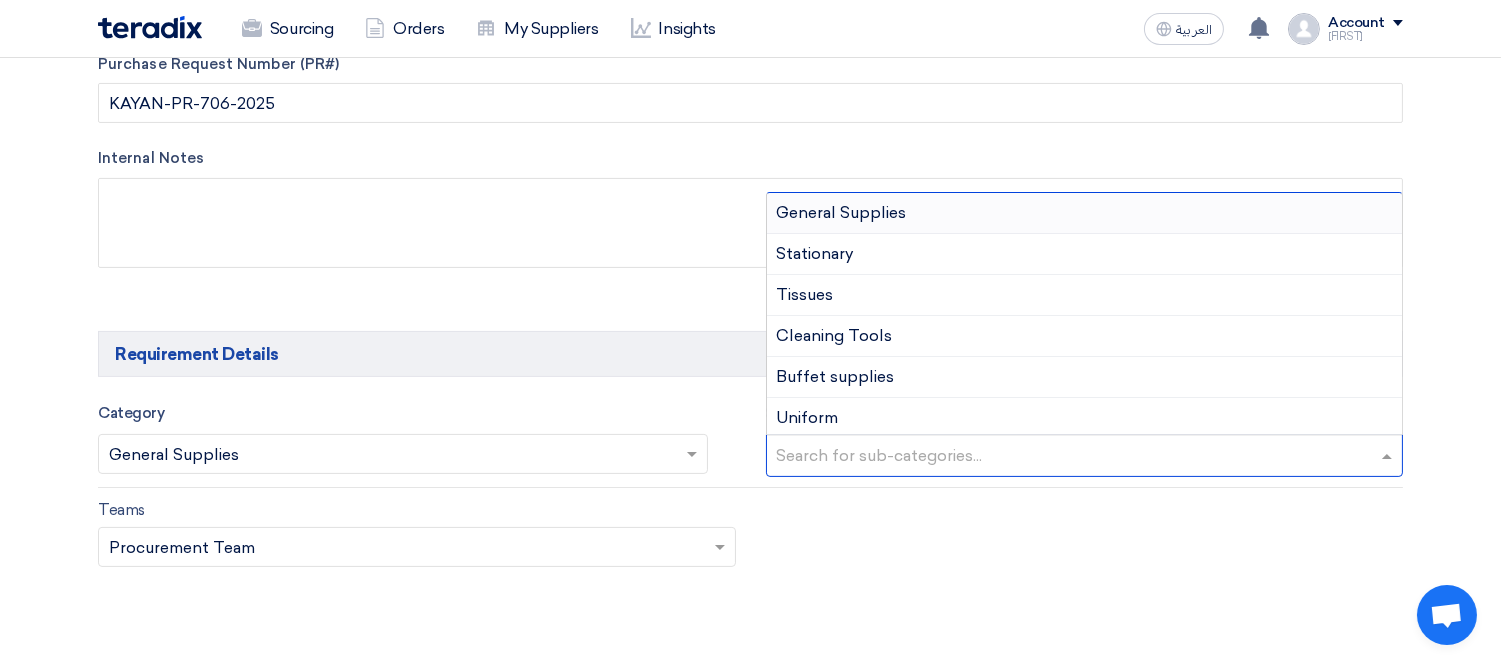 click on "General Supplies" at bounding box center [842, 212] 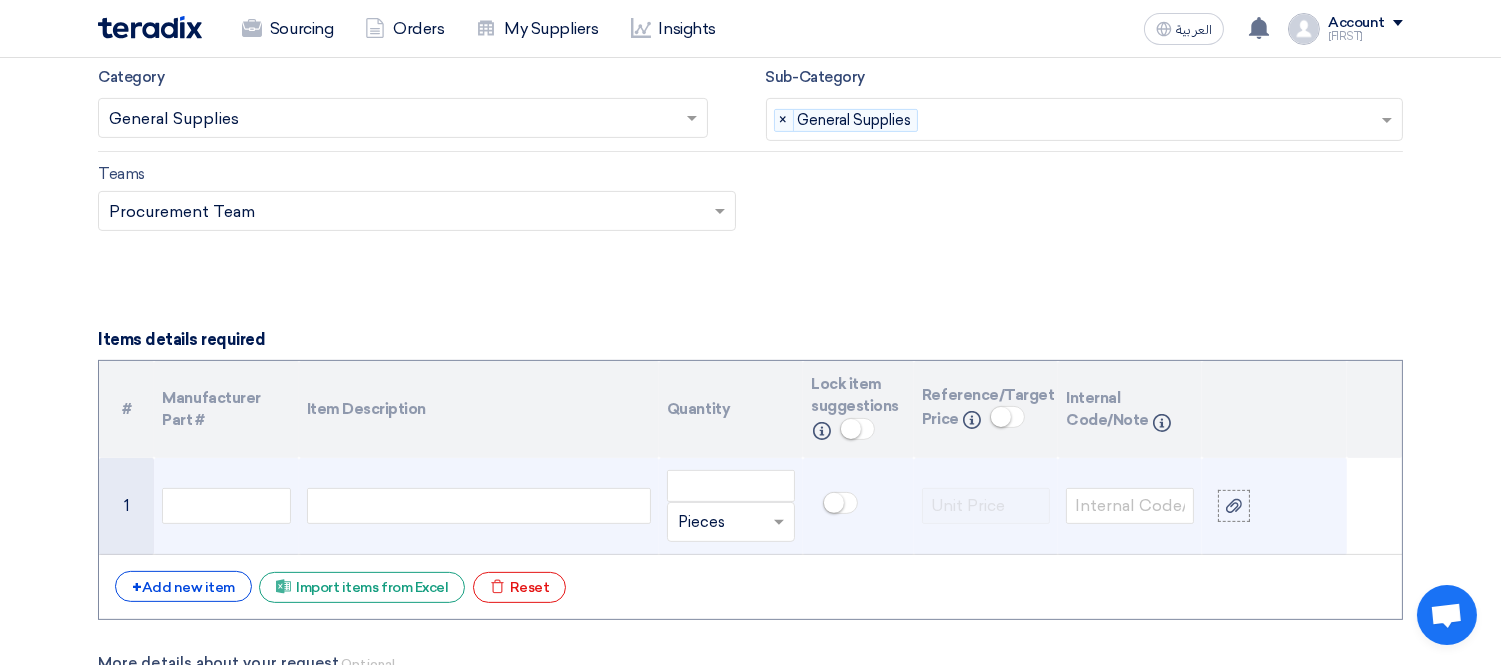 scroll, scrollTop: 1333, scrollLeft: 0, axis: vertical 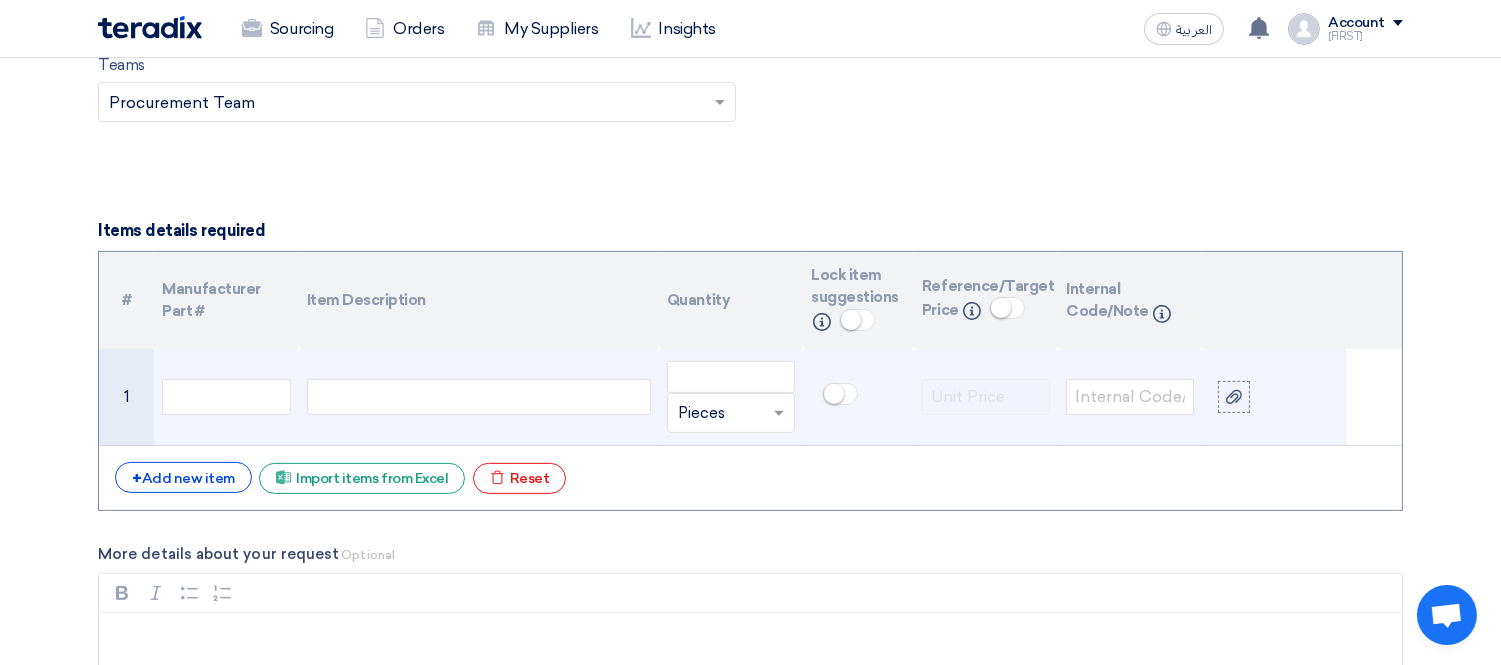 click 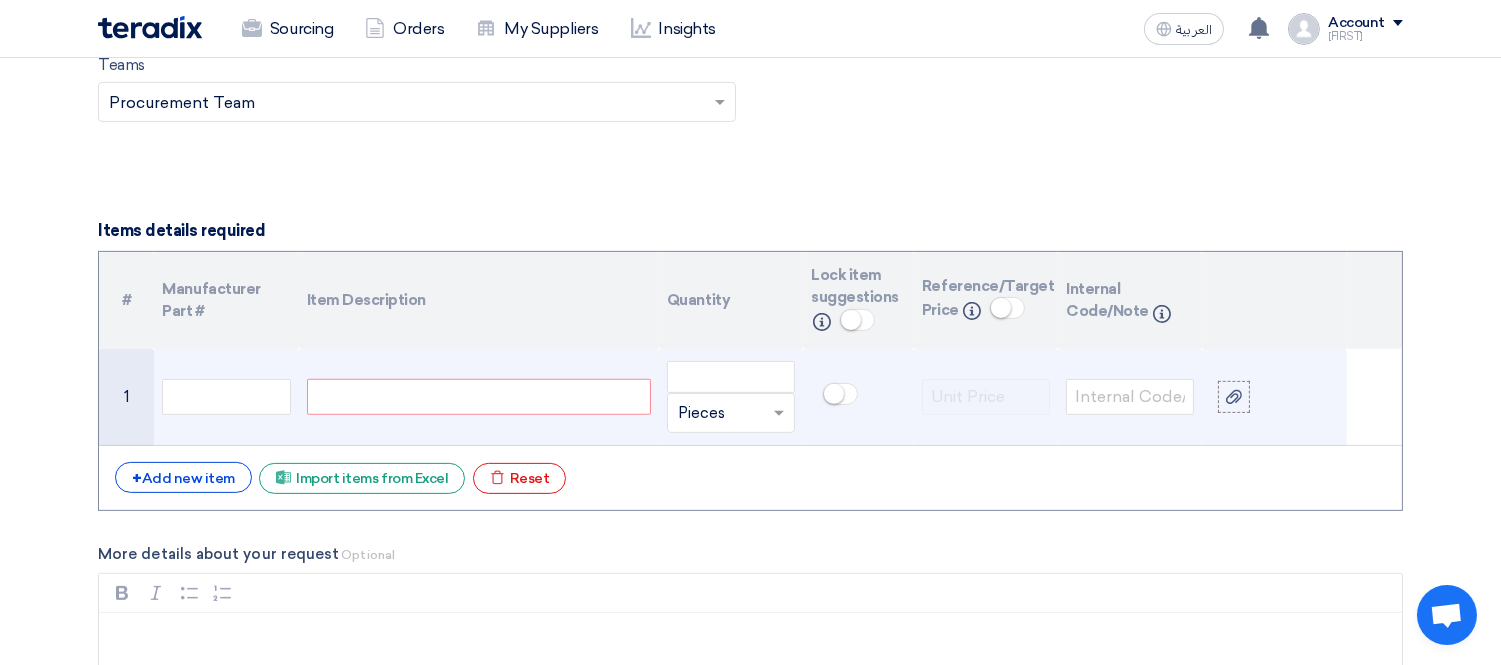 click 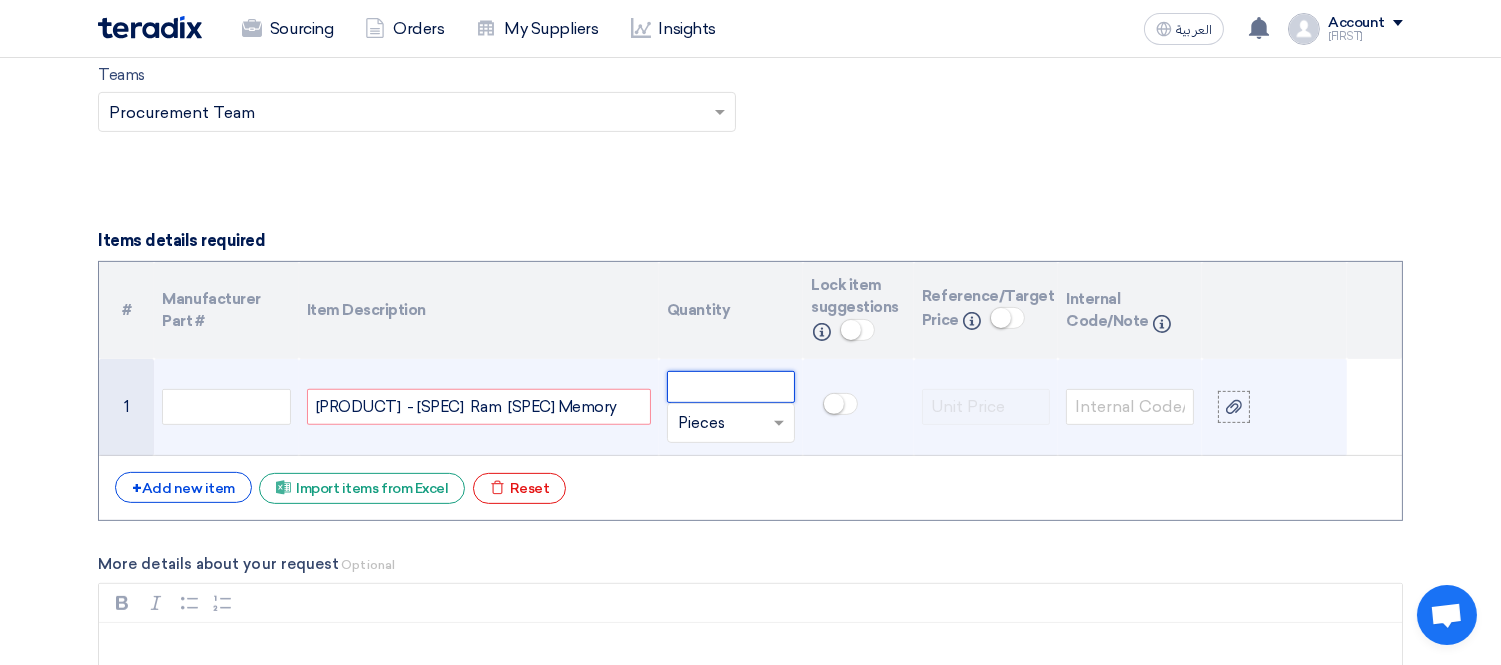click 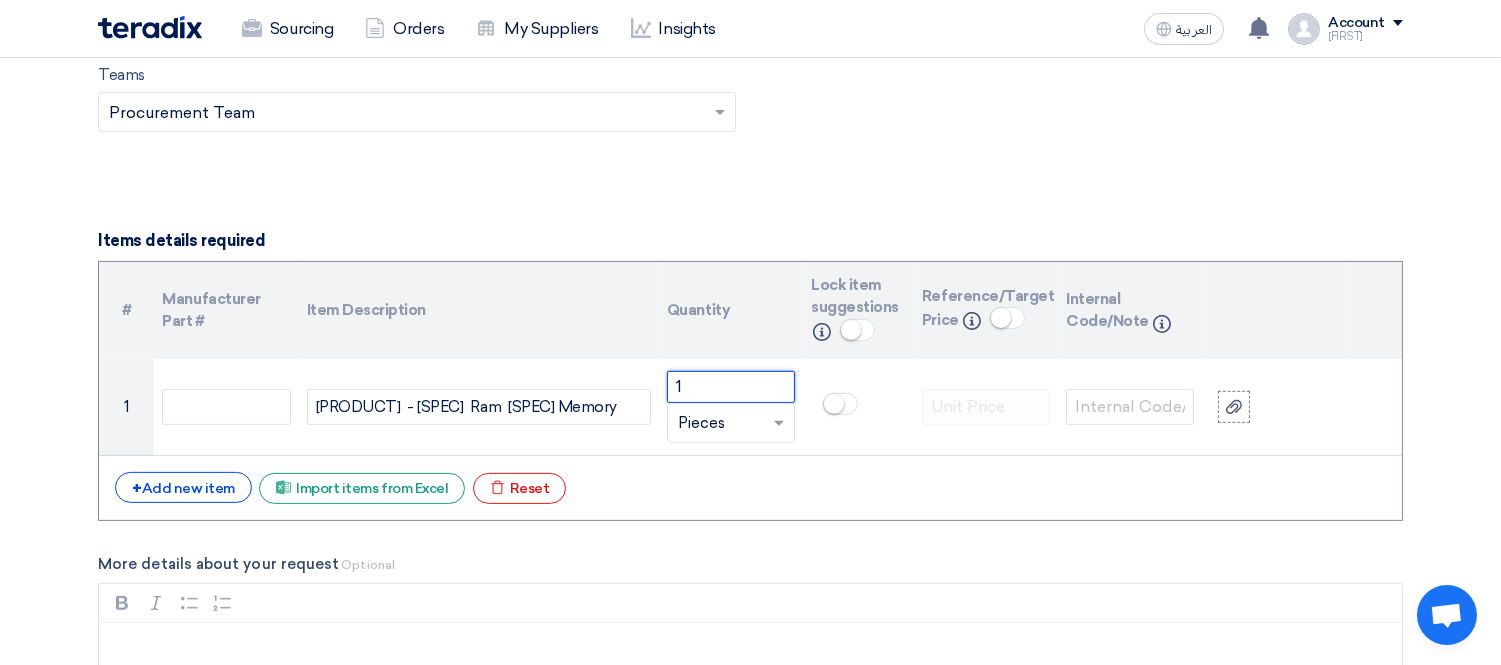 type on "1" 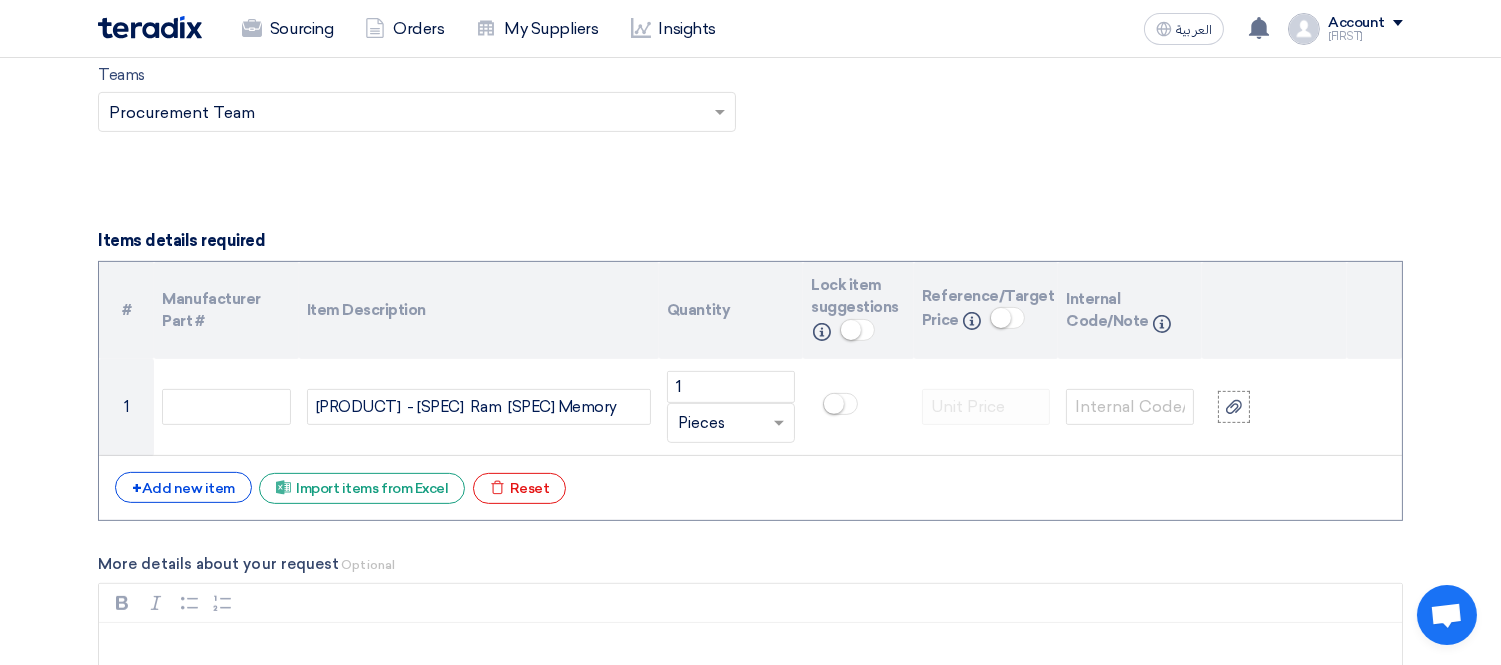 click on "+
Add new item
Excel file
Import items from Excel
Excel file
Reset" 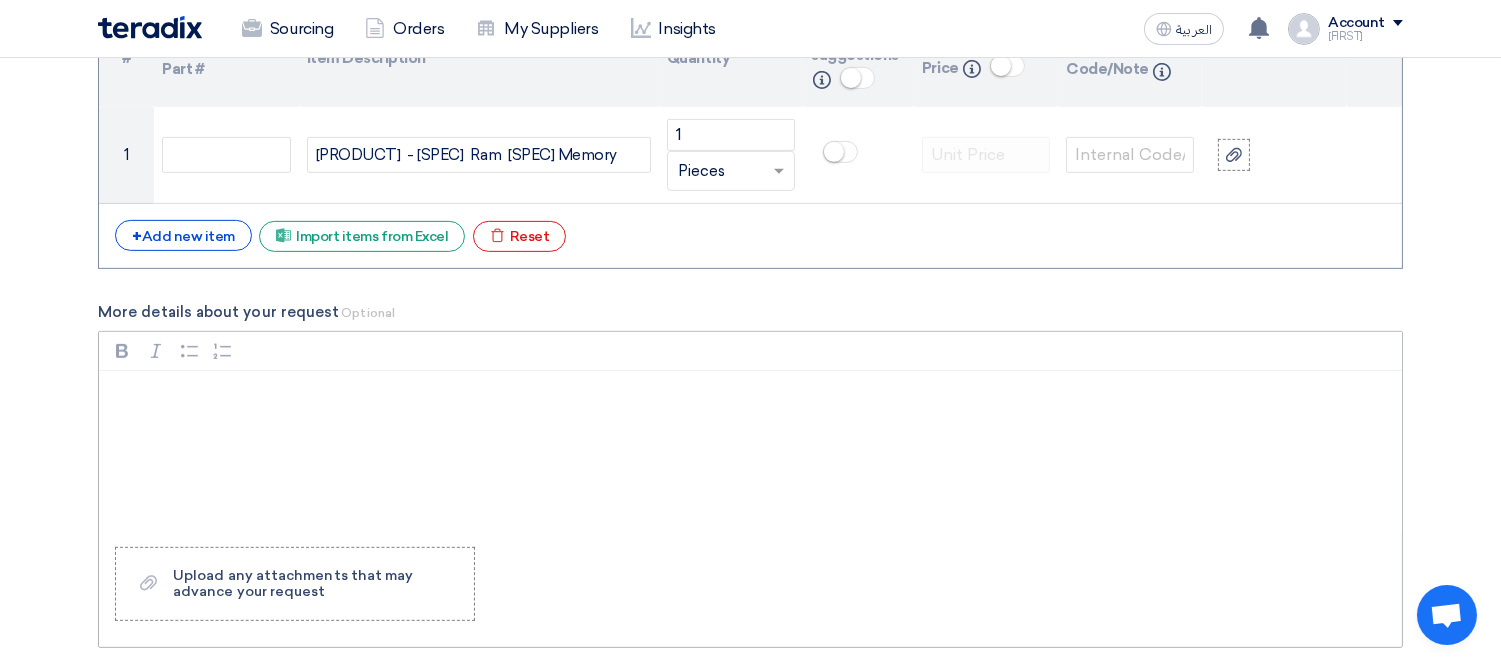 scroll, scrollTop: 1656, scrollLeft: 0, axis: vertical 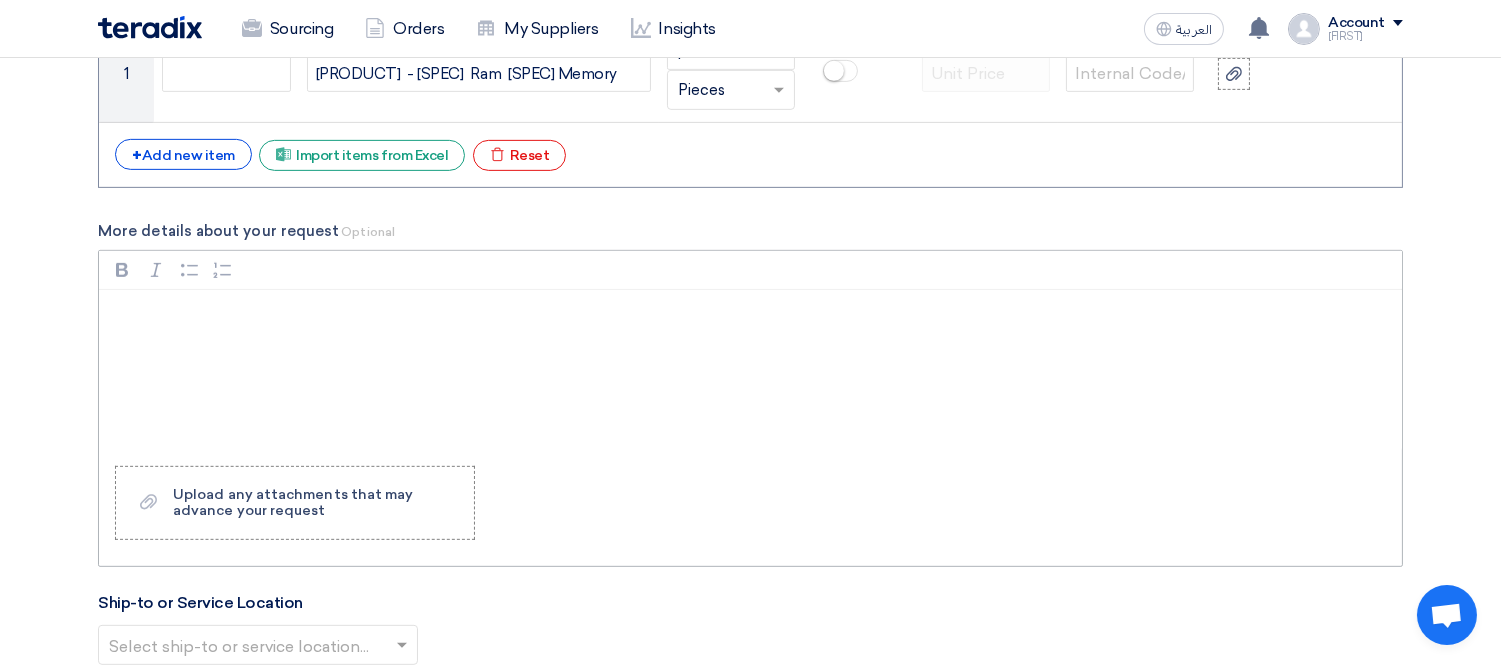 click at bounding box center [750, 370] 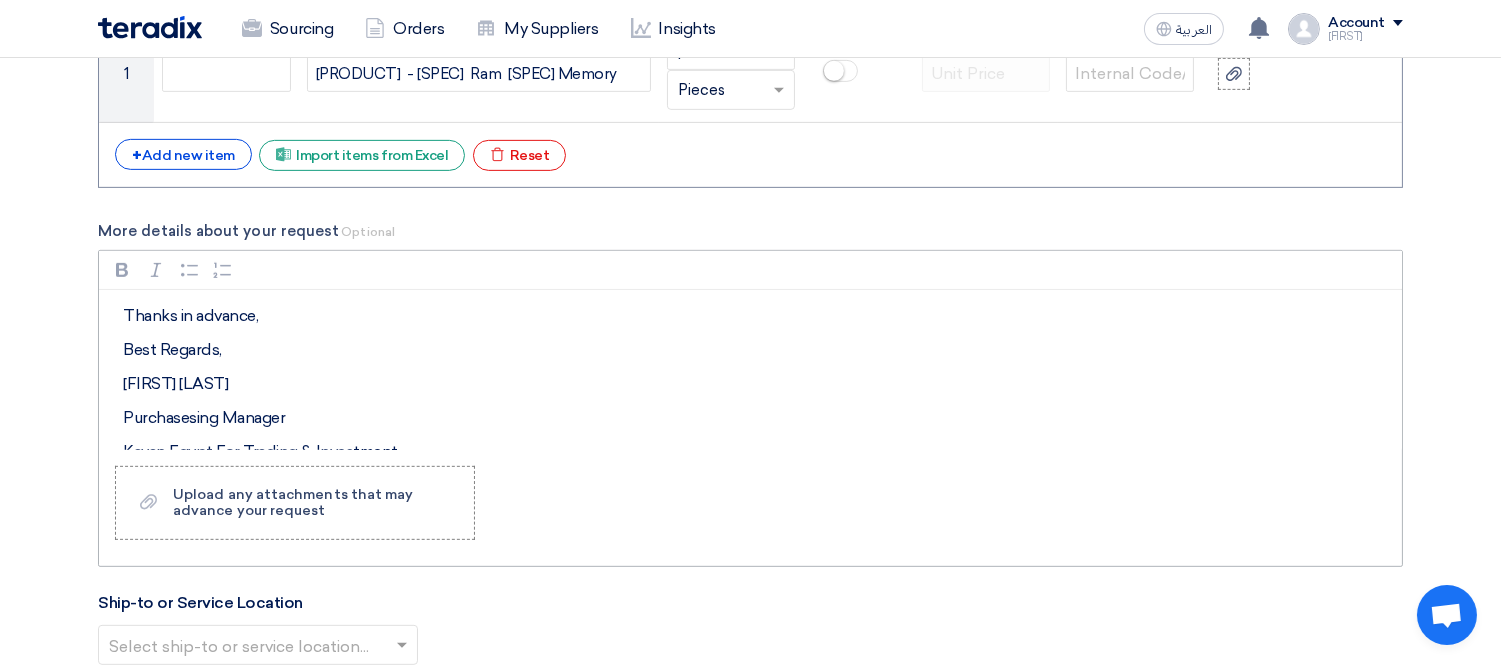 scroll, scrollTop: 147, scrollLeft: 0, axis: vertical 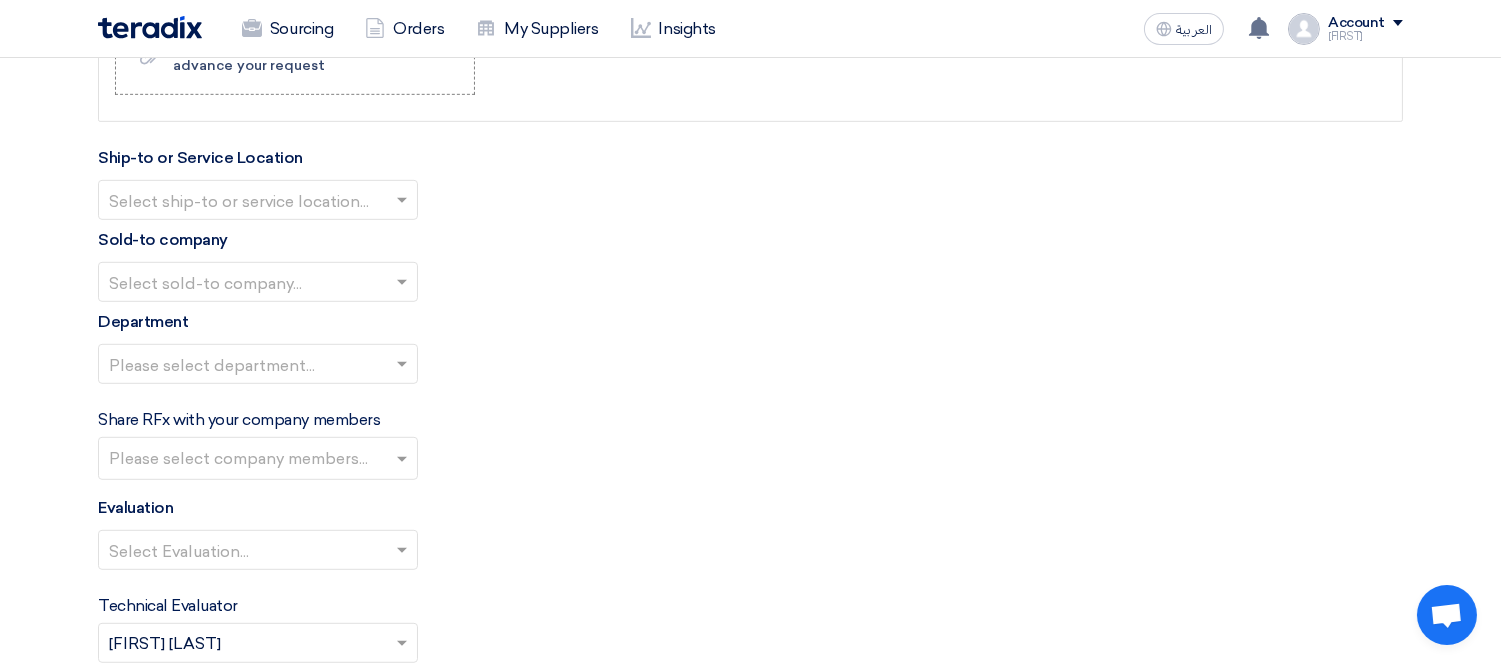 click 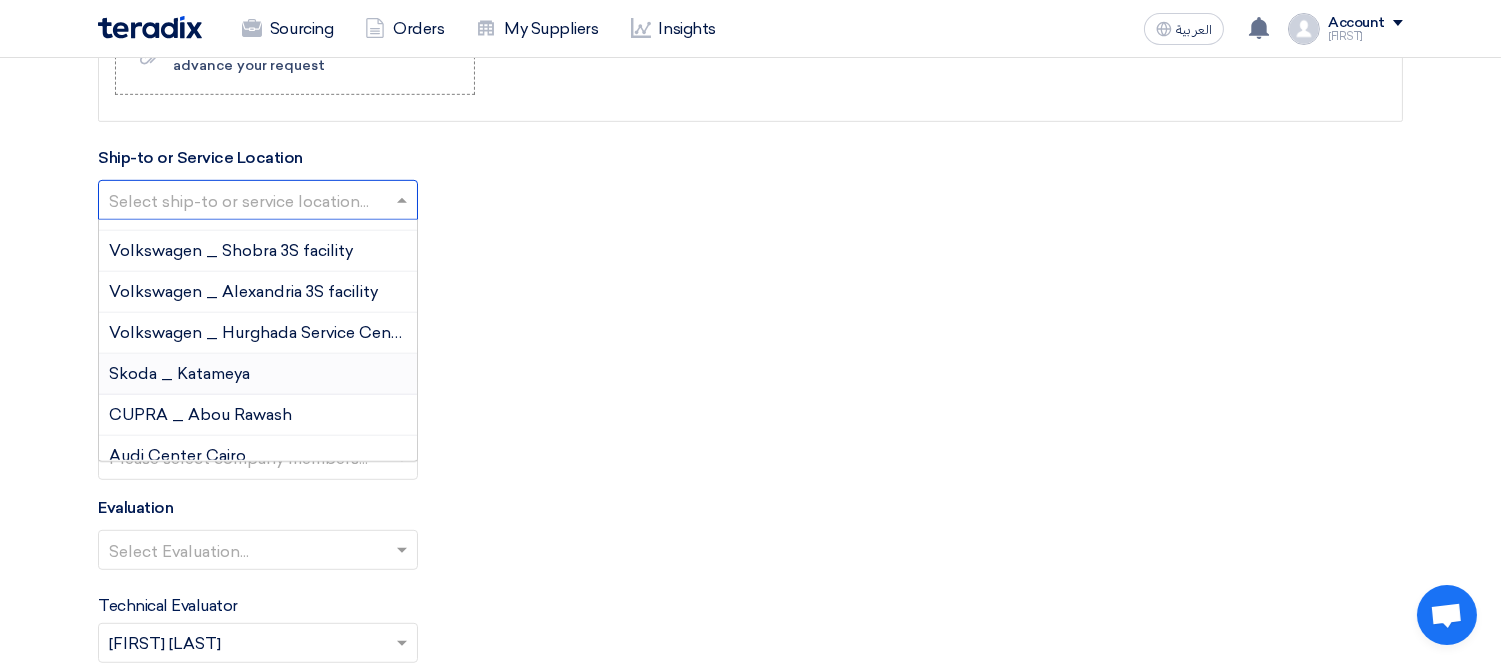 scroll, scrollTop: 111, scrollLeft: 0, axis: vertical 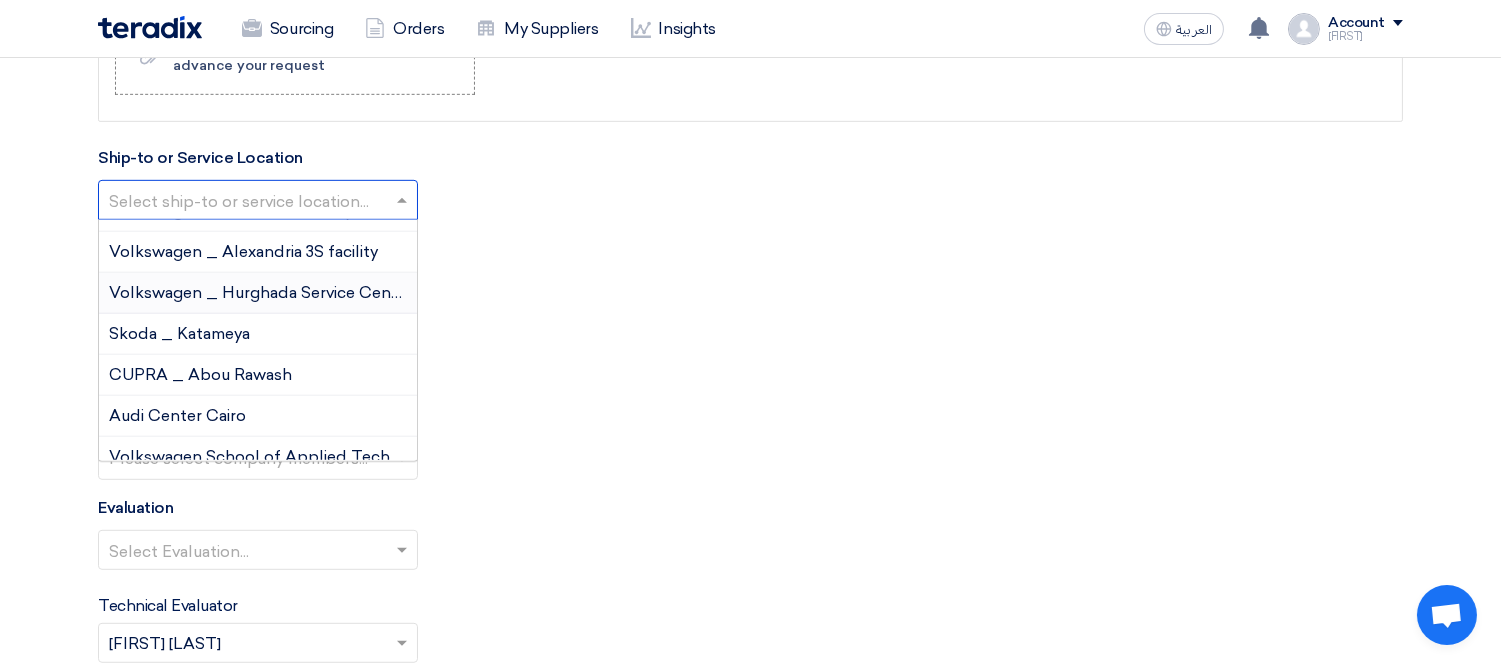 click on "Volkswagen _ Hurghada Service Center" at bounding box center [261, 292] 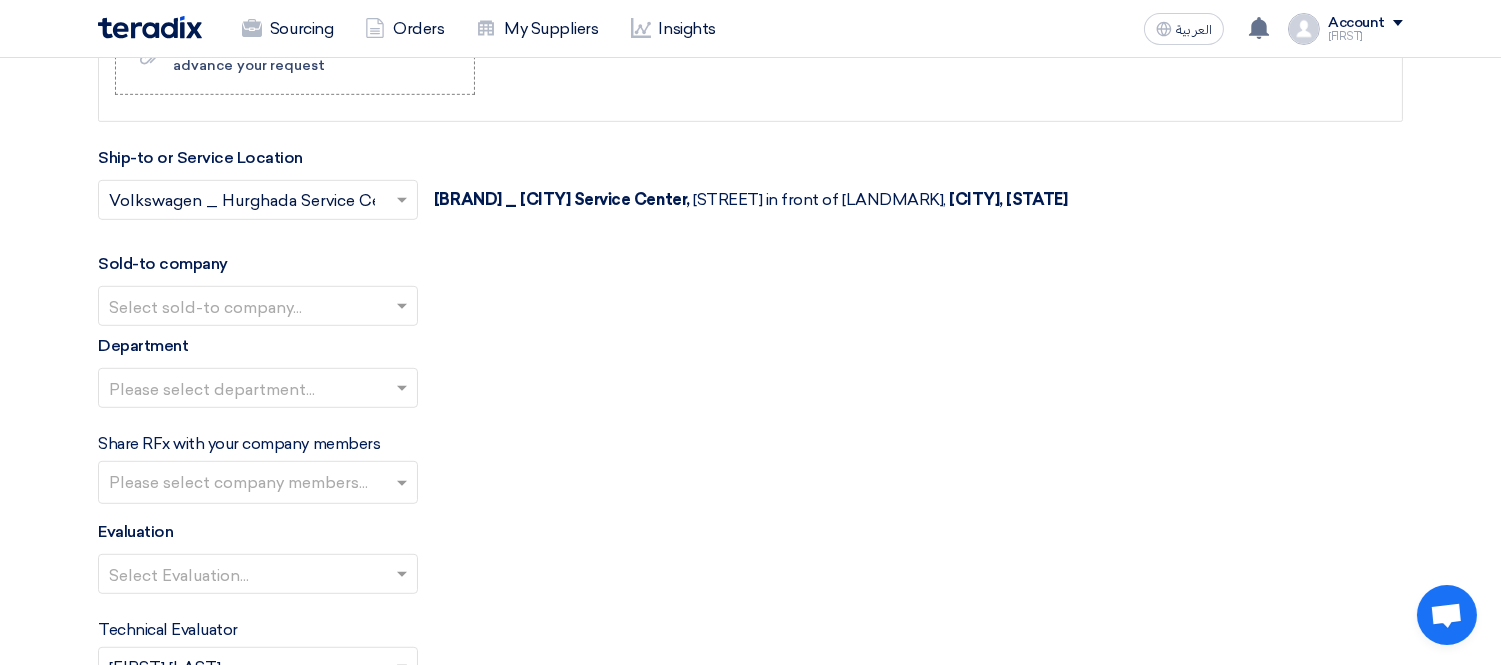 click 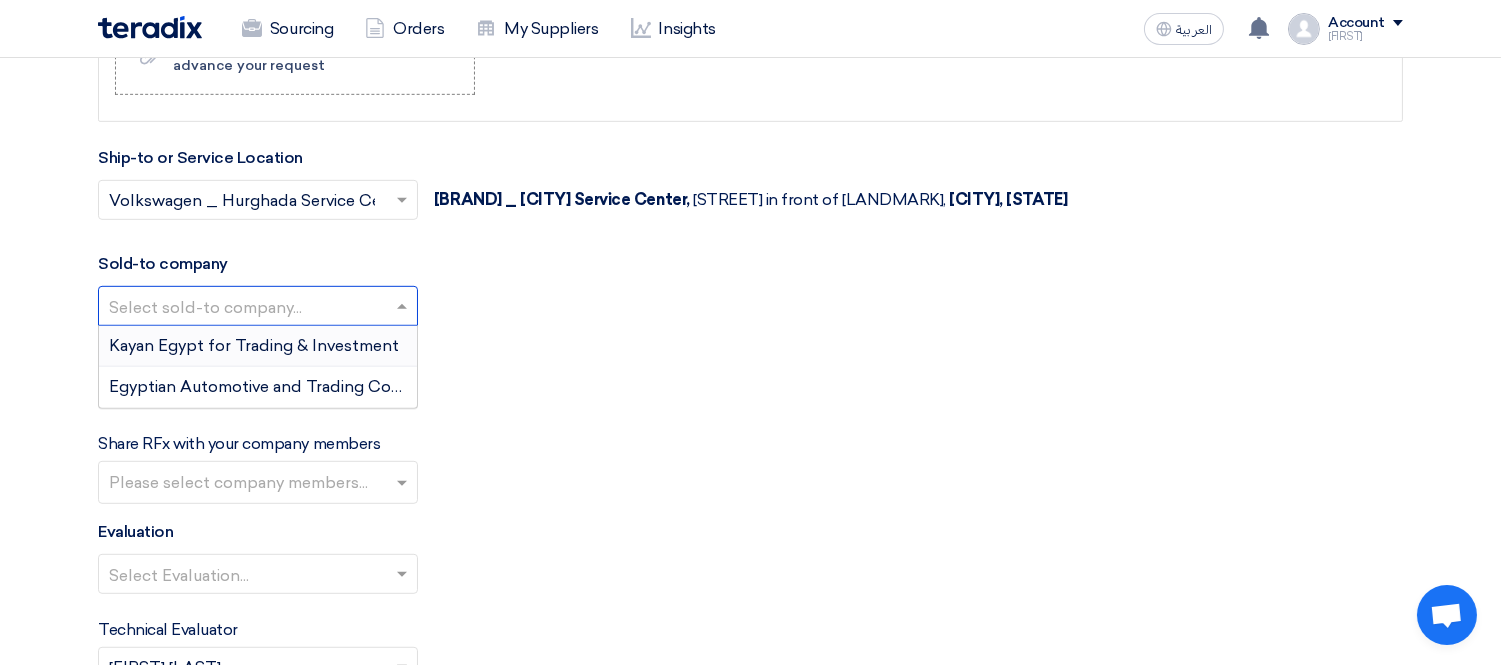 click on "Kayan Egypt for Trading & Investment" at bounding box center (254, 345) 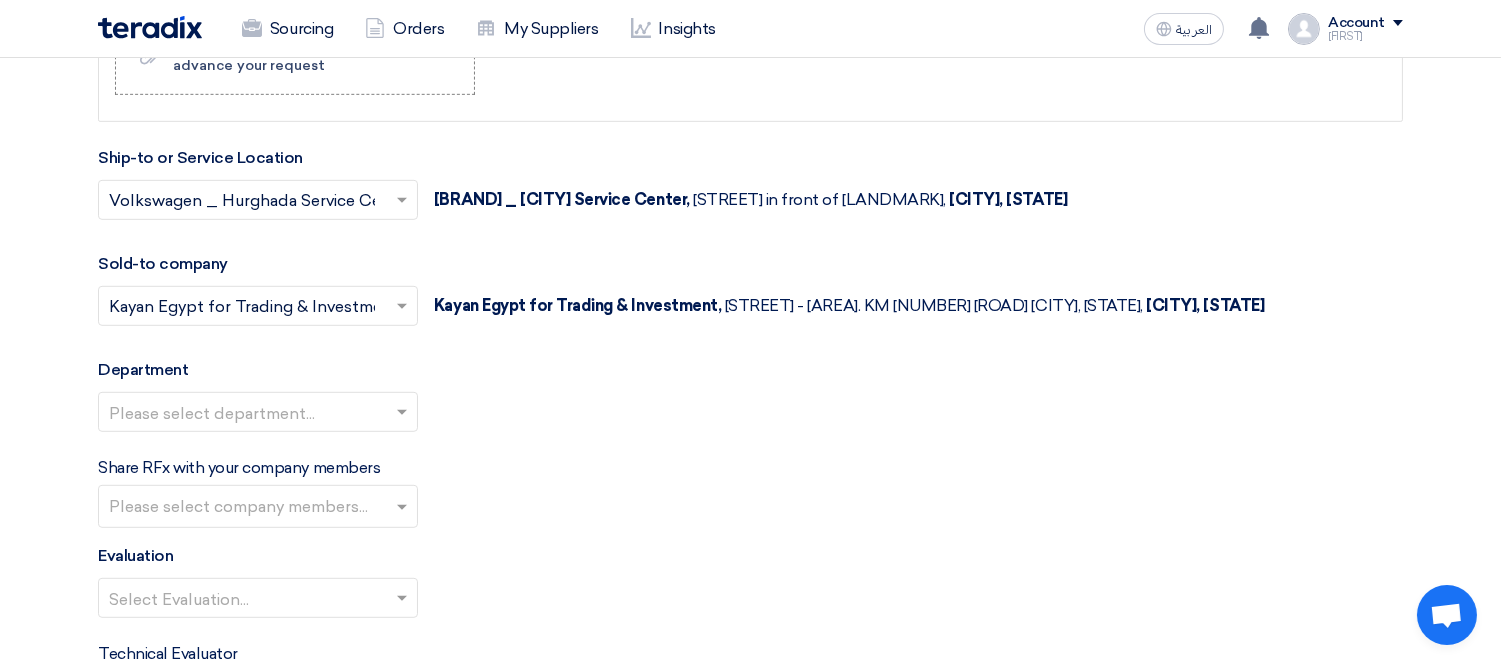 click 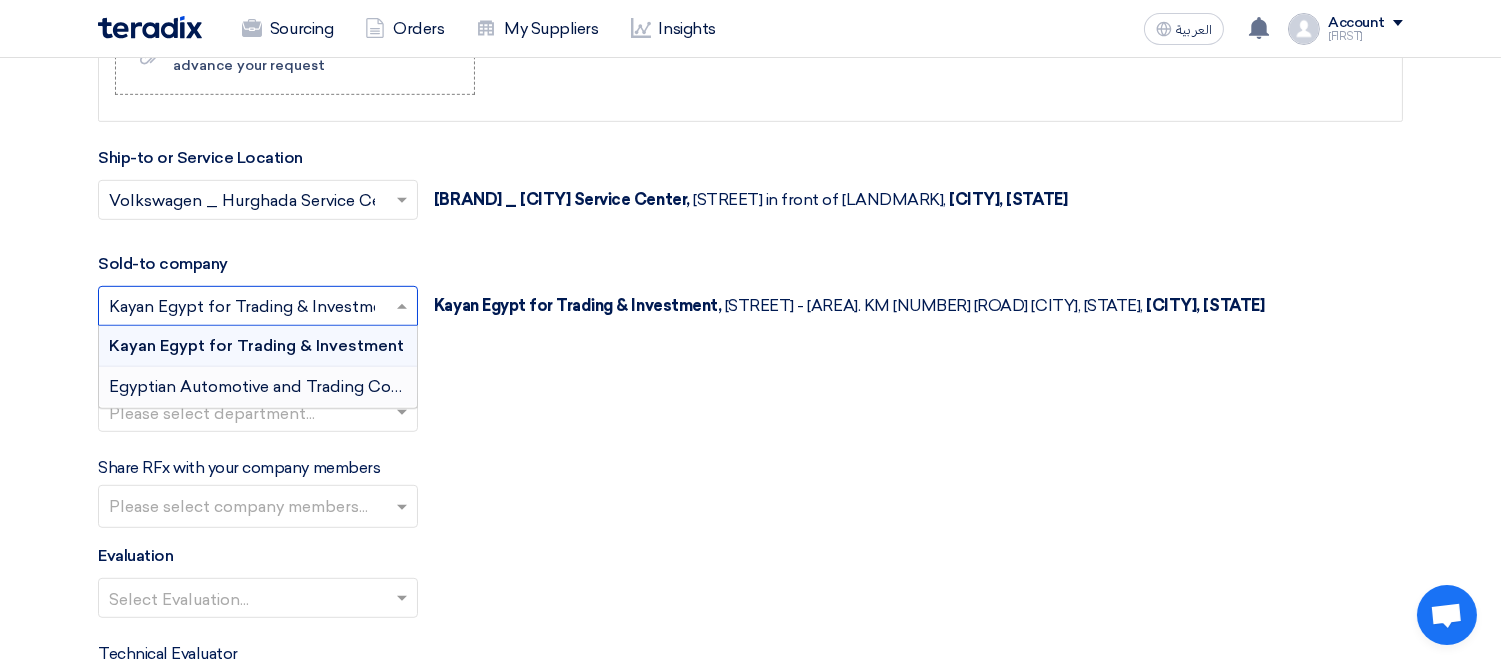 click on "Egyptian Automotive and Trading Company" at bounding box center (275, 386) 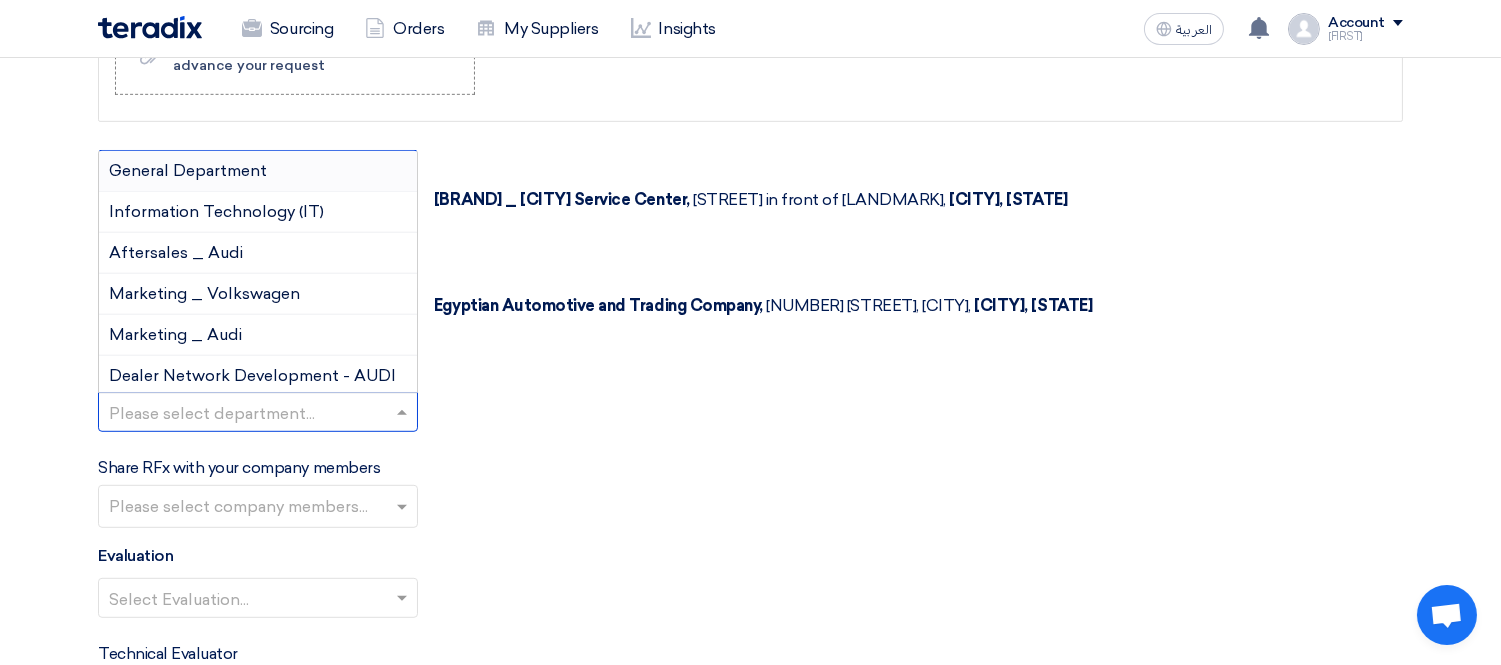 click 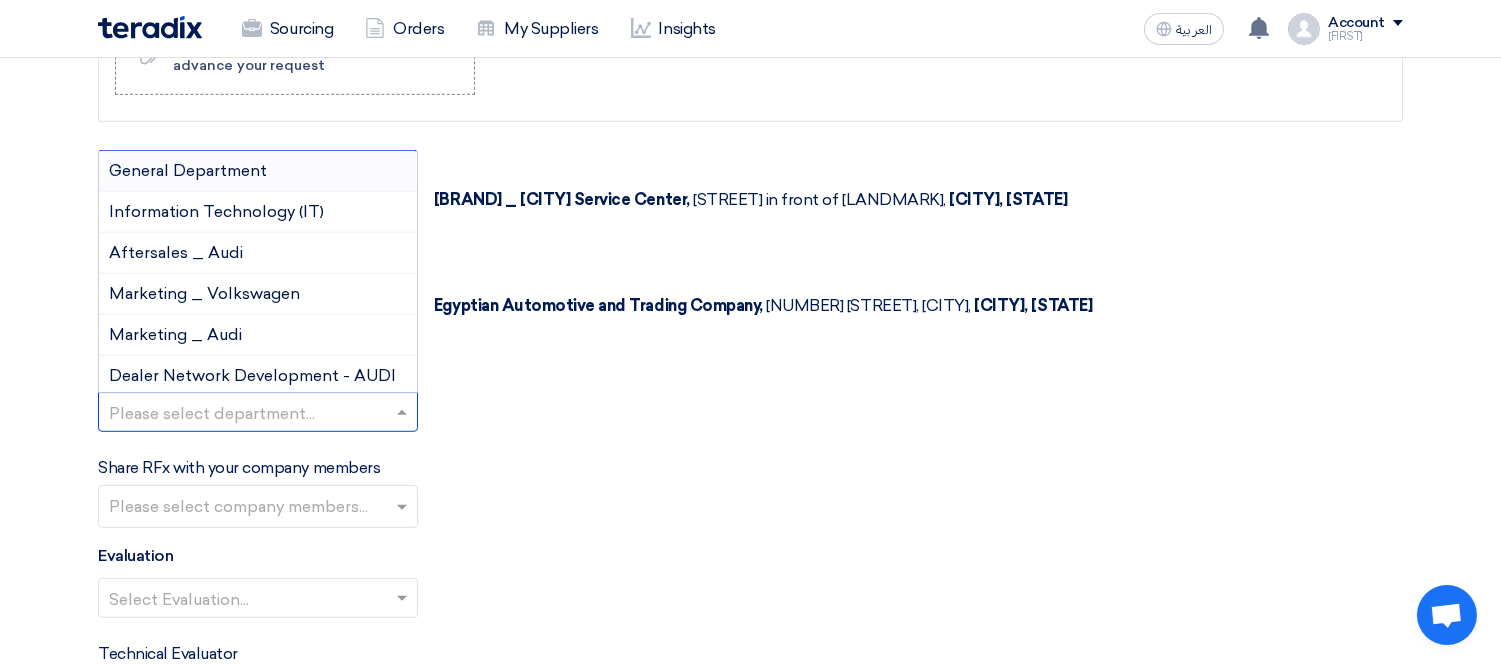 click on "General Department" at bounding box center (258, 171) 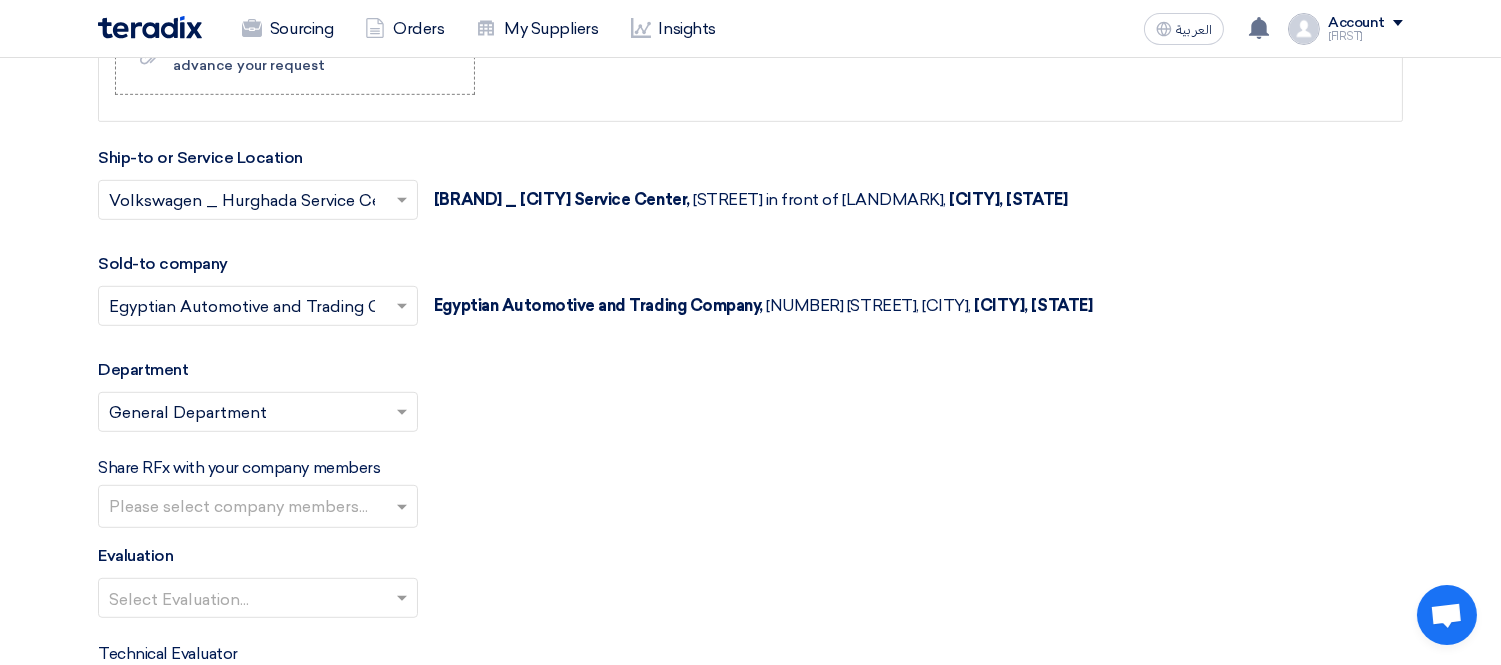 click at bounding box center [260, 508] 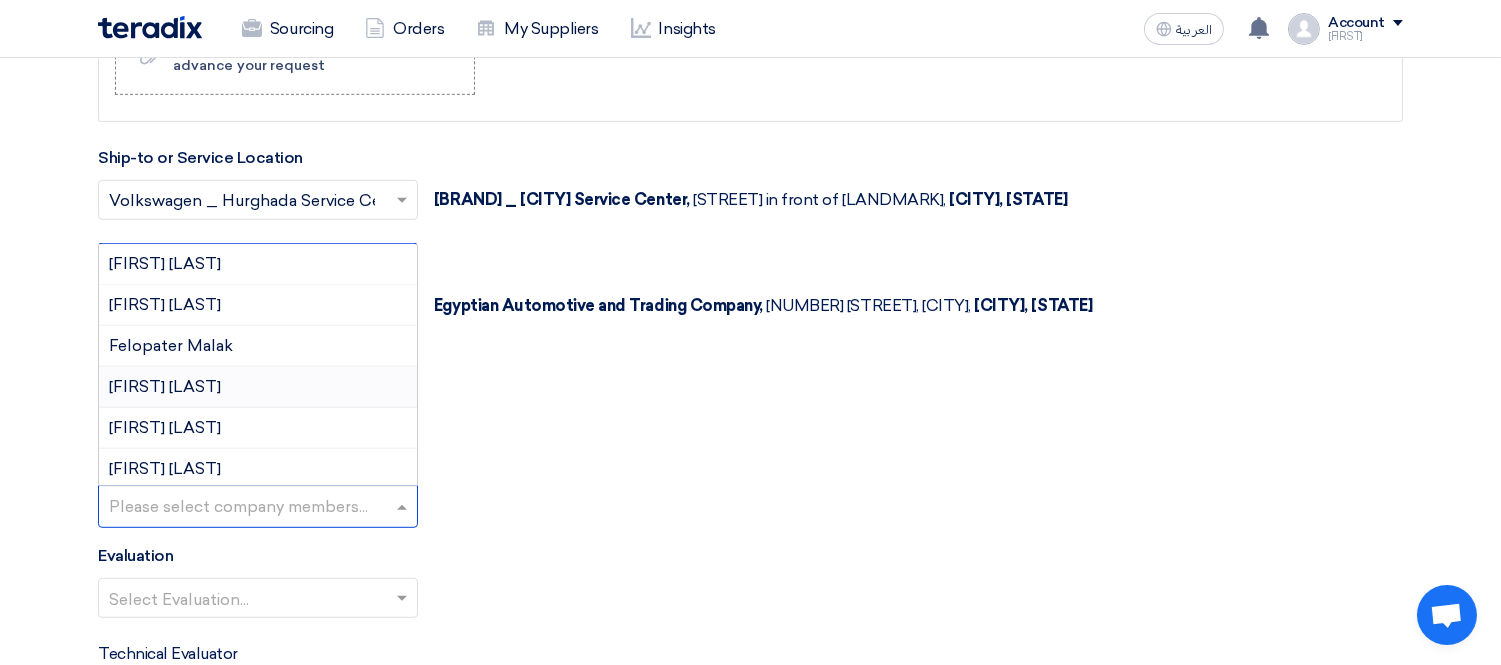 click on "Please select department...
×
General Department
×" 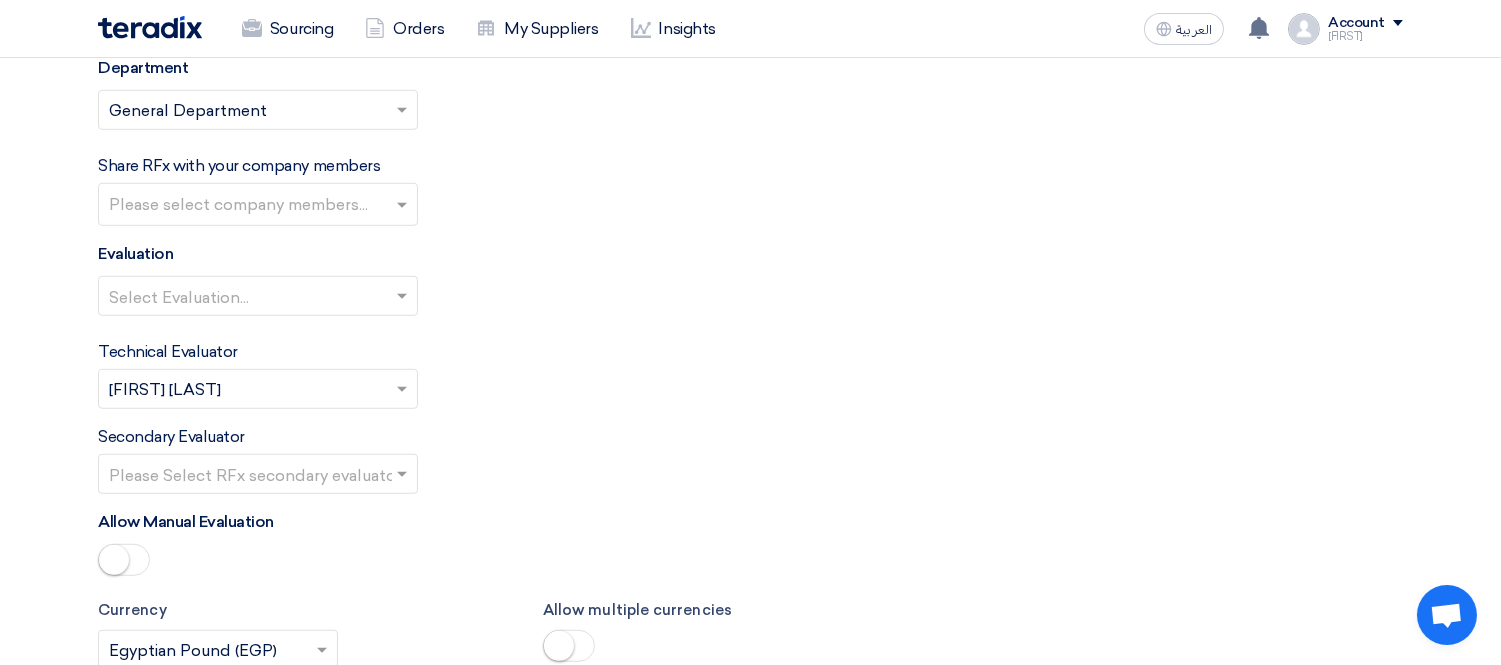 scroll, scrollTop: 2434, scrollLeft: 0, axis: vertical 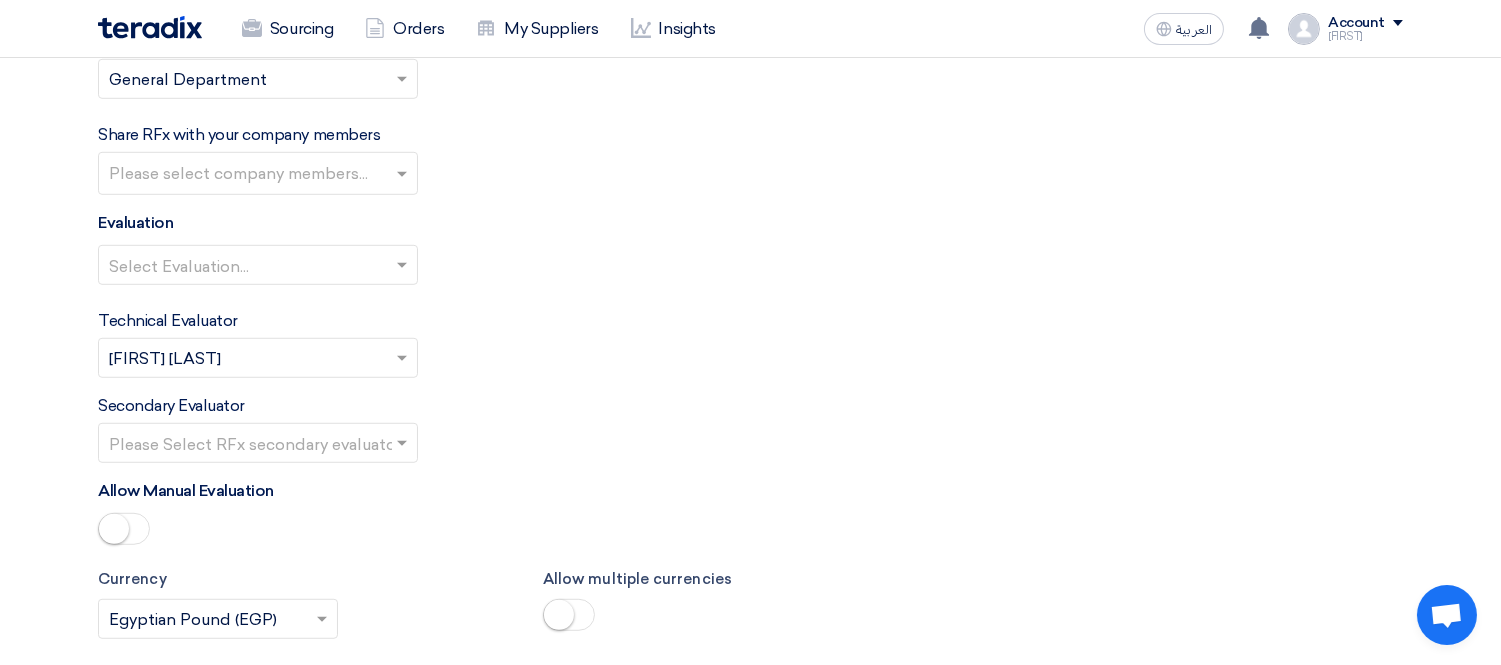 click 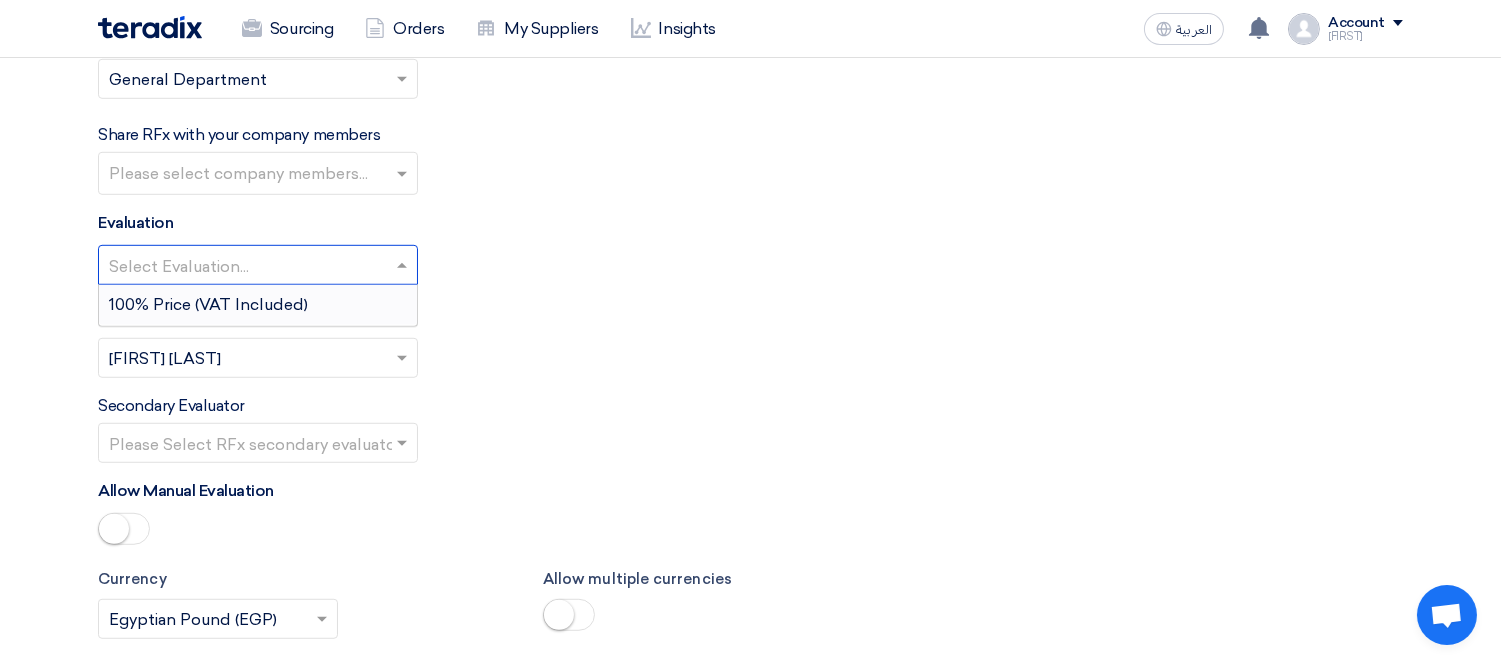 click on "100% Price (VAT Included)" at bounding box center (208, 304) 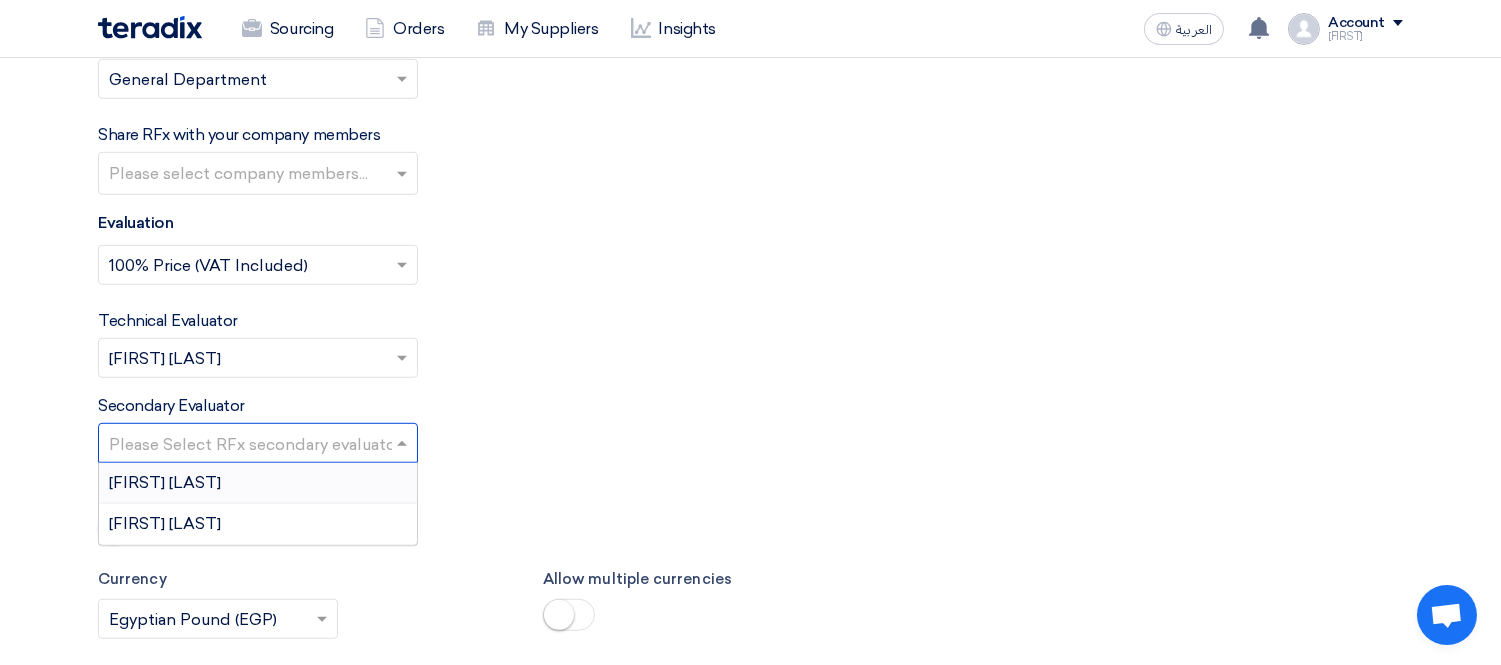 click at bounding box center [248, 445] 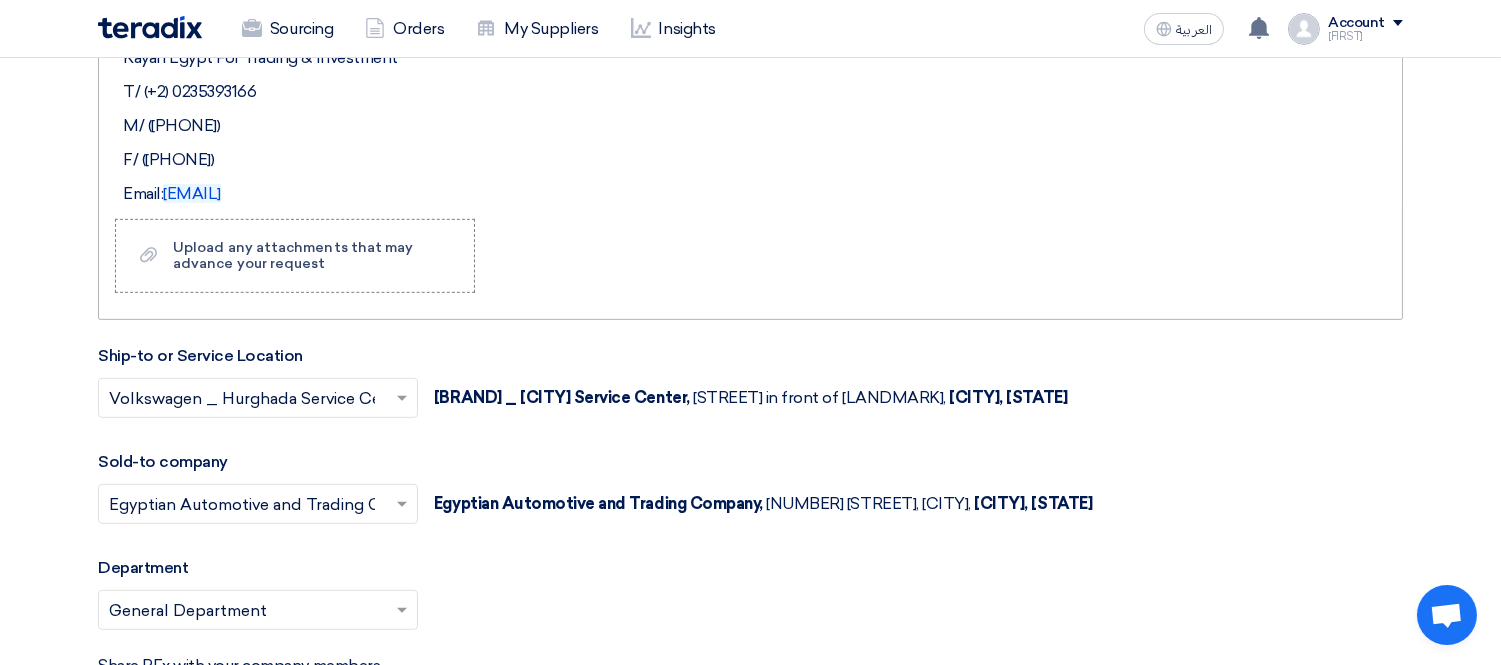scroll, scrollTop: 1767, scrollLeft: 0, axis: vertical 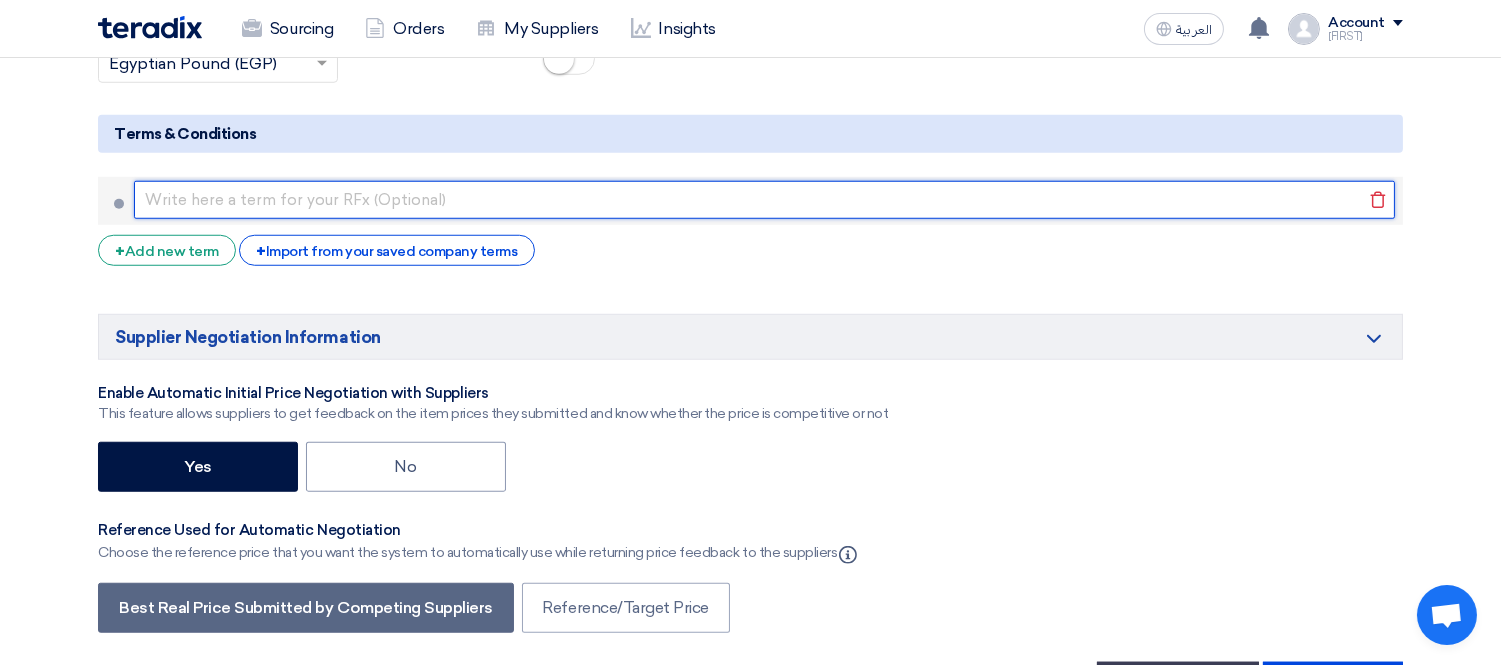 click 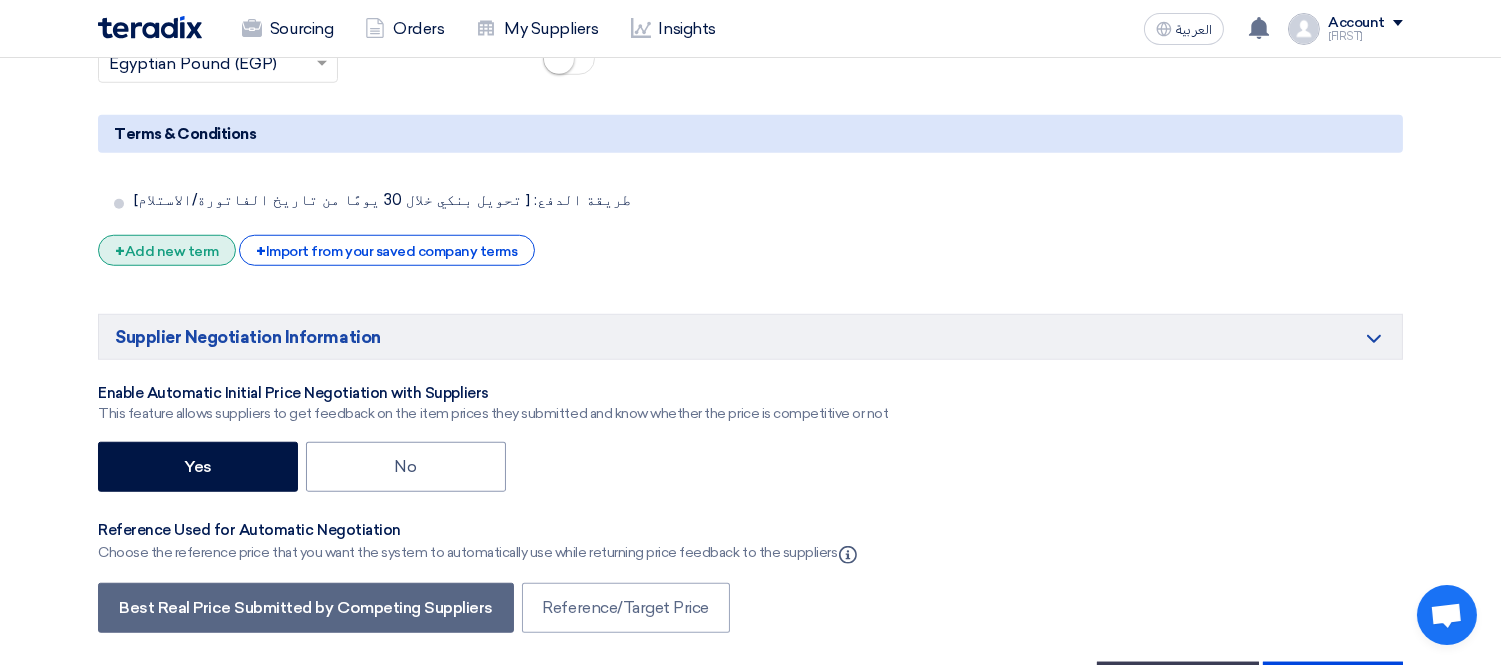 click on "+
Add new term" 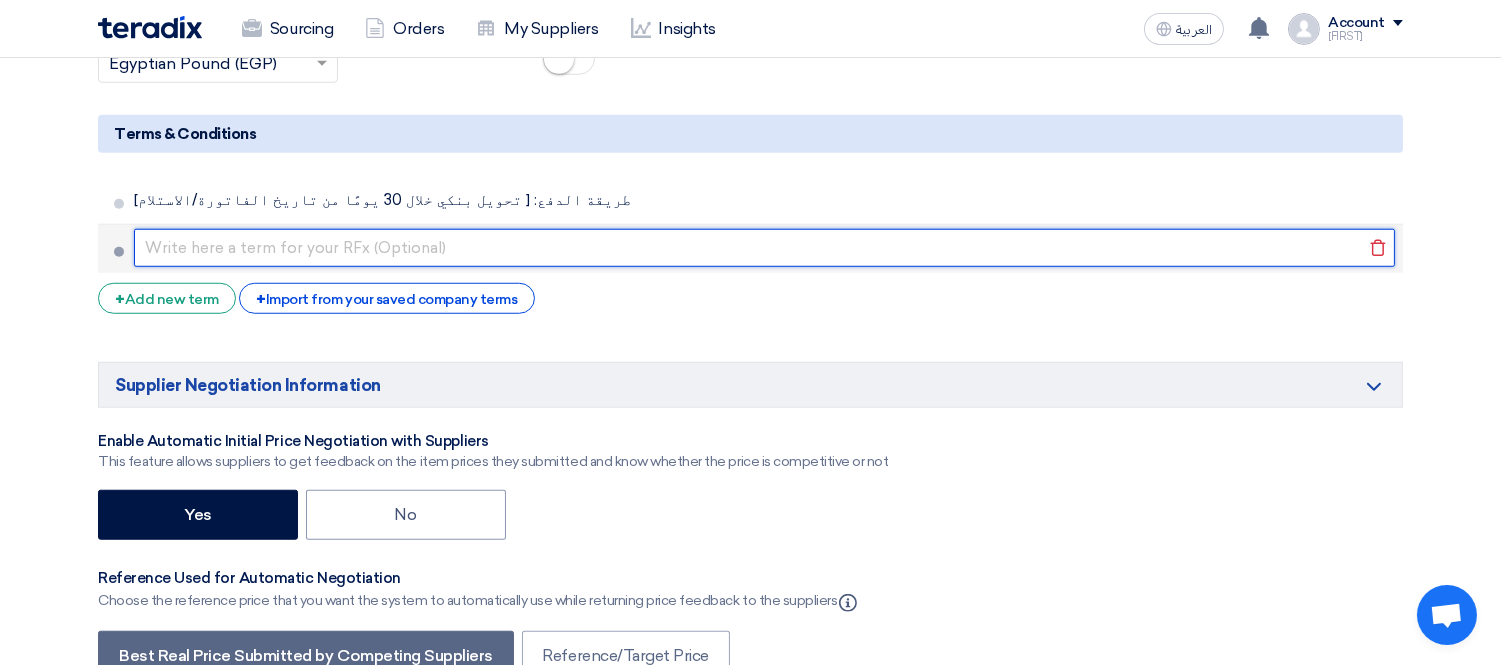 click 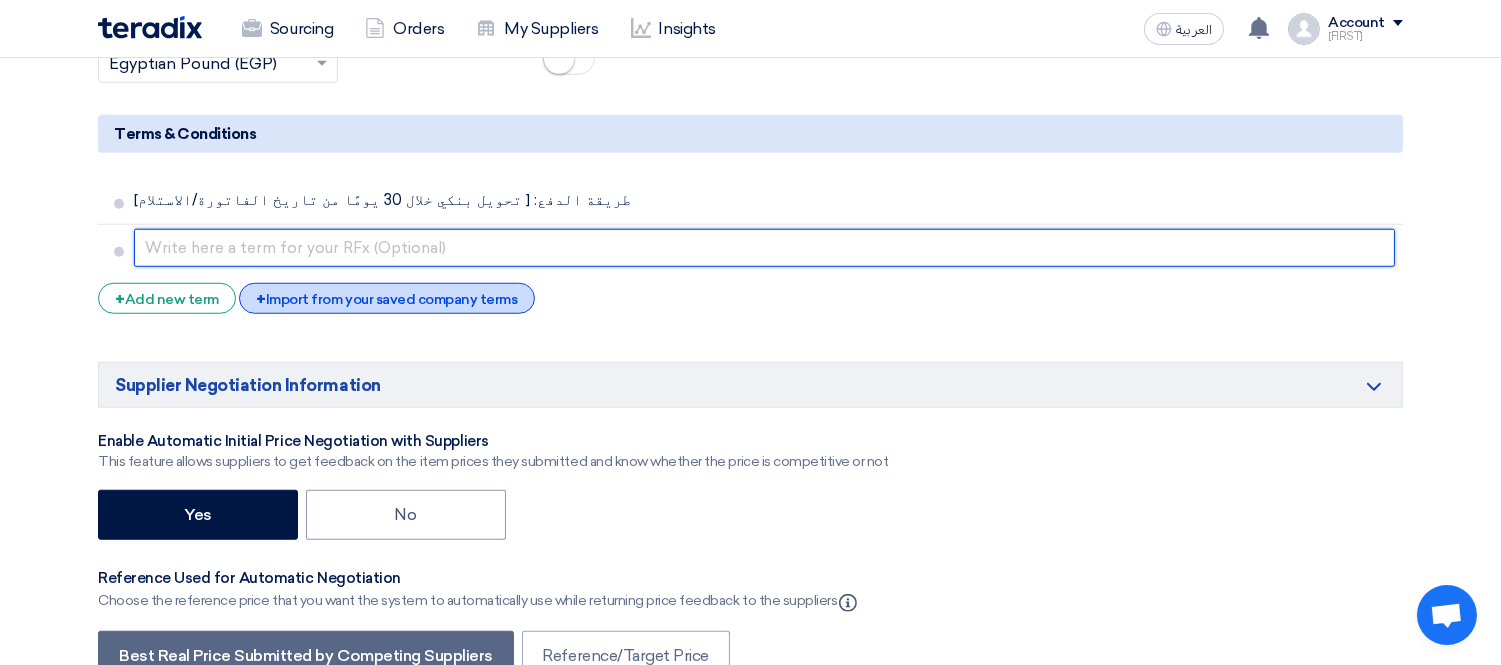 paste on "مدة التوريد: [ خلال 7 أيام من تاريخ أمر الشراء]" 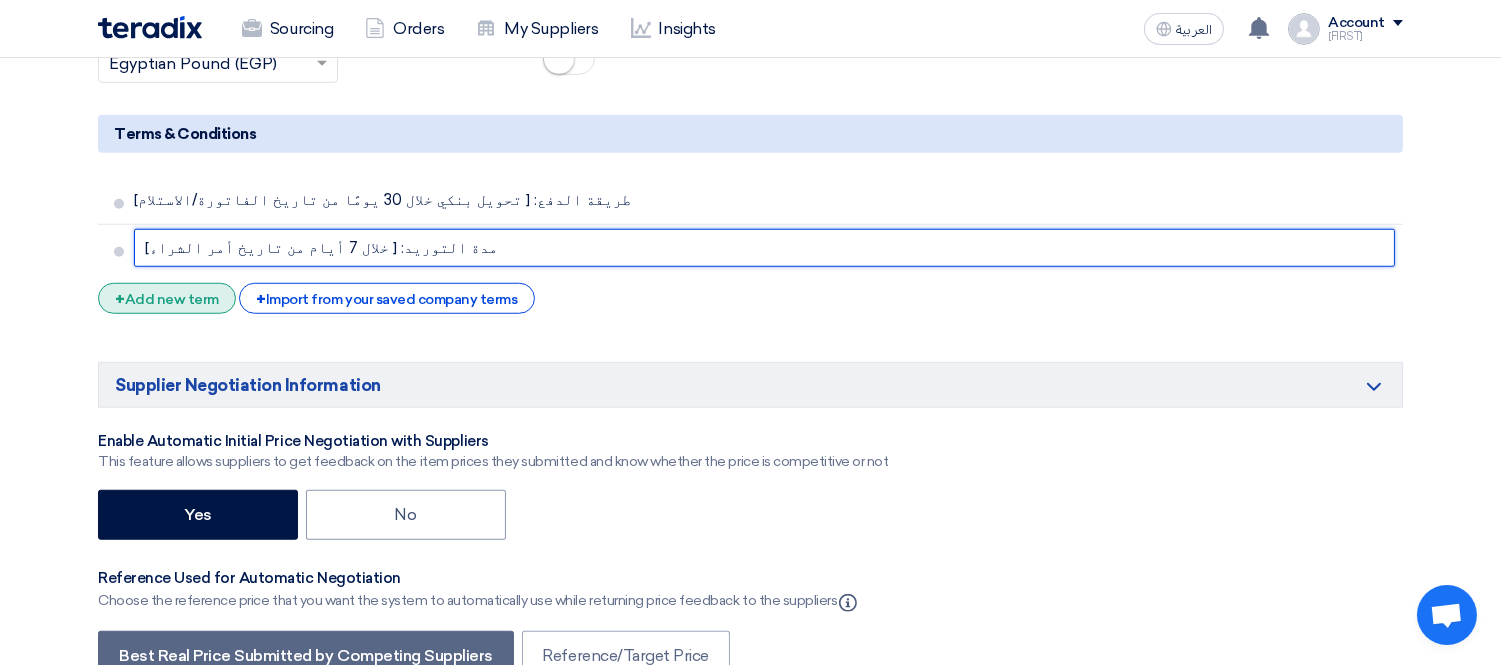 type on "مدة التوريد: [ خلال 7 أيام من تاريخ أمر الشراء]" 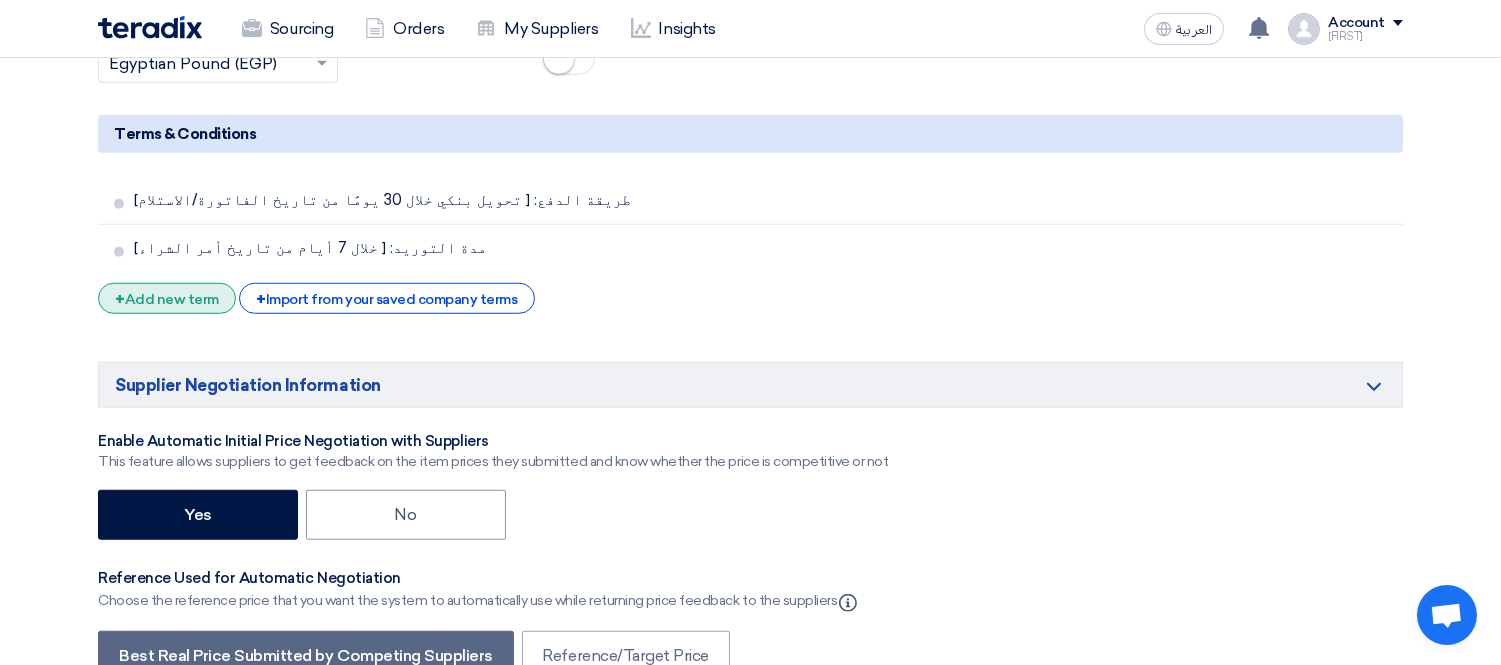 click on "+
Add new term" 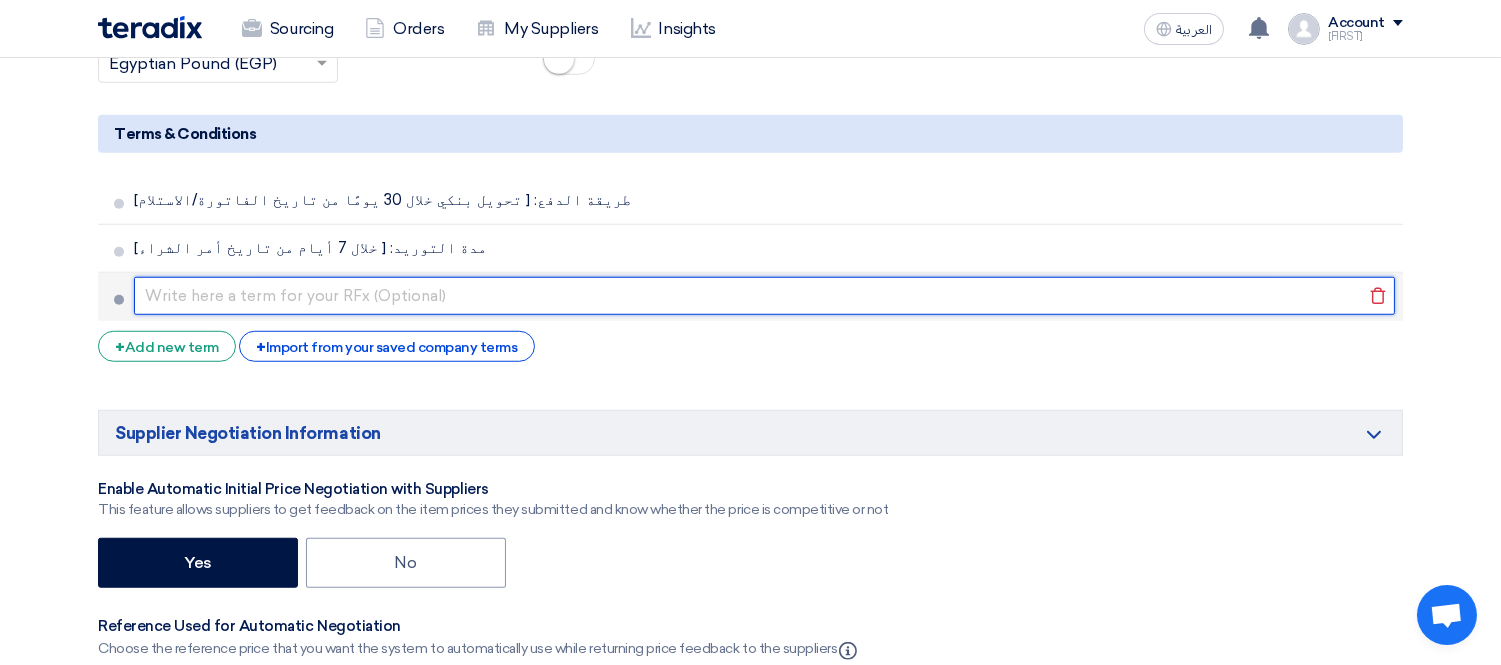 click 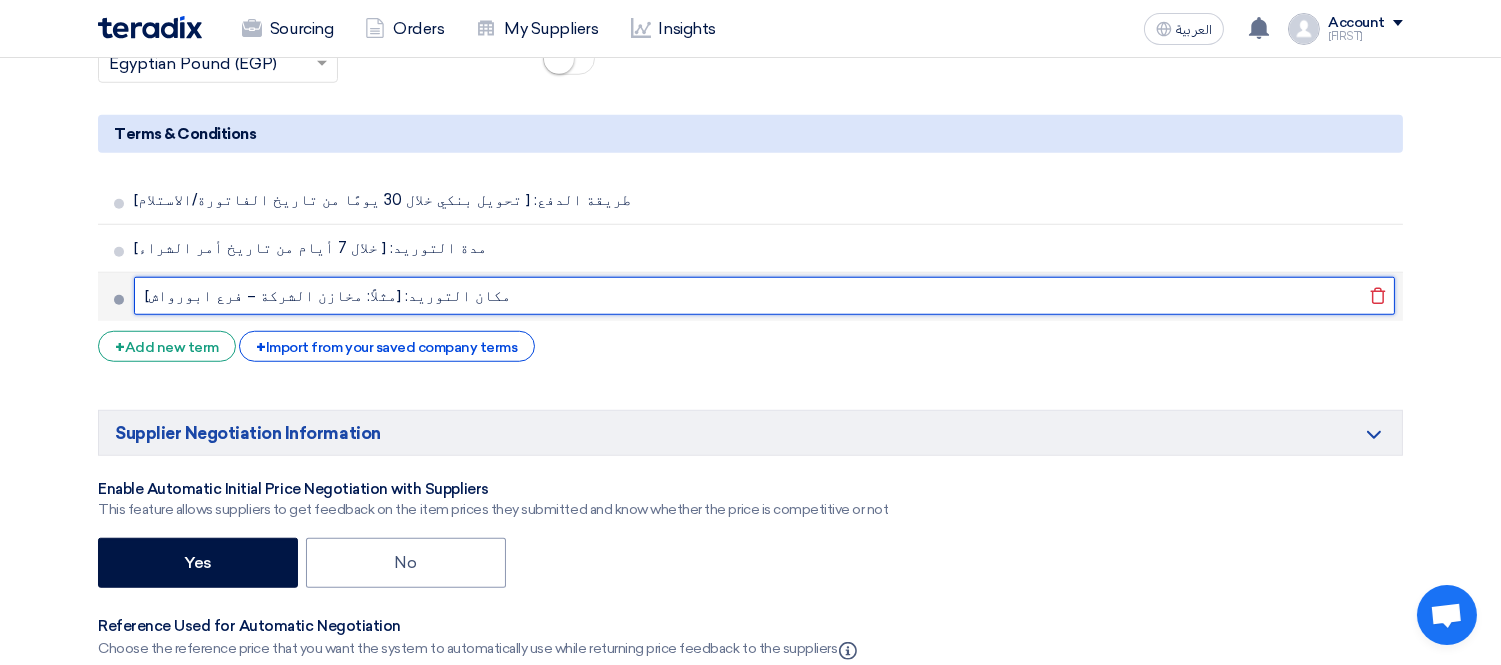 drag, startPoint x: 178, startPoint y: 301, endPoint x: 220, endPoint y: 303, distance: 42.047592 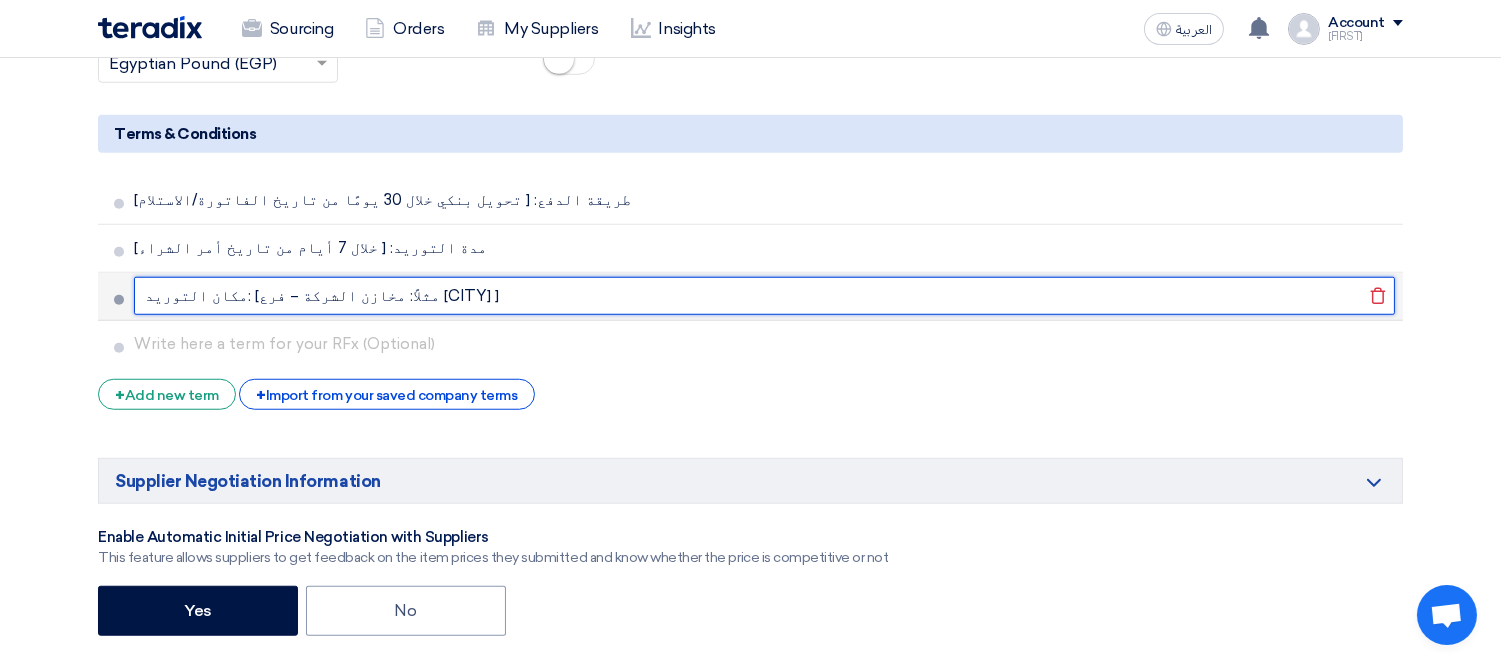 click on "مكان التوريد: [مثلاً: مخازن الشركة – فرع [CITY] ]" 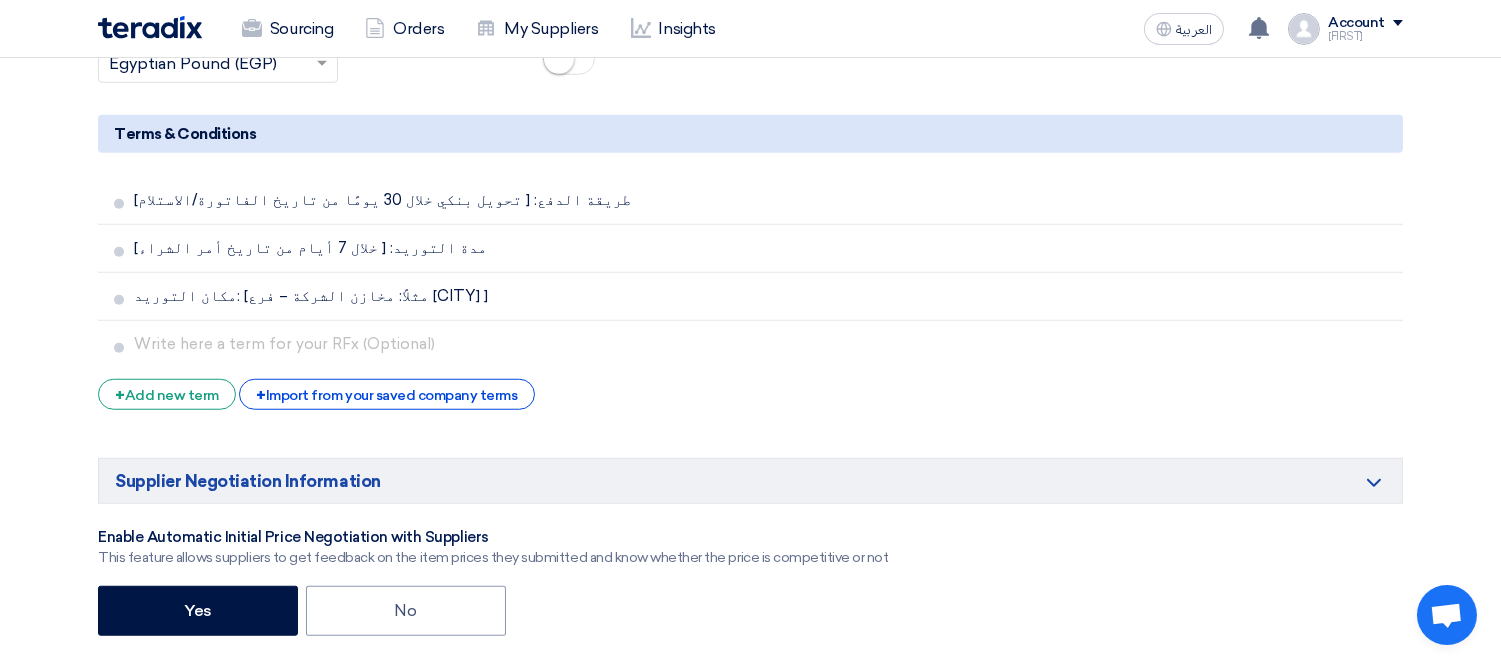 click on "Basic Information
RFx Title
[PRODUCT] - [SPEC]  Ram  [SPEC] Memory
RFx Type
Normal RFQ
Sealed RFQ
RFP
Deadline to receive quotations
[DATE]
Pick a date
Time
Increment hours
05
Decrement hours
:
00 PM" 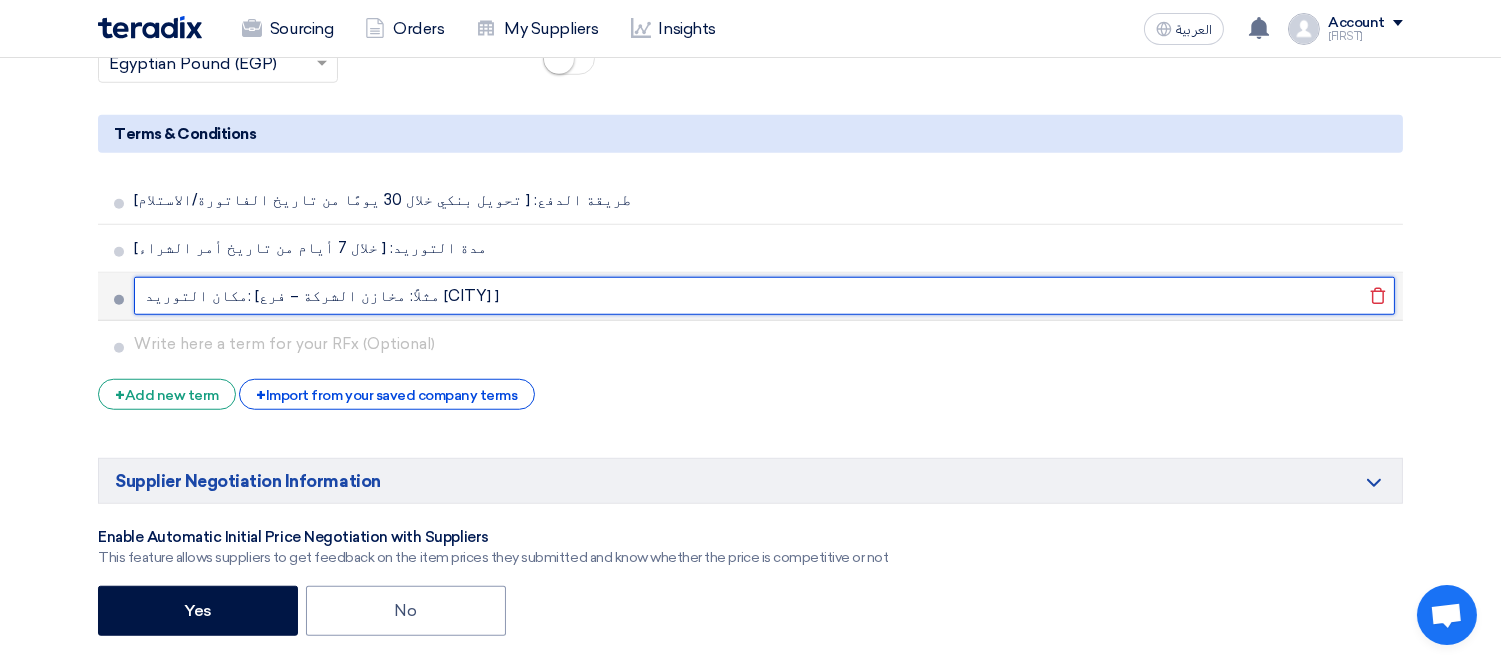 click on "مكان التوريد: [مثلاً: مخازن الشركة – فرع [CITY] ]" 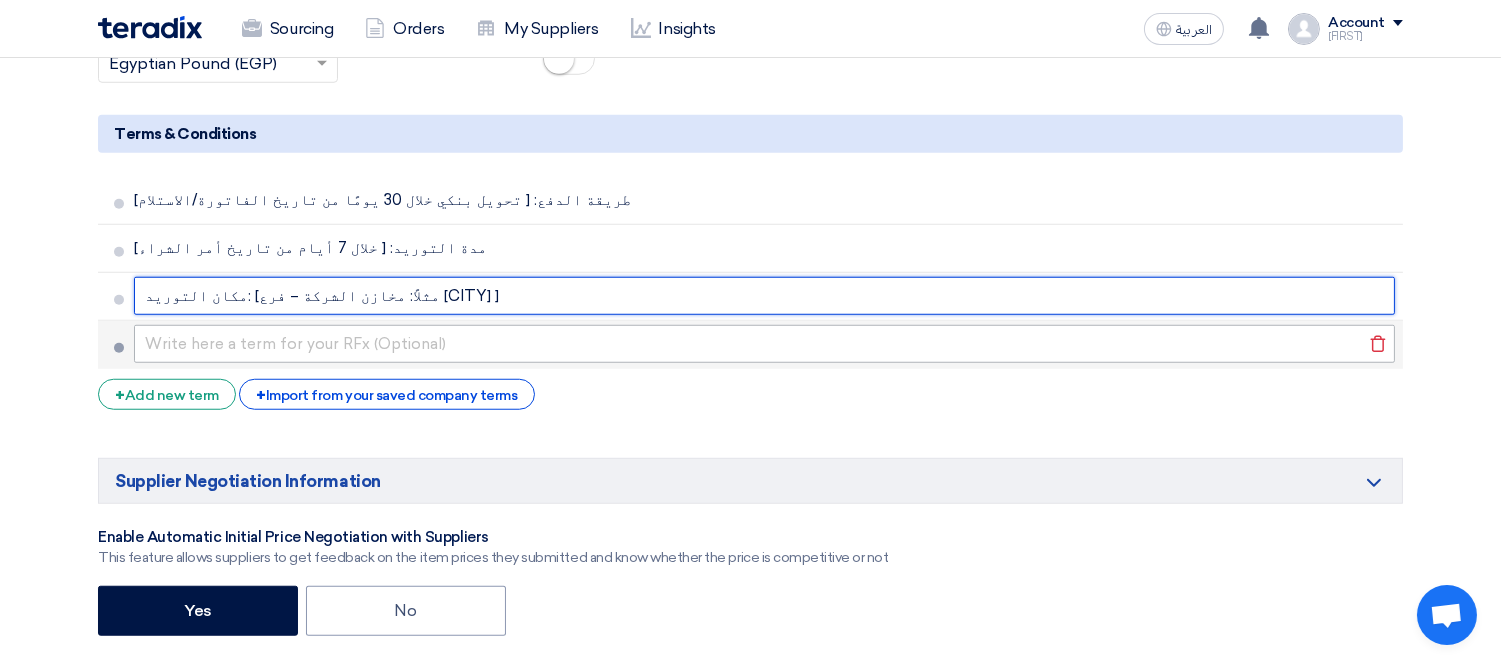 type on "مكان التوريد: [مثلاً: مخازن الشركة – فرع [CITY] ]" 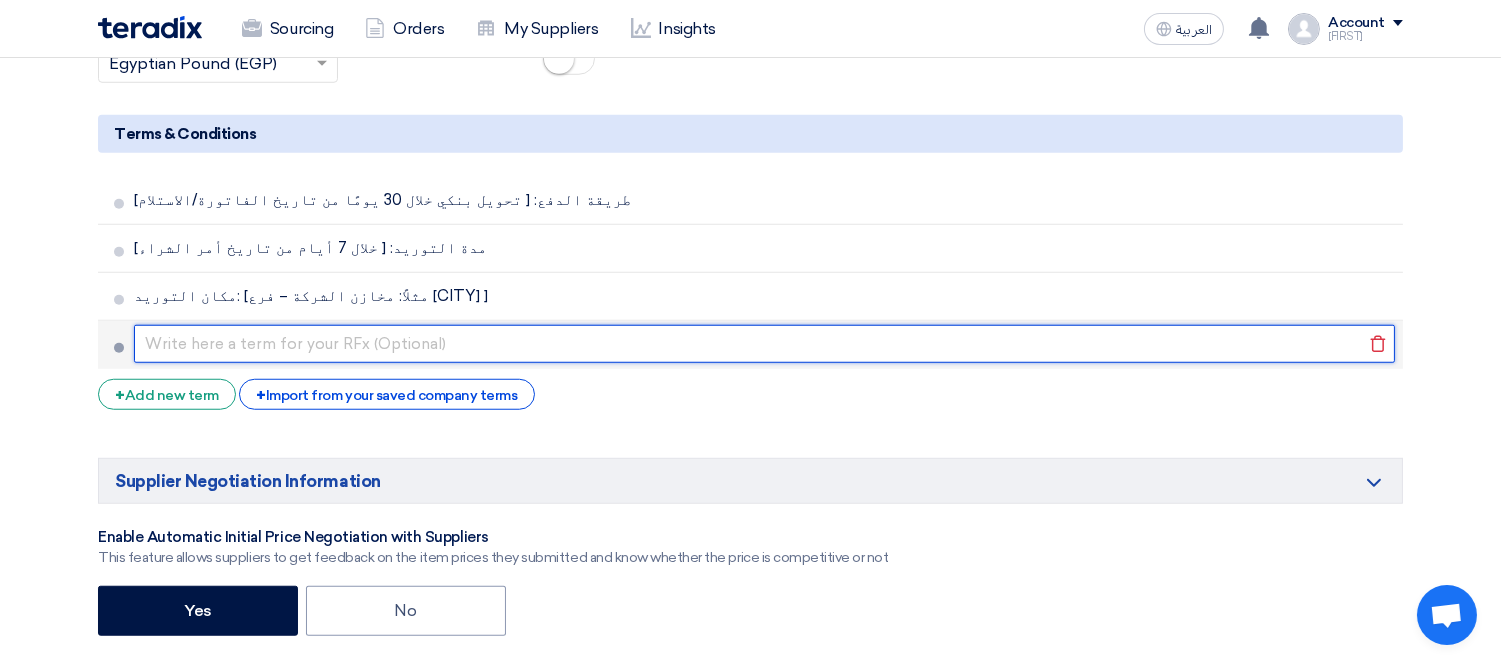 click 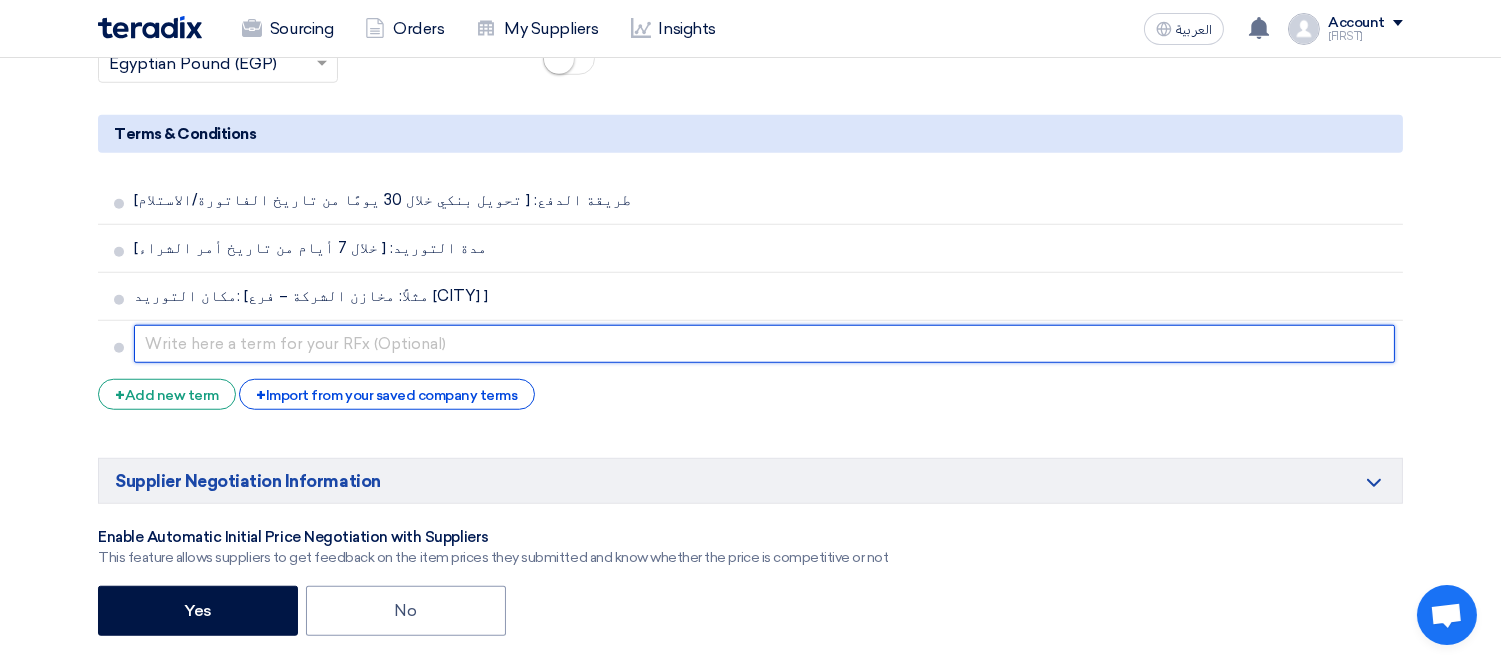 paste on "صلاحية العرض: لا تقل عن [ 15 يومًا] من تاريخ استلامه." 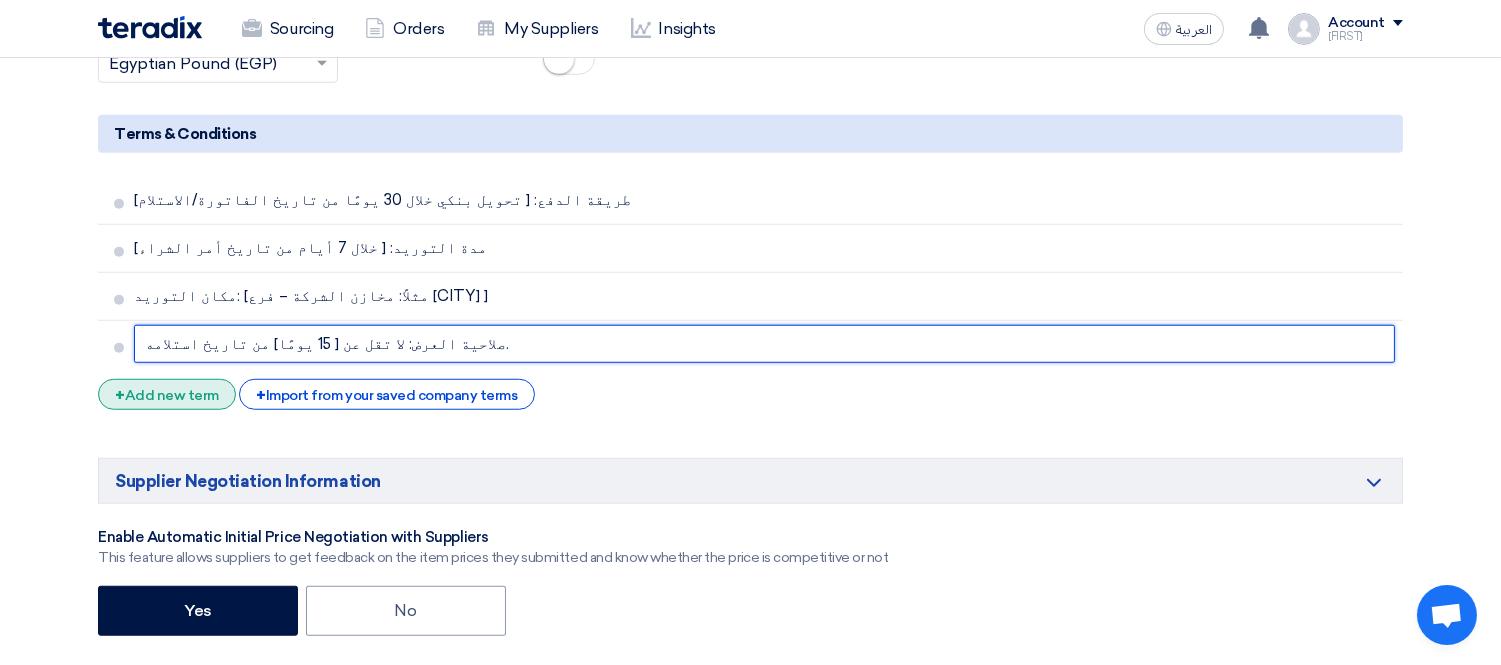 type on "صلاحية العرض: لا تقل عن [ 15 يومًا] من تاريخ استلامه." 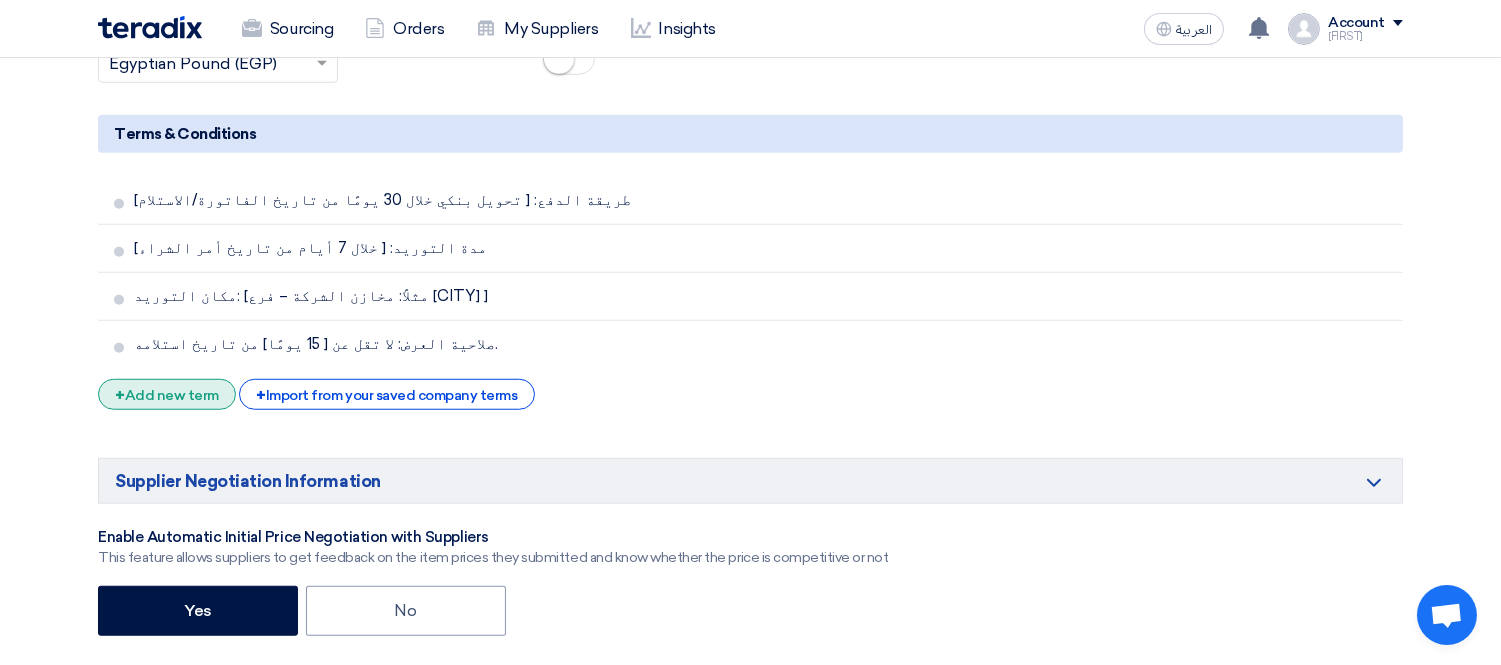 click on "+
Add new term" 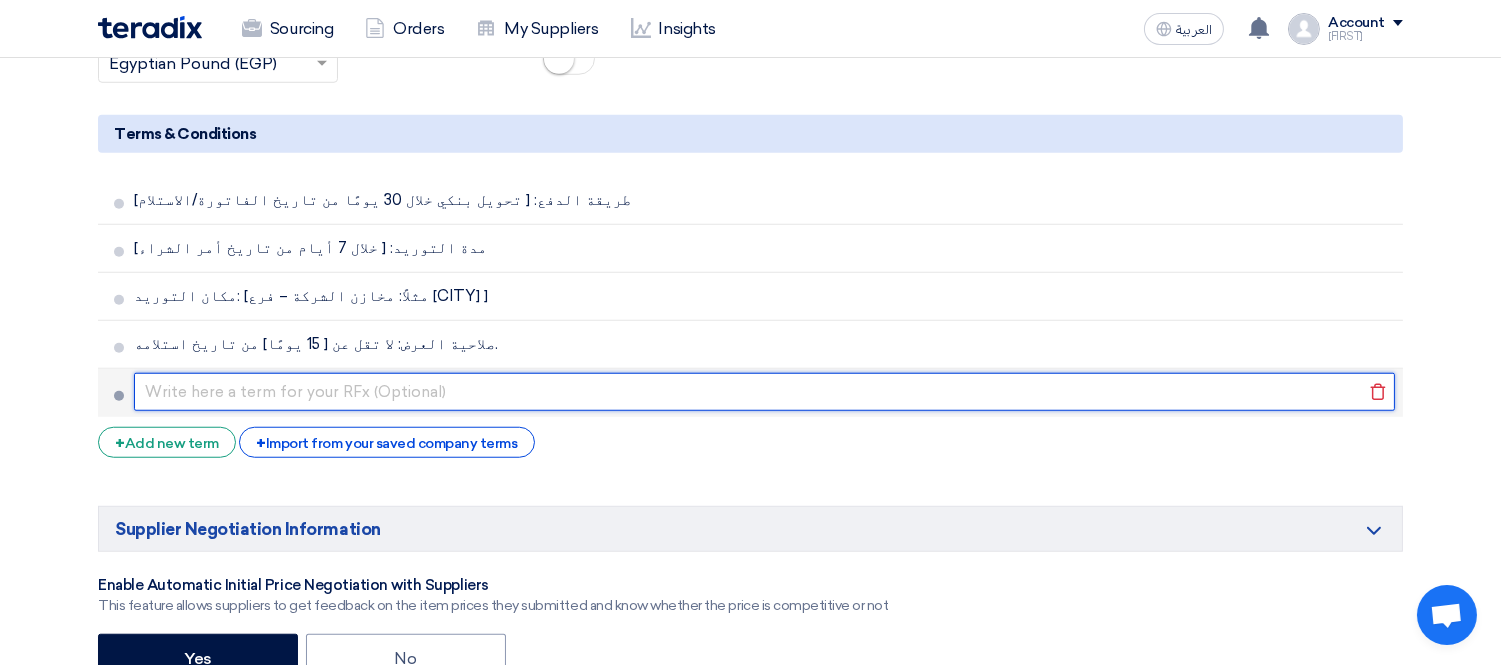 click 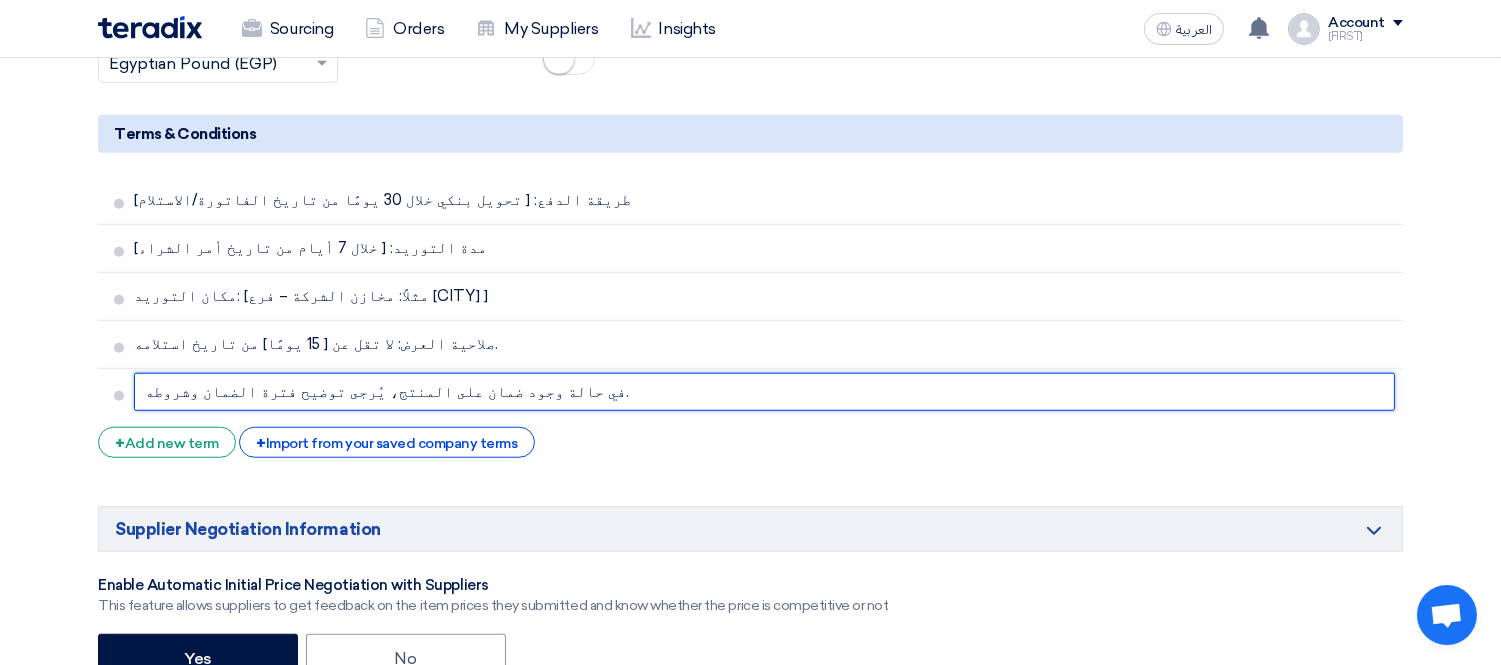 scroll, scrollTop: 3323, scrollLeft: 0, axis: vertical 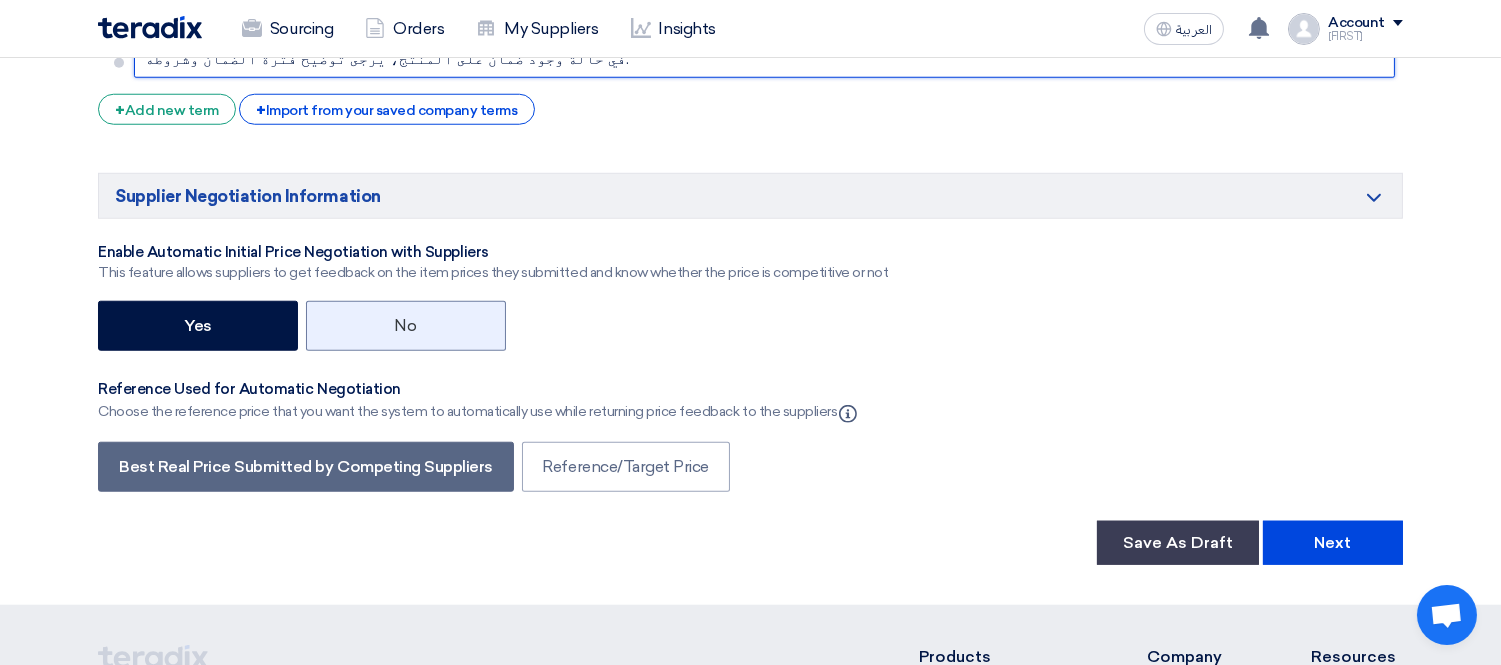 type on "في حالة وجود ضمان على المنتج، يُرجى توضيح فترة الضمان وشروطه." 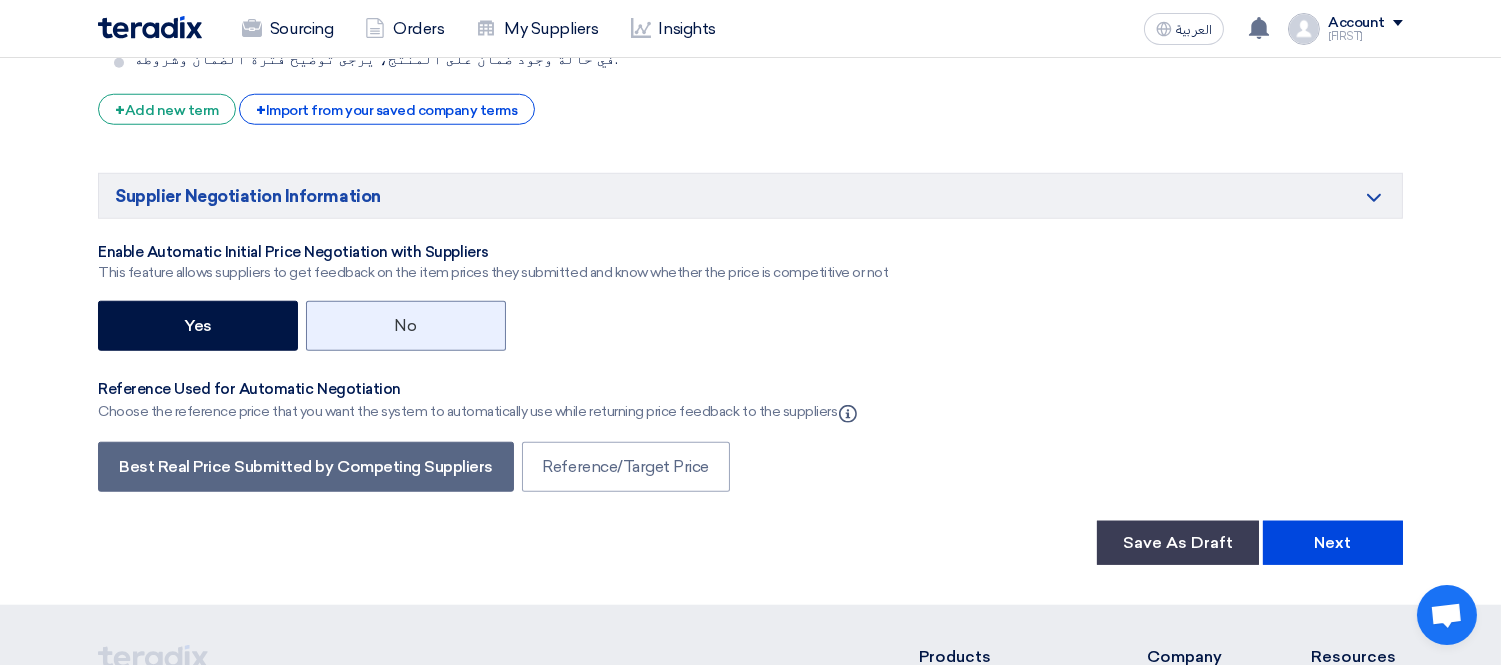 click on "No" 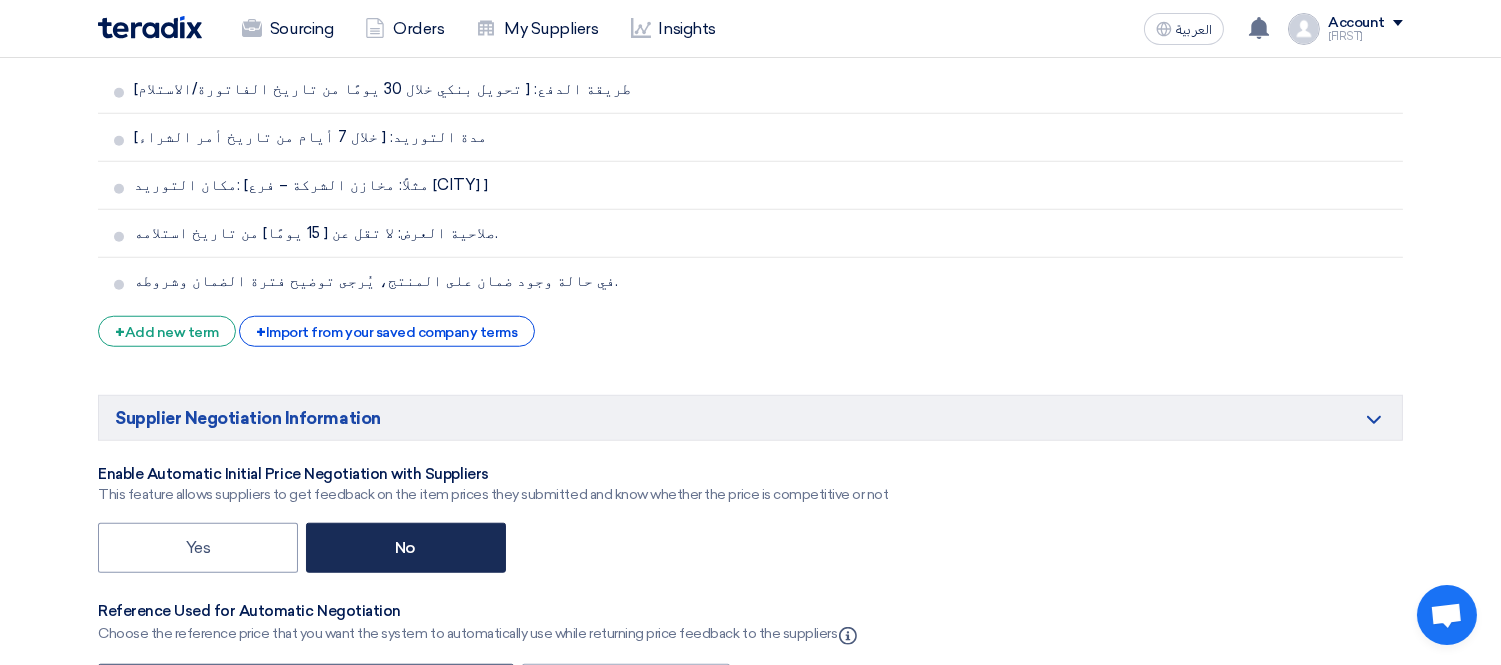 scroll, scrollTop: 3323, scrollLeft: 0, axis: vertical 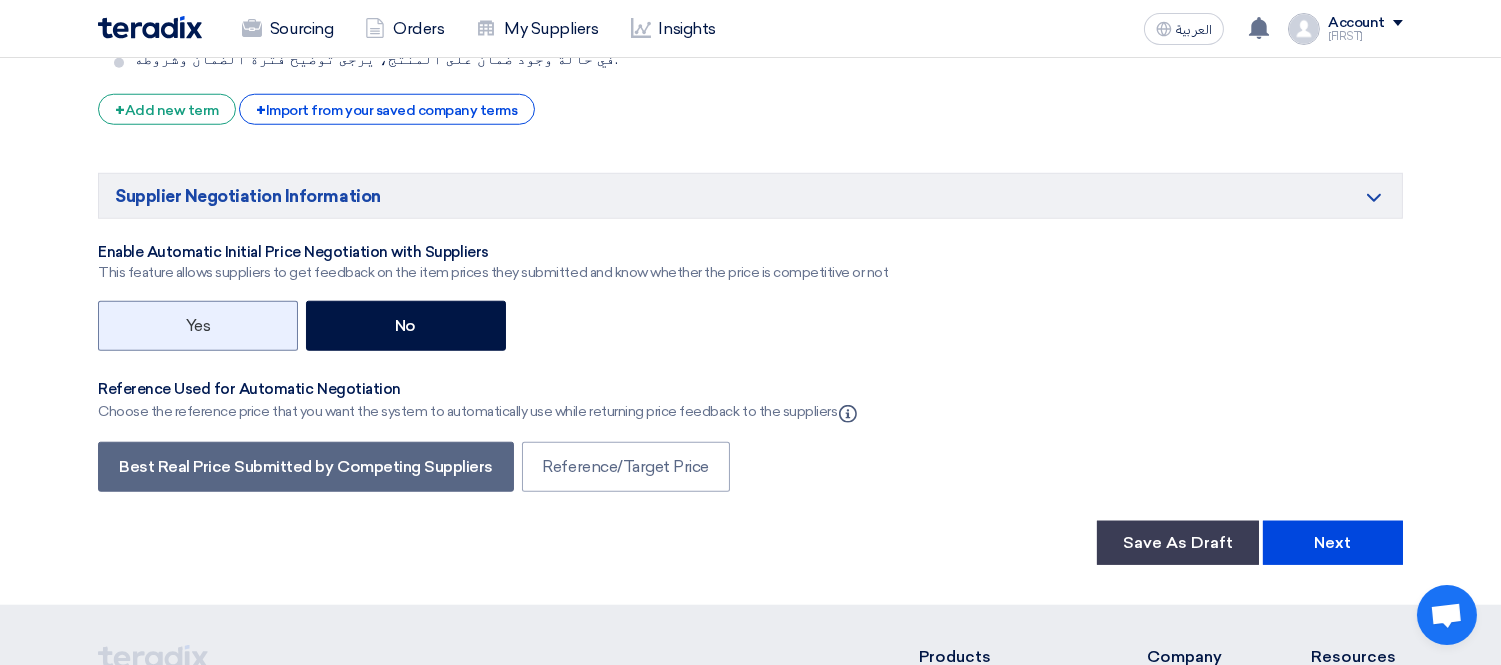 click on "Yes" 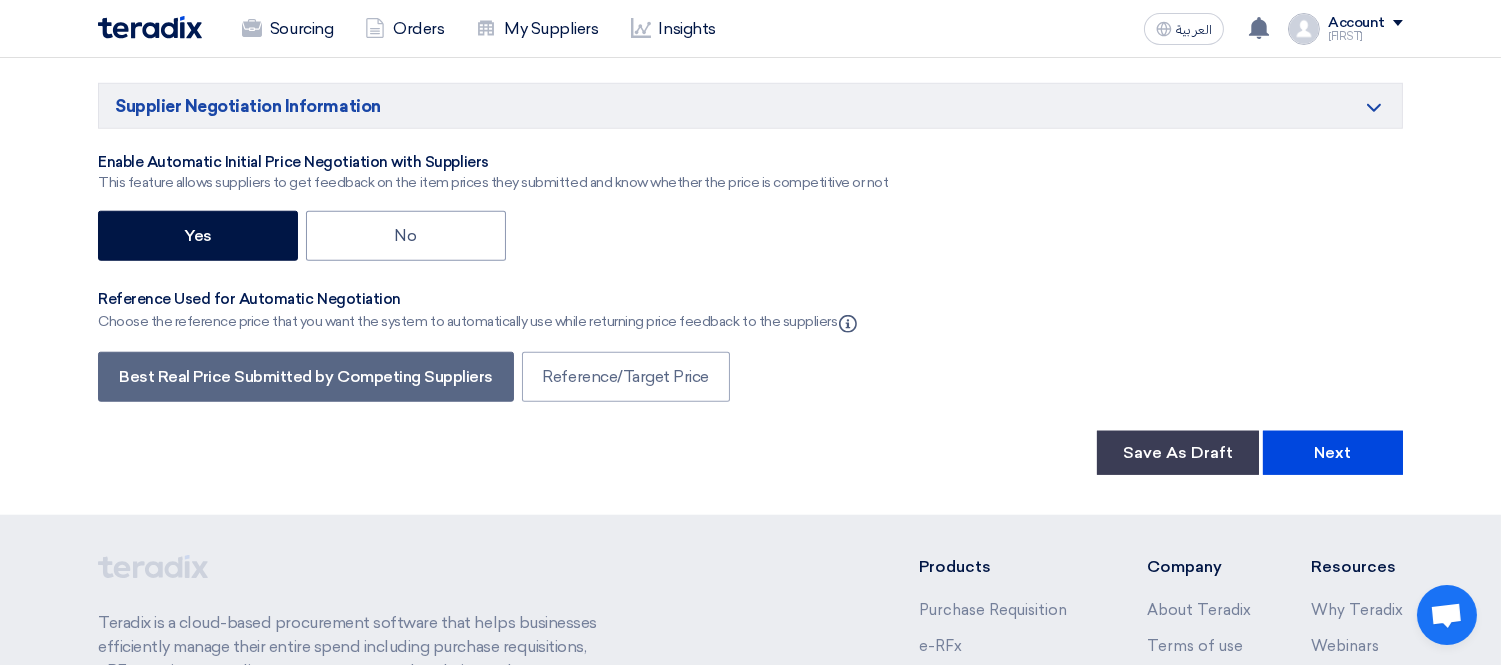 scroll, scrollTop: 3545, scrollLeft: 0, axis: vertical 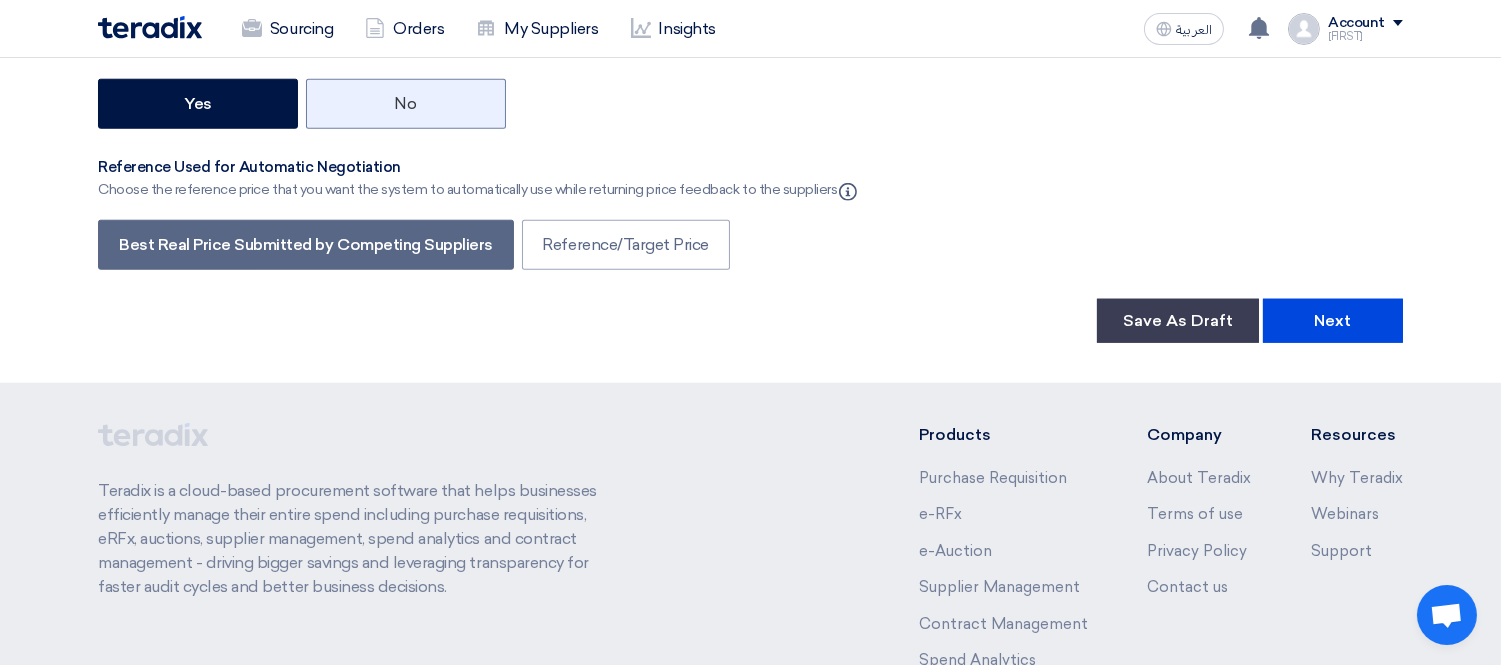 click on "No" 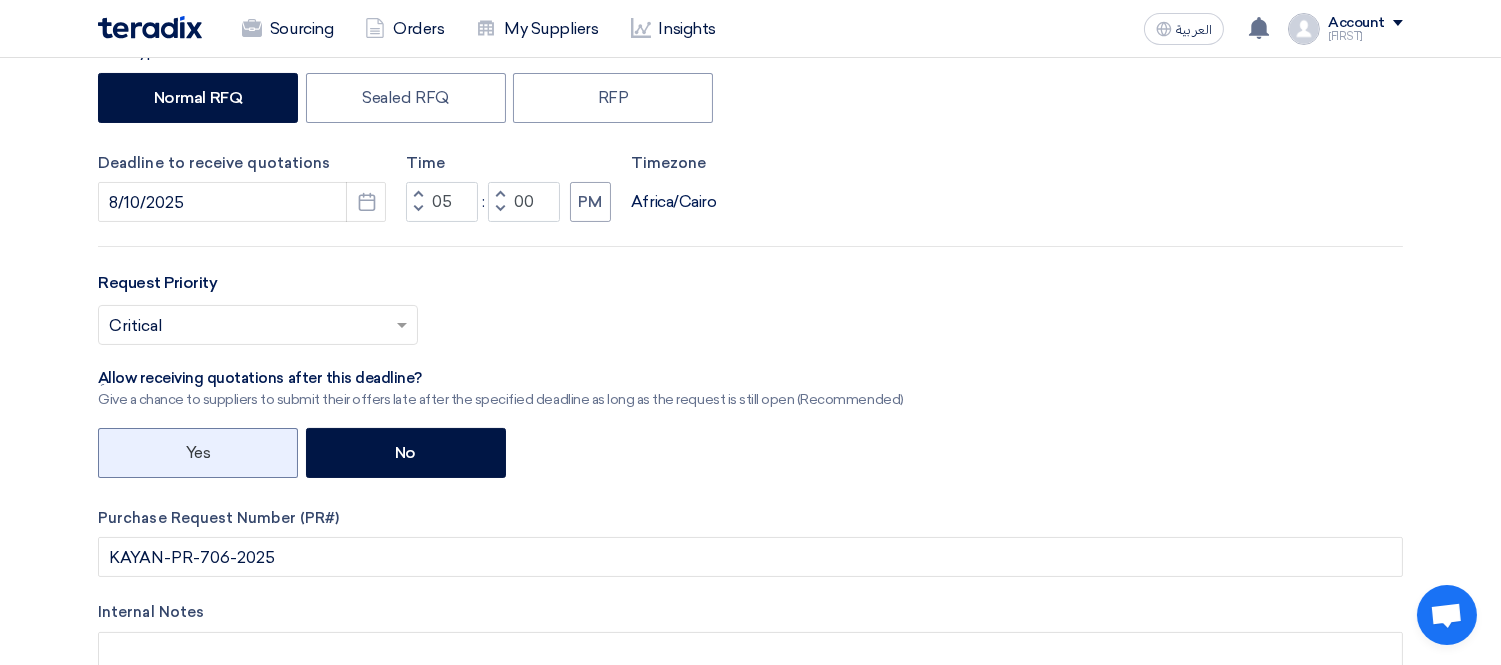 click on "Yes" 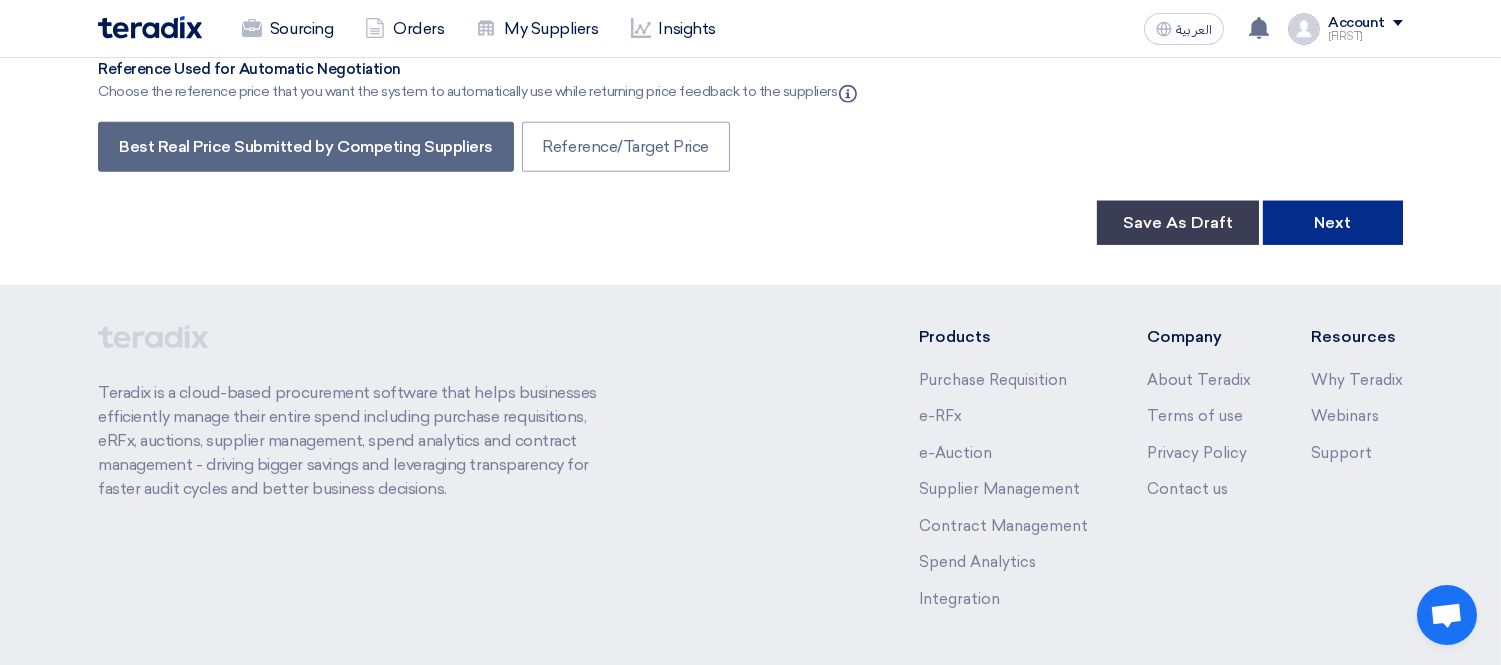 scroll, scrollTop: 3714, scrollLeft: 0, axis: vertical 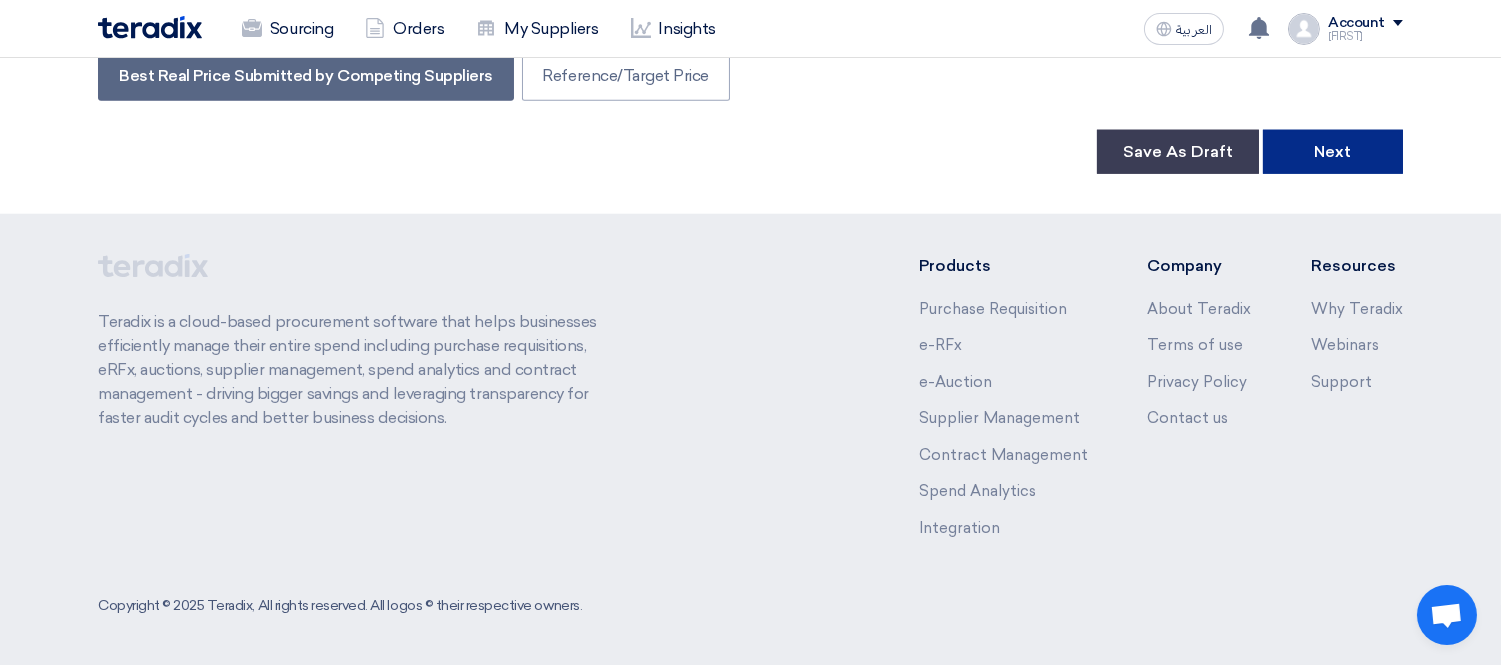 click on "Next" 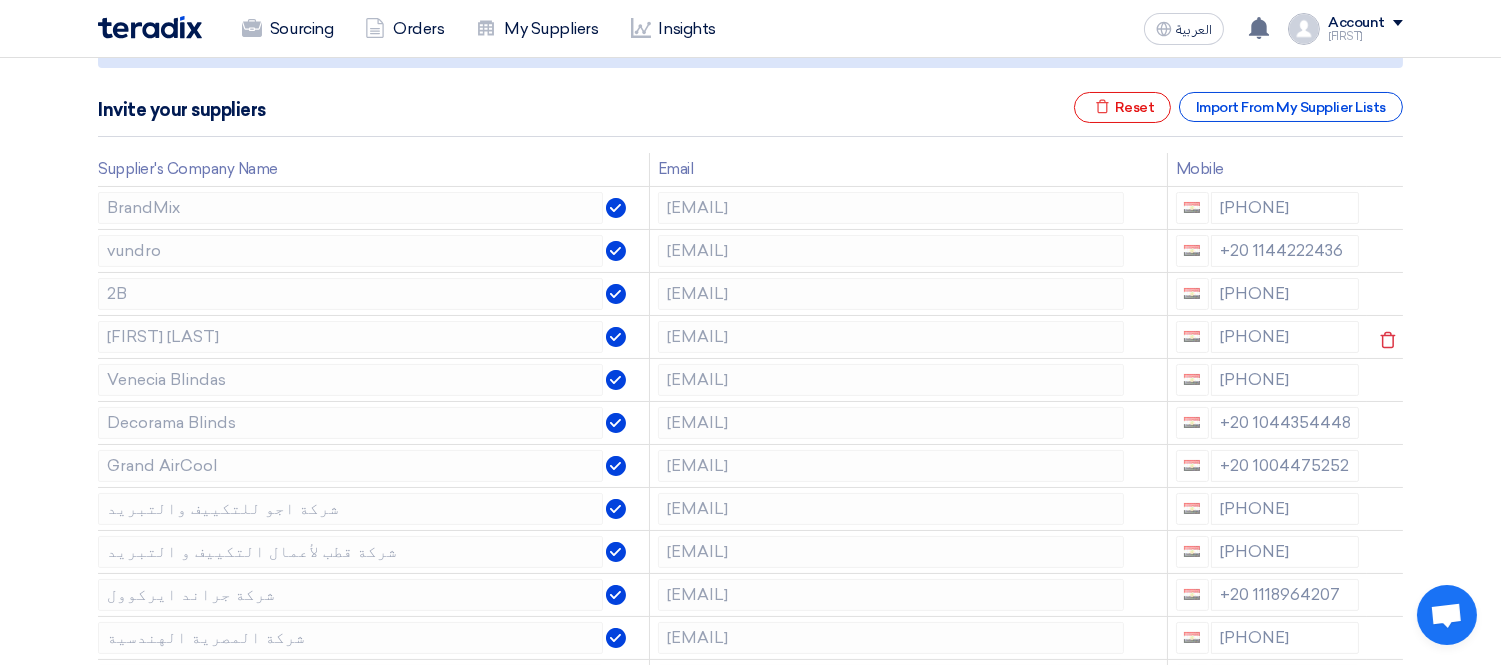 scroll, scrollTop: 333, scrollLeft: 0, axis: vertical 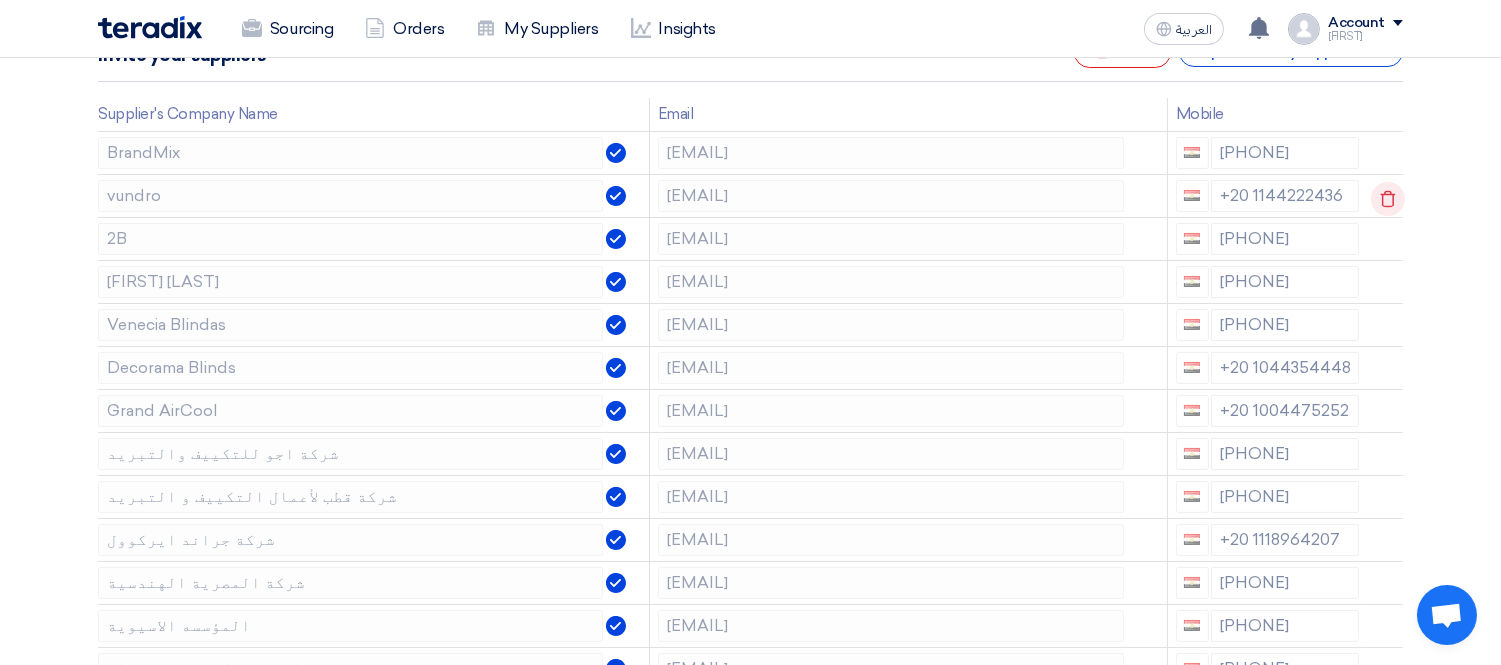 click 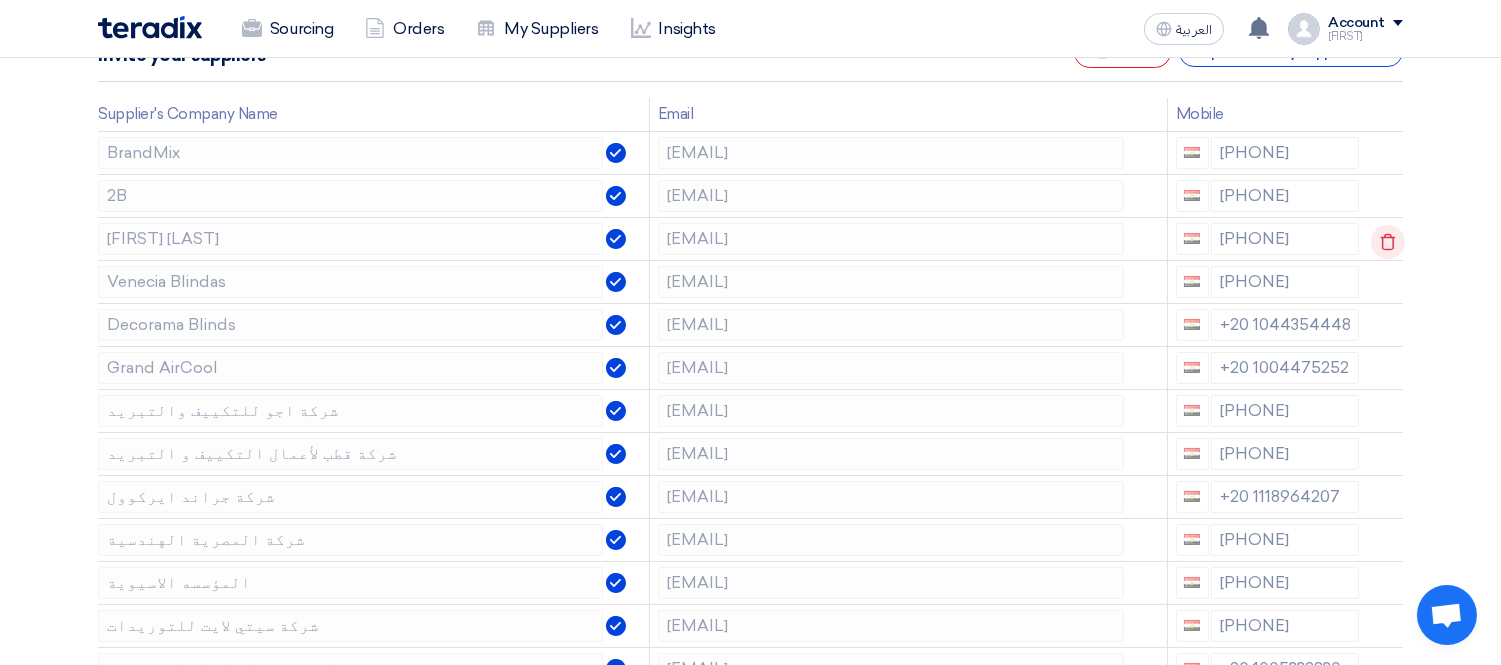 click 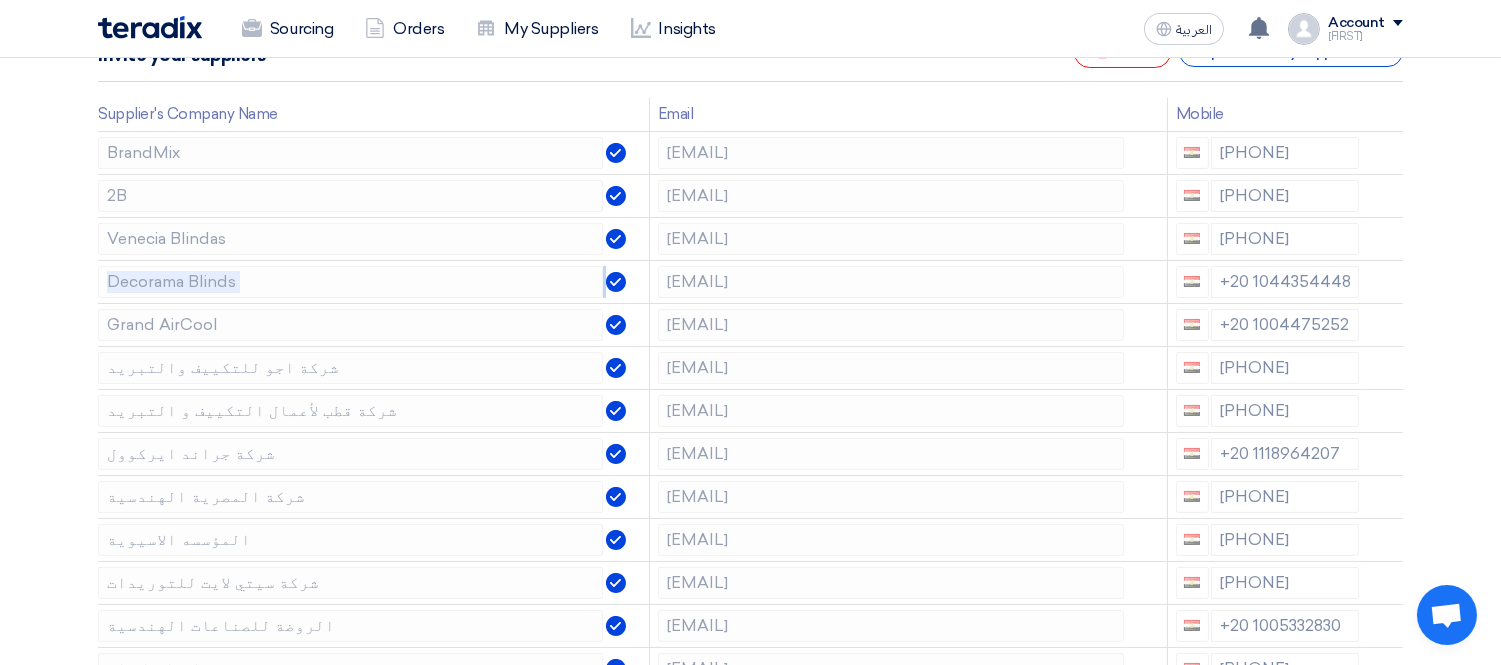 click 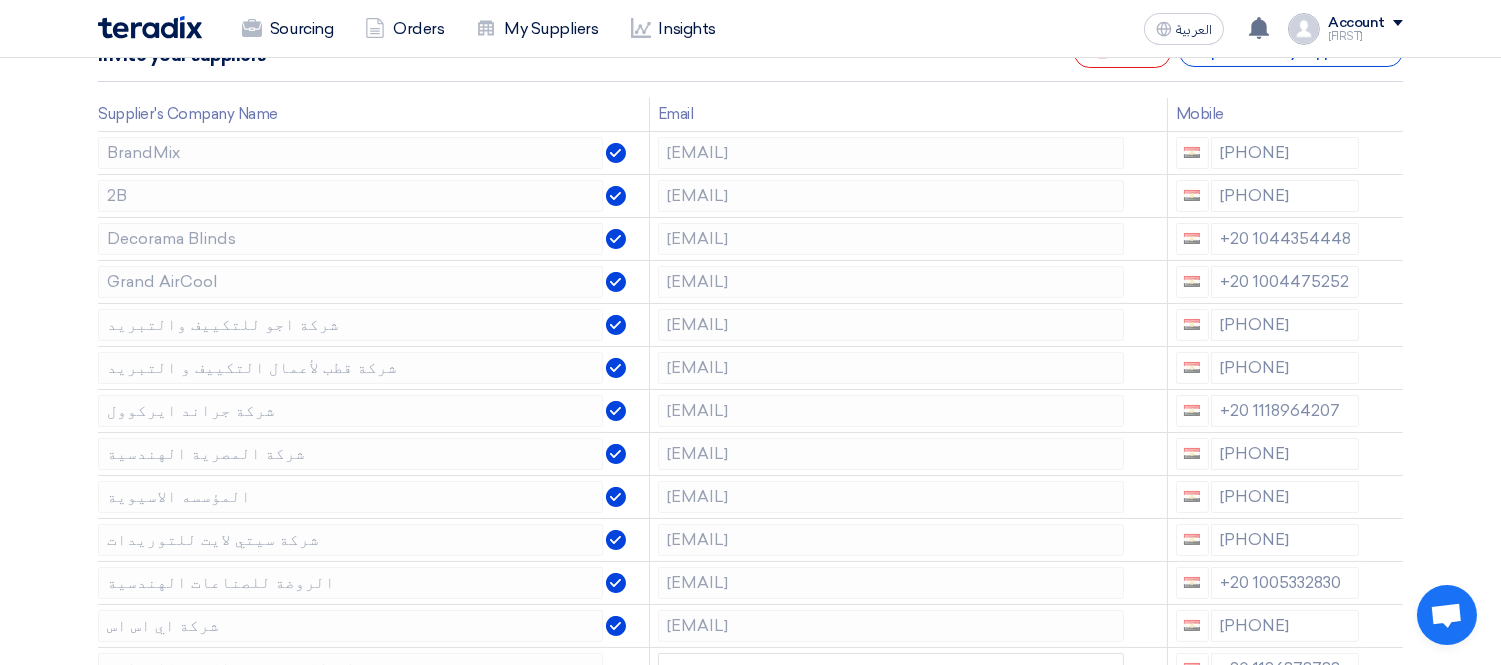 click 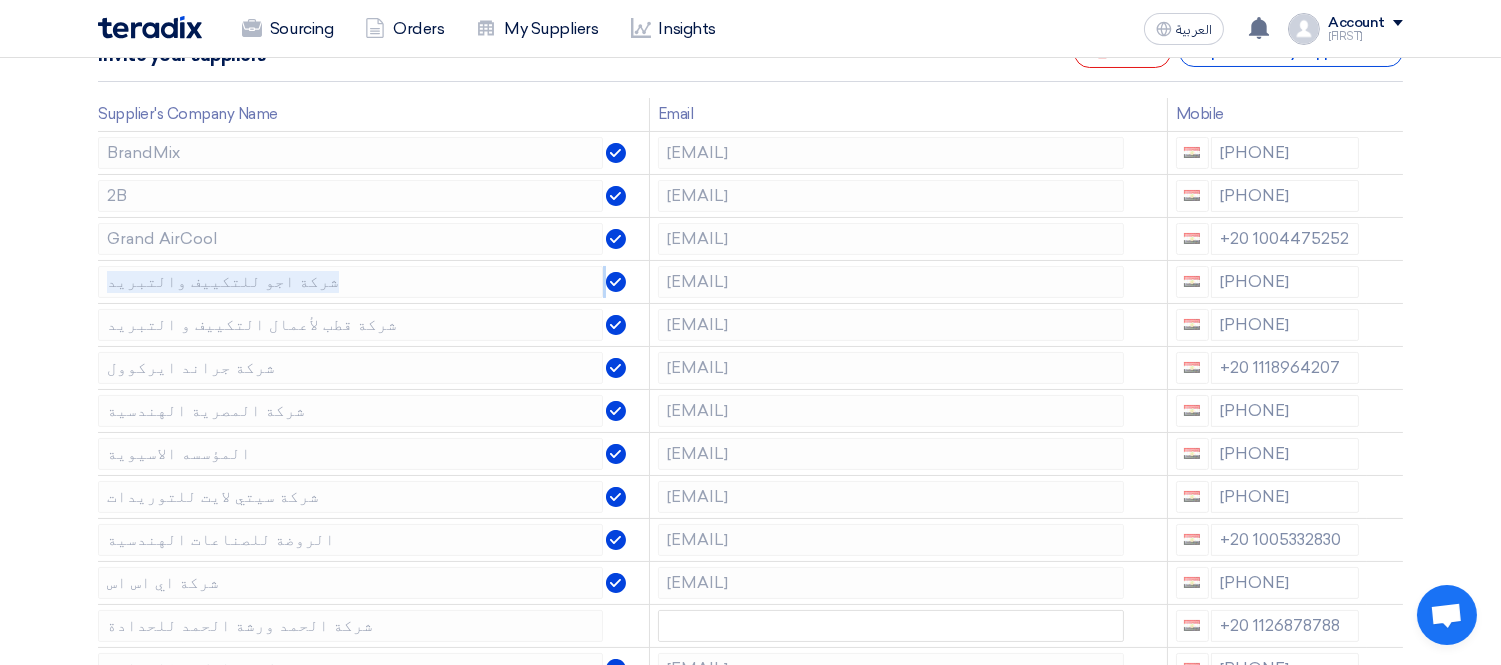click 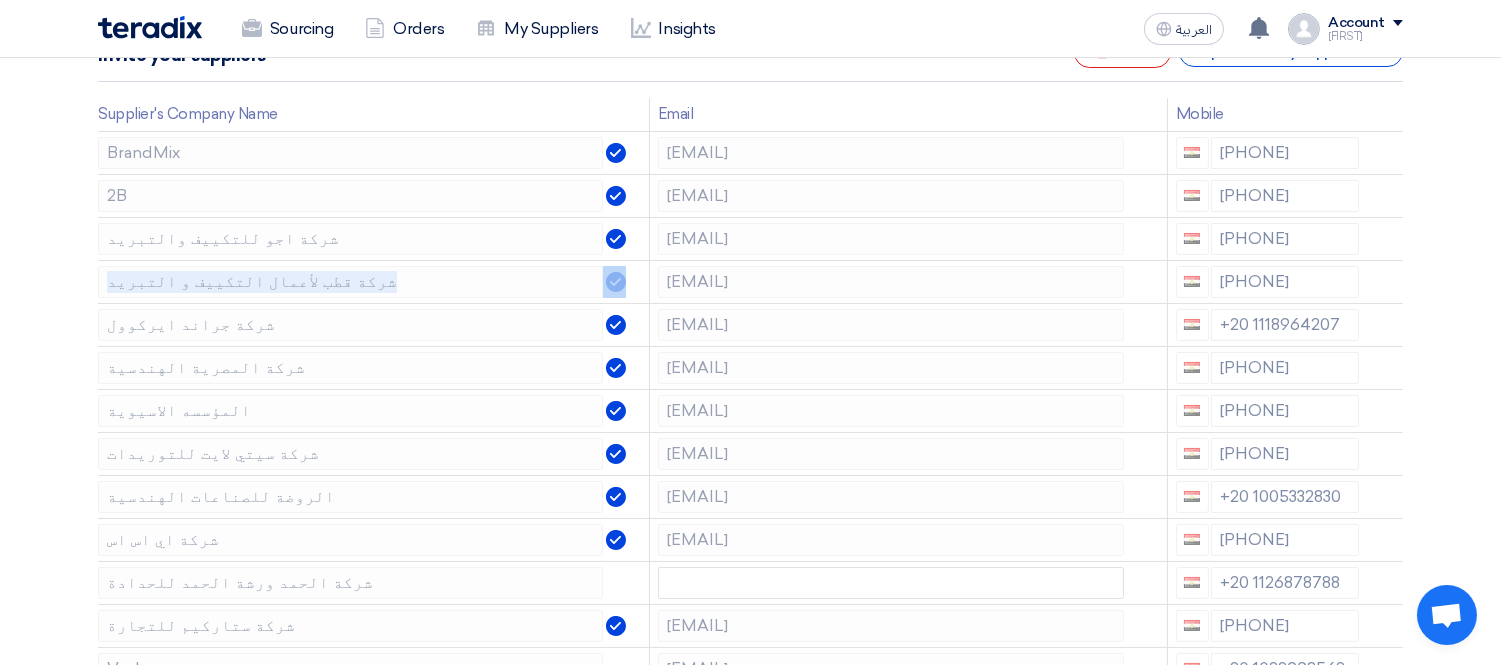 click 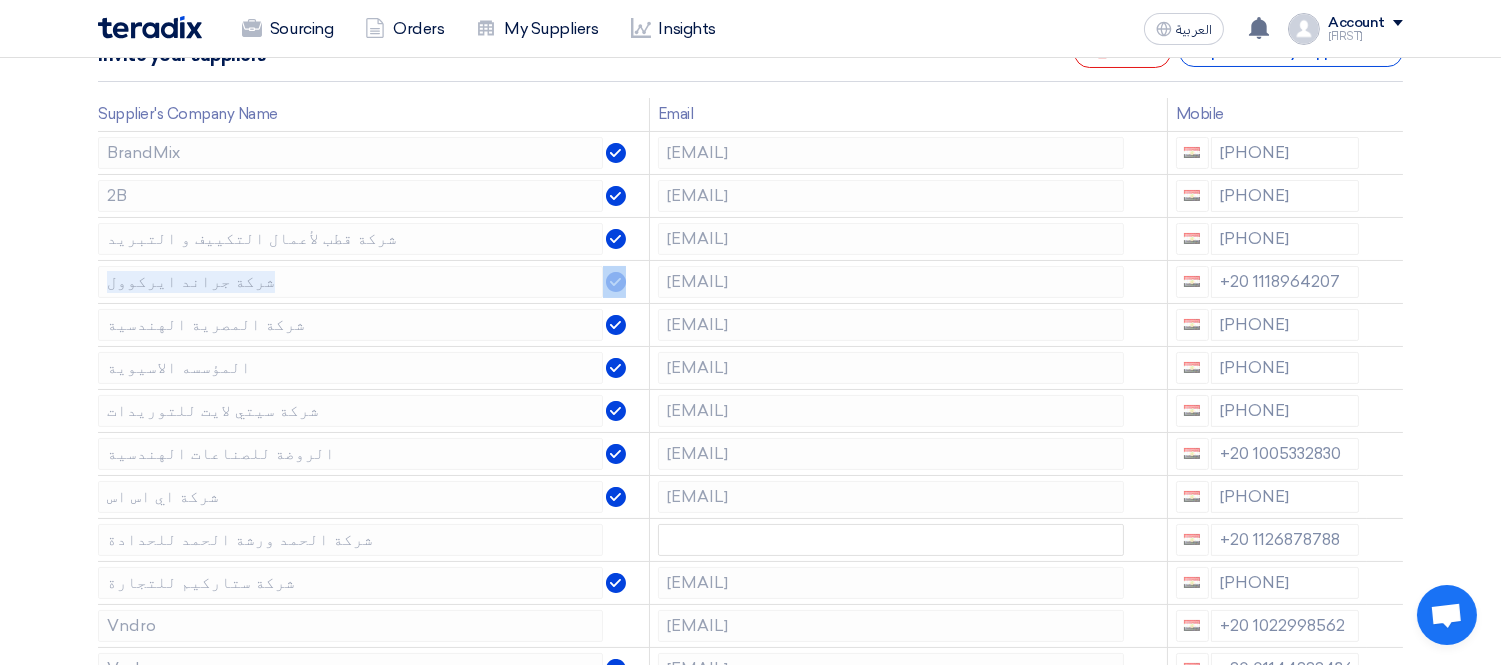 click 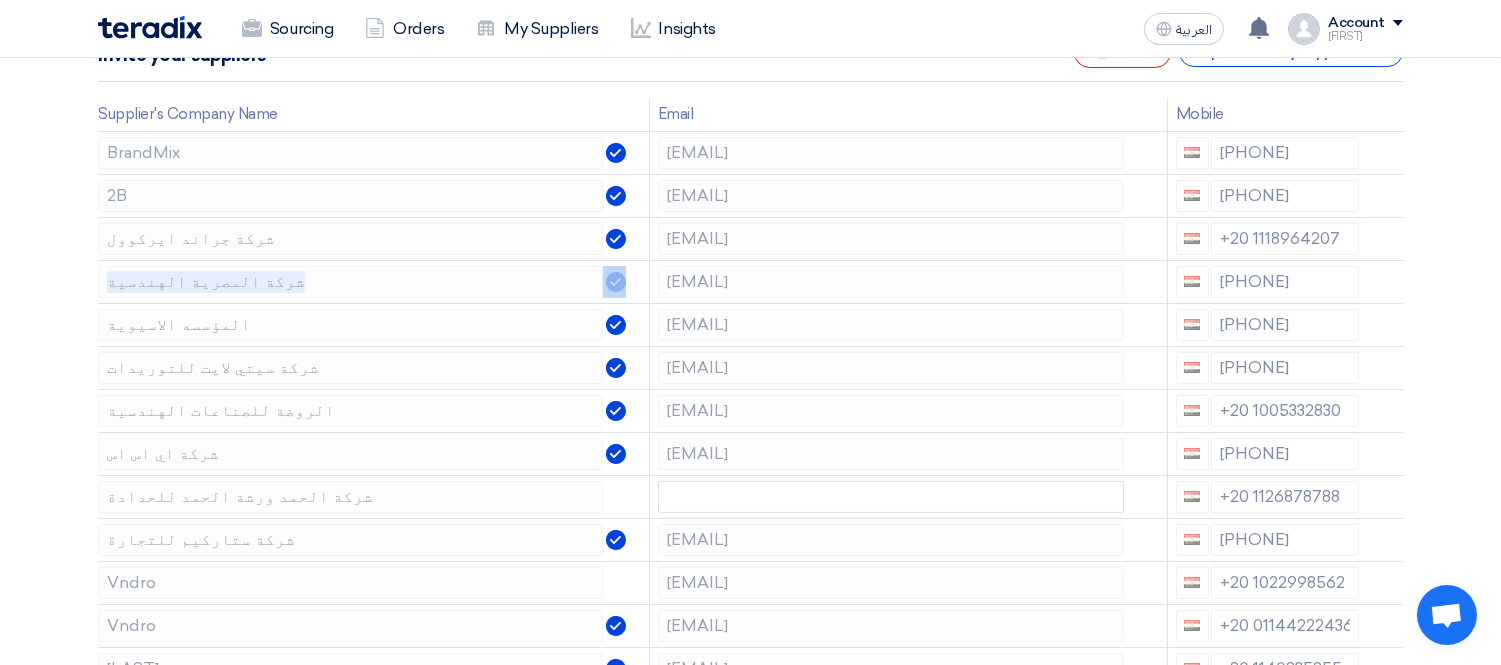 click 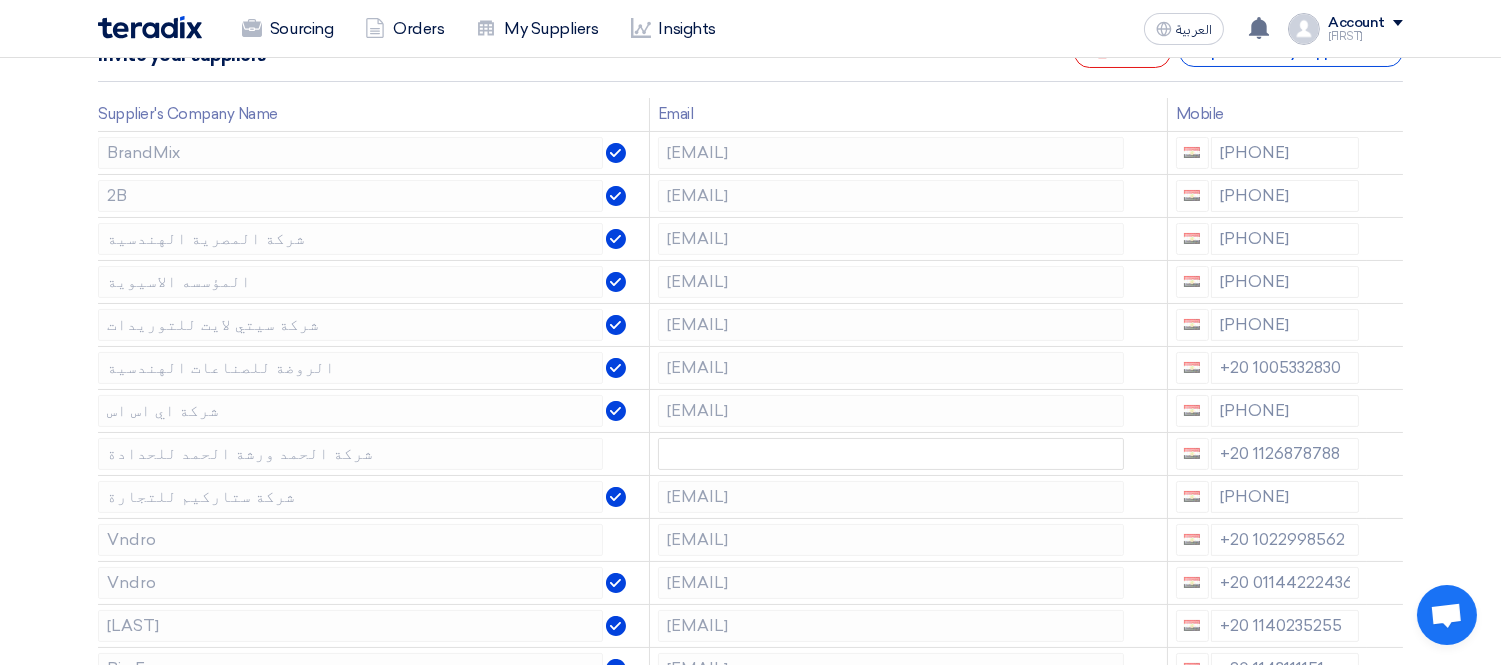 click 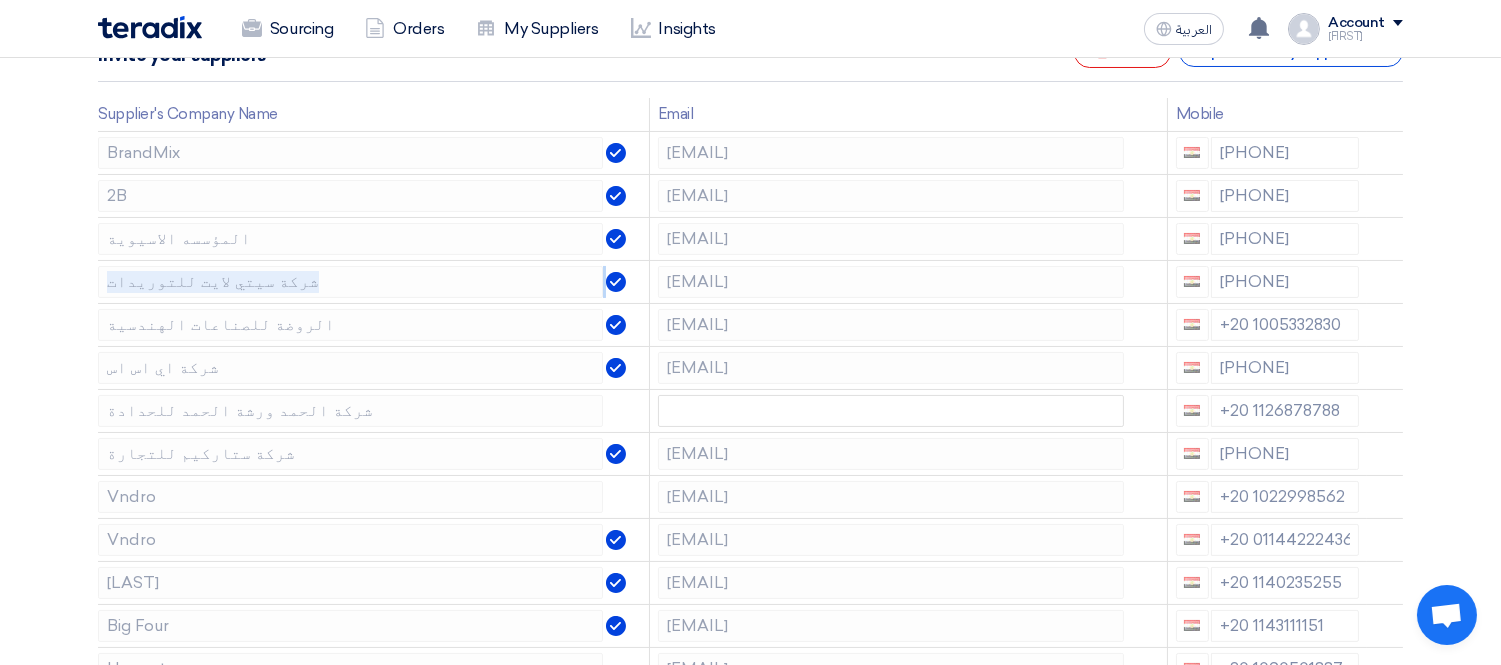 click 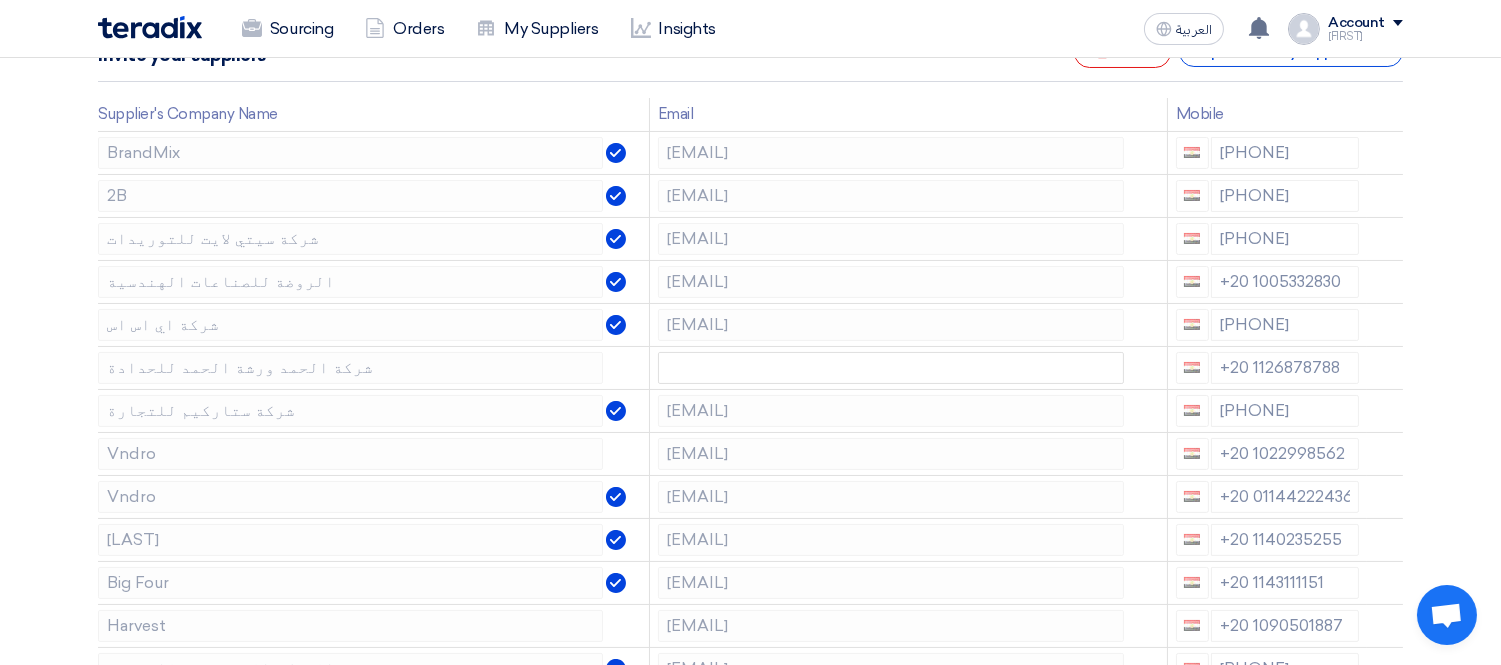 click 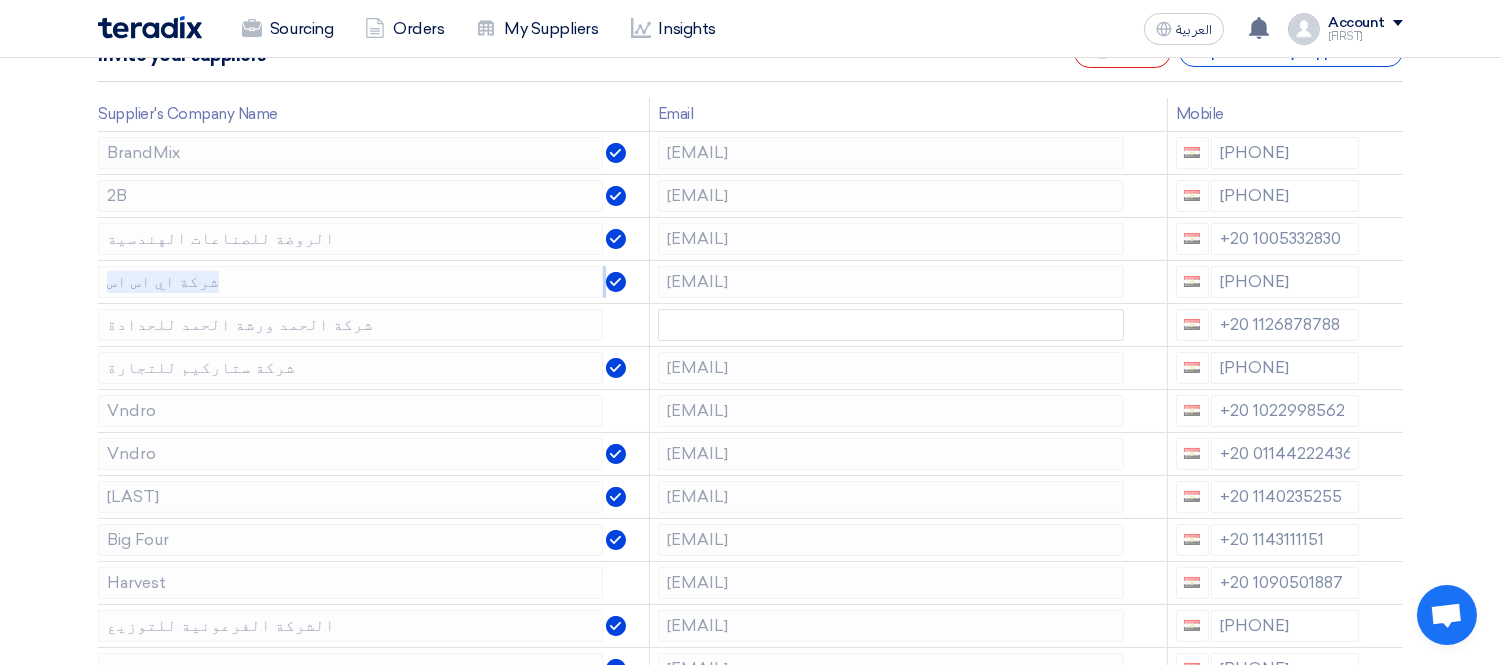 click 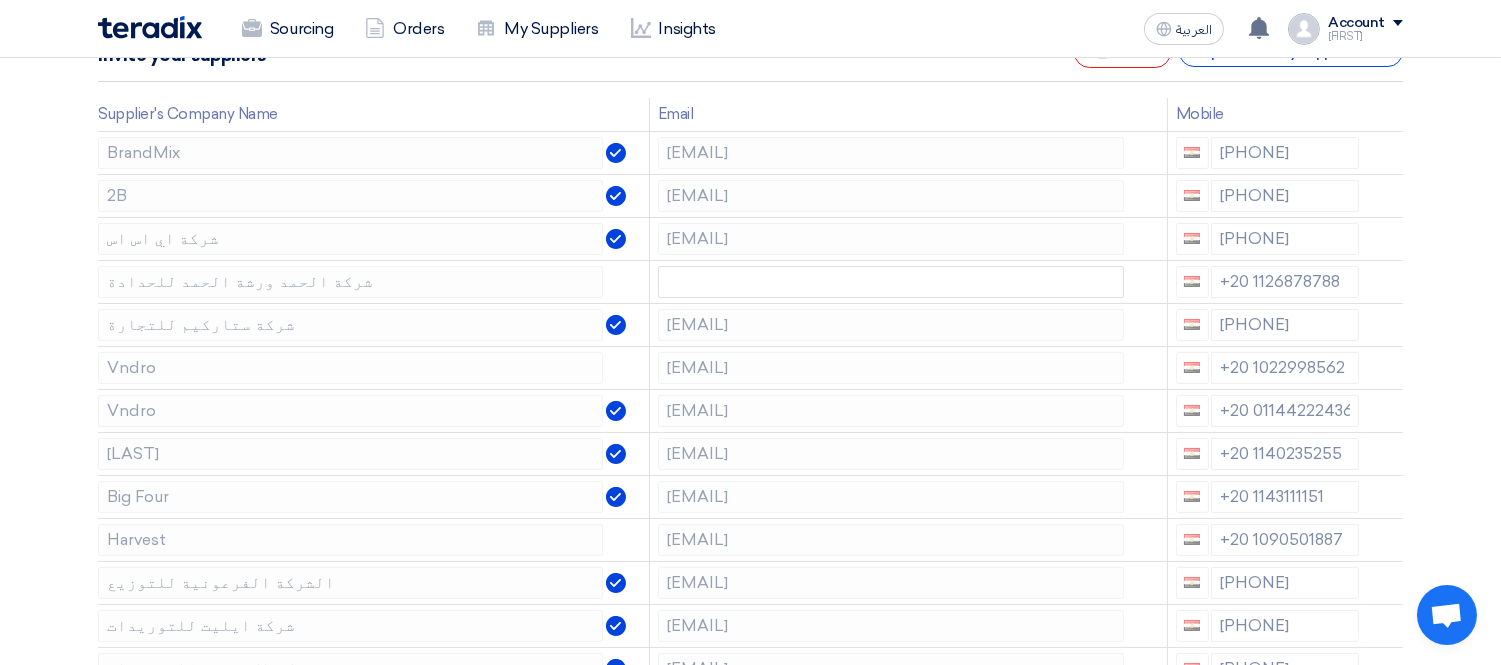 click 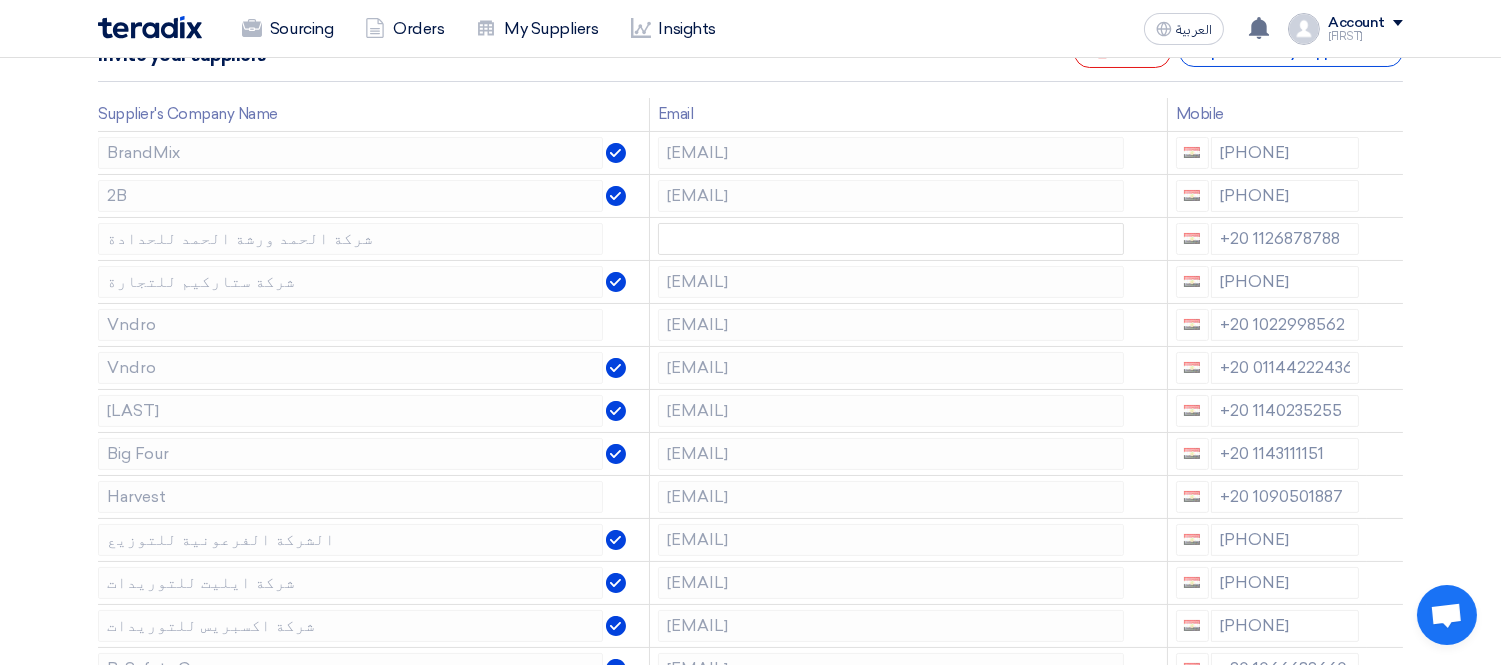 click 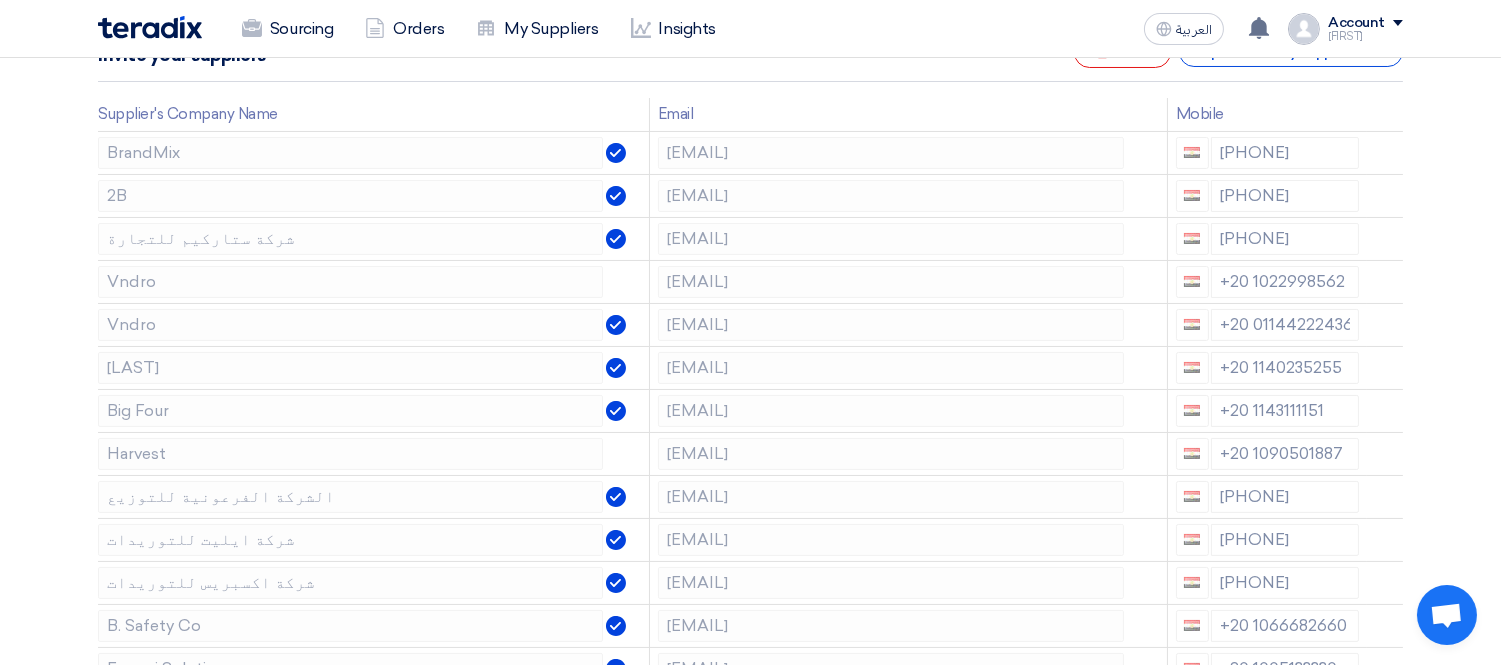 click 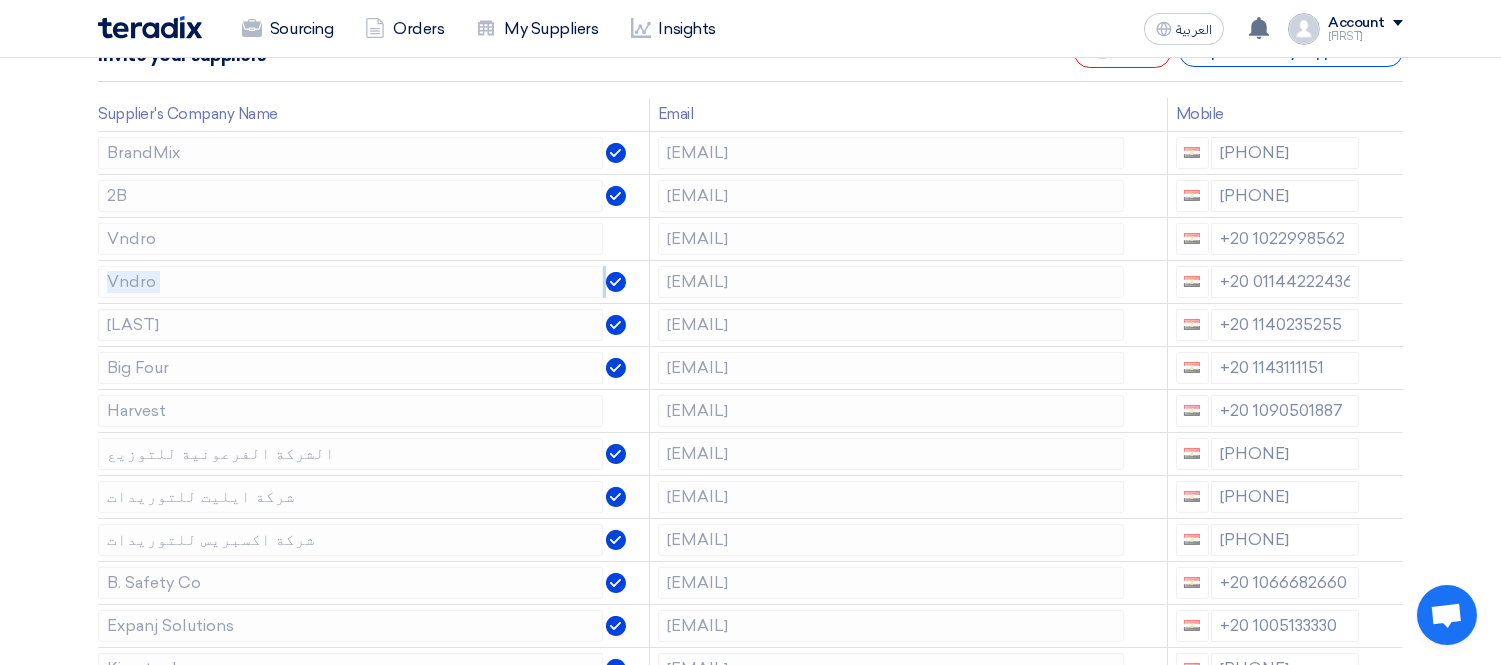 click 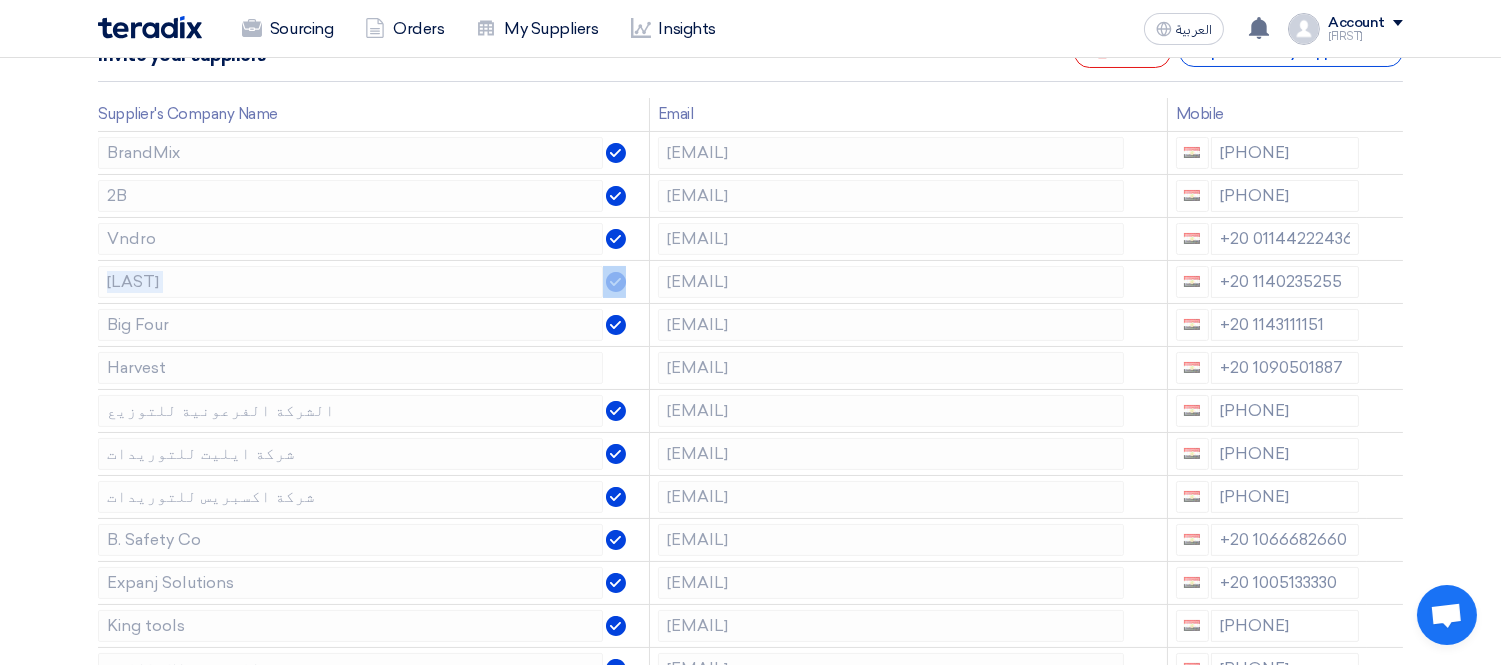 click 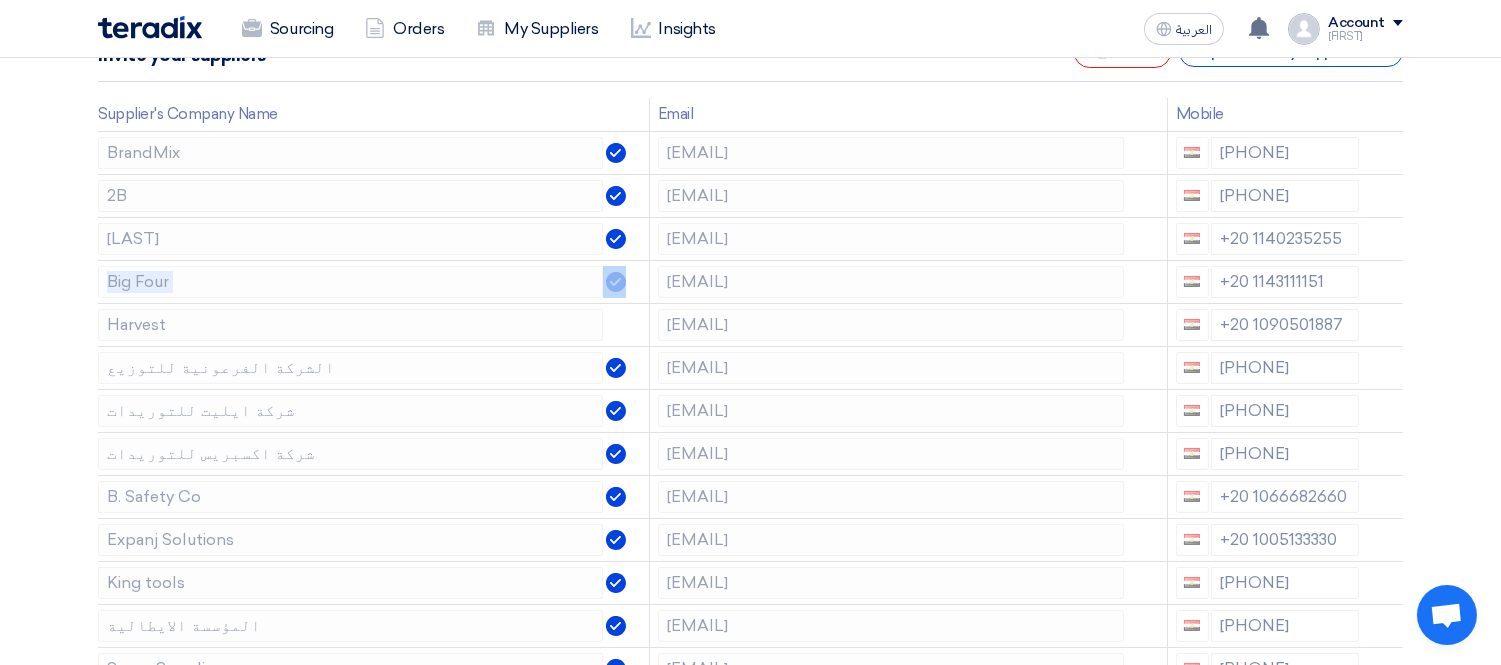 click 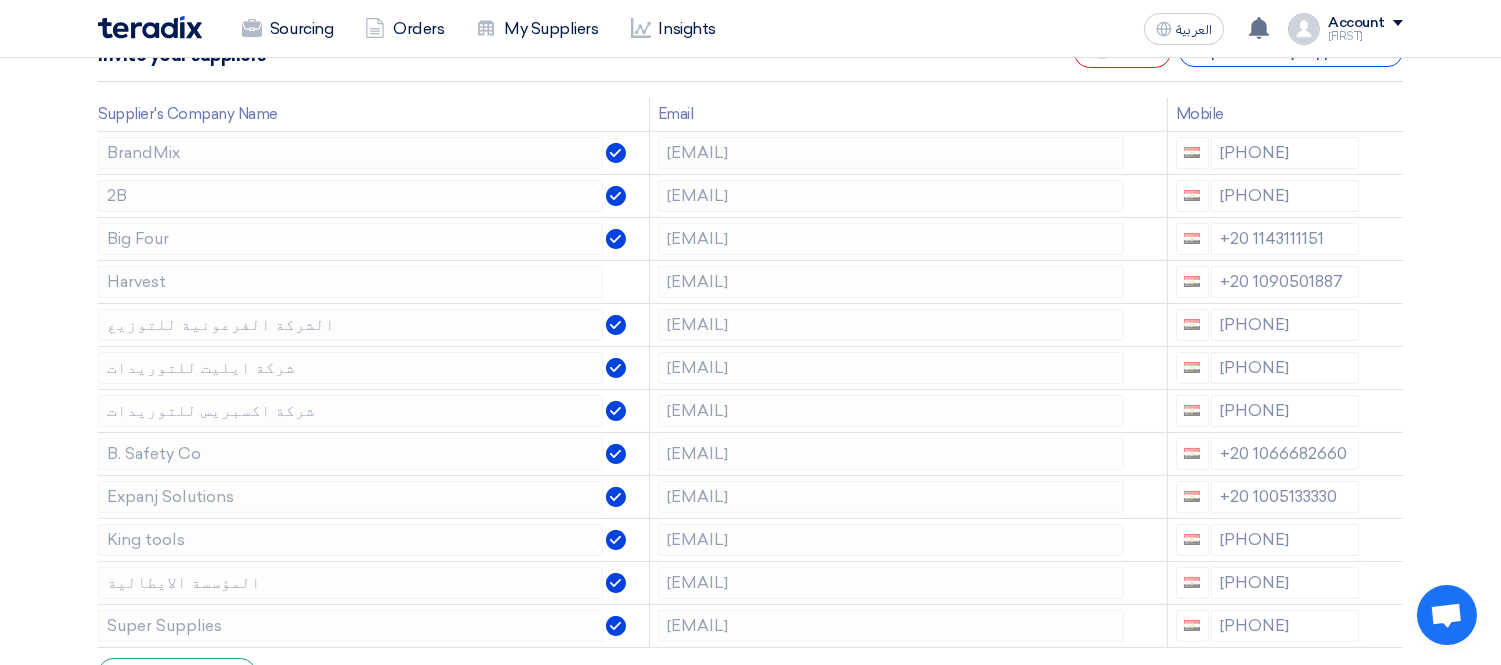 click 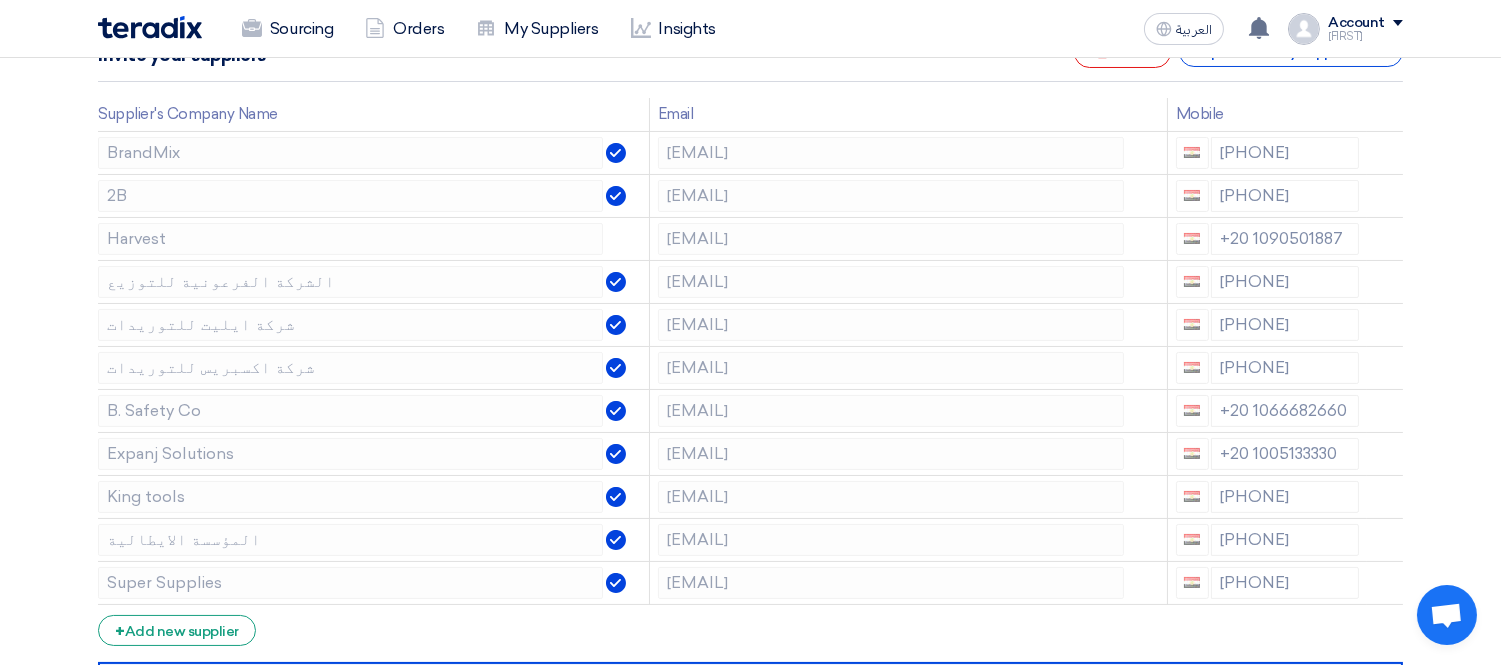 click 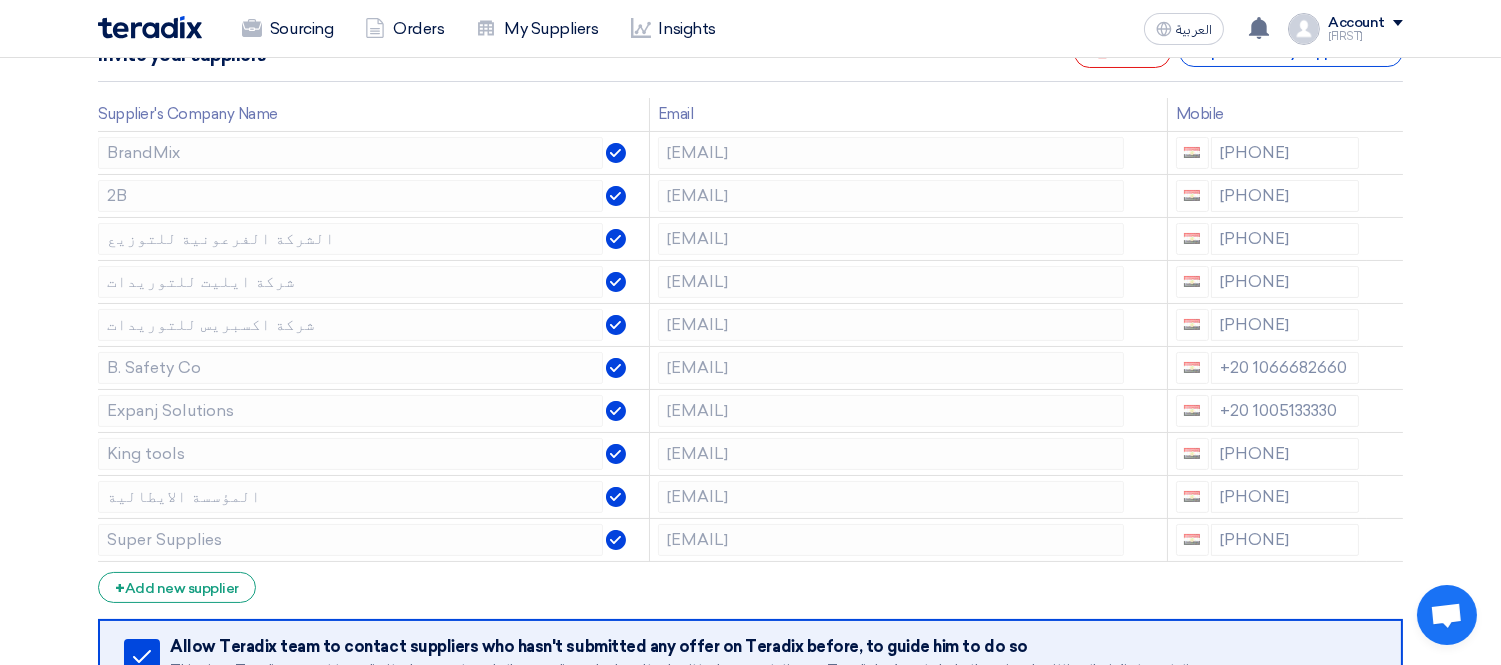 click 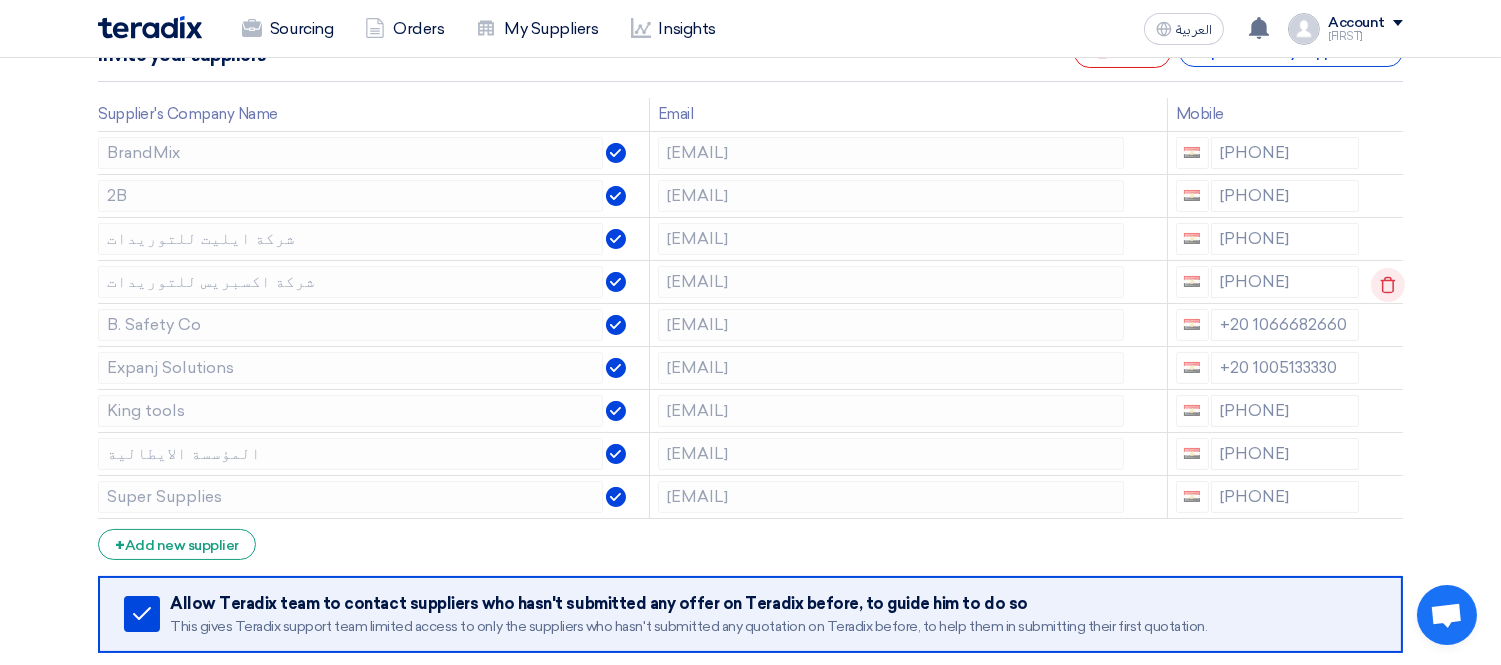 click 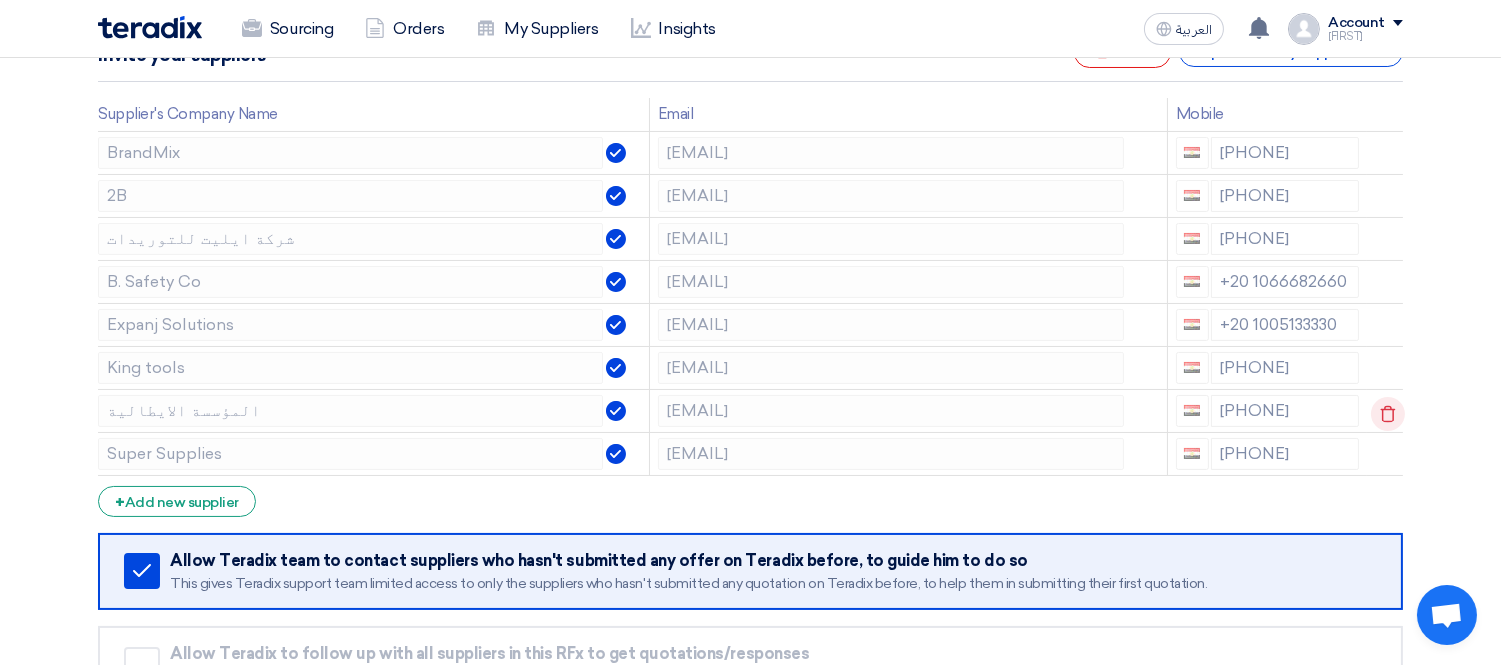 click 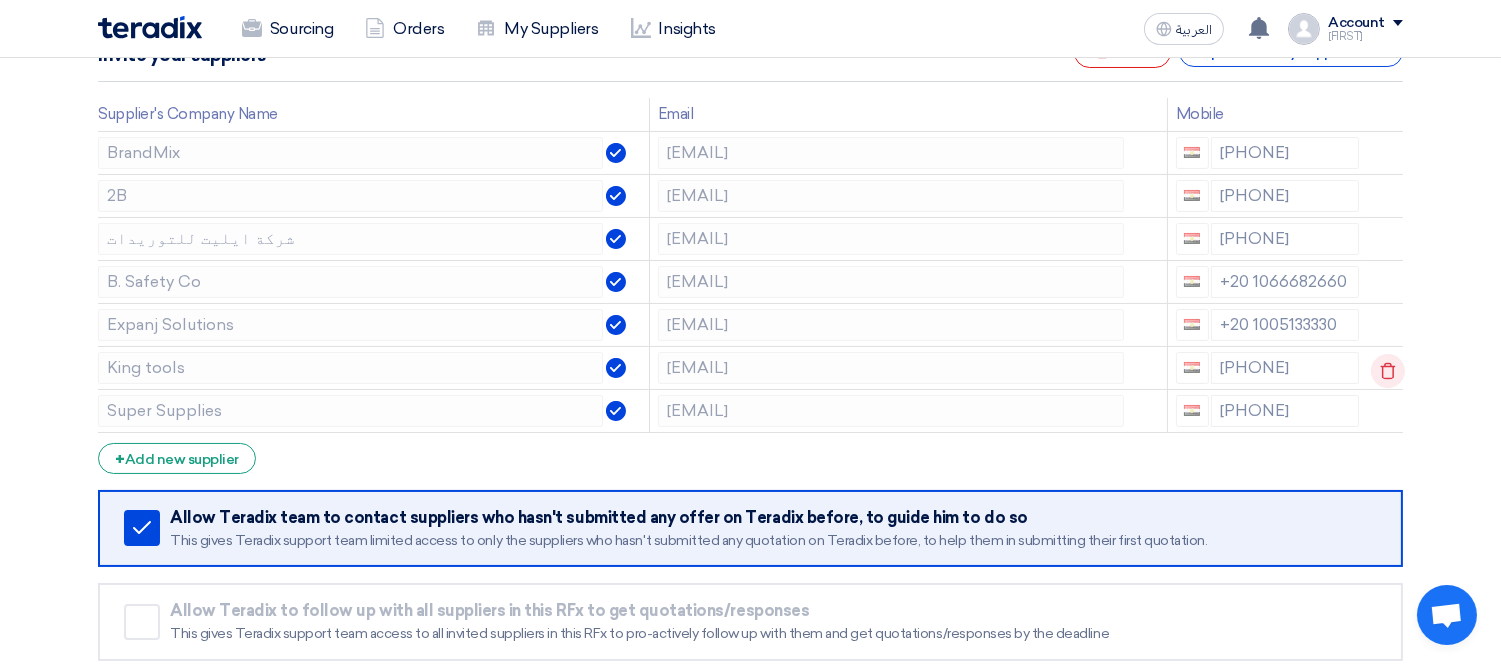 drag, startPoint x: 1384, startPoint y: 375, endPoint x: 1380, endPoint y: 344, distance: 31.257 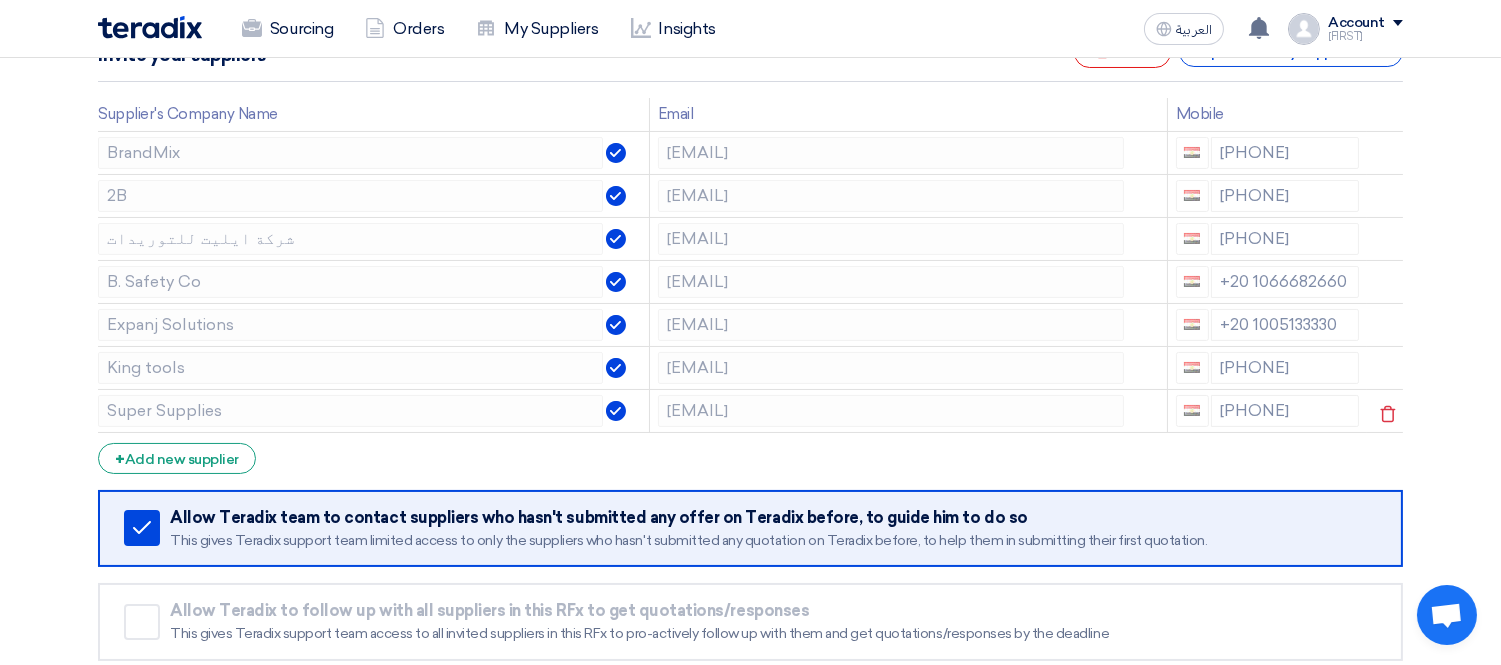click 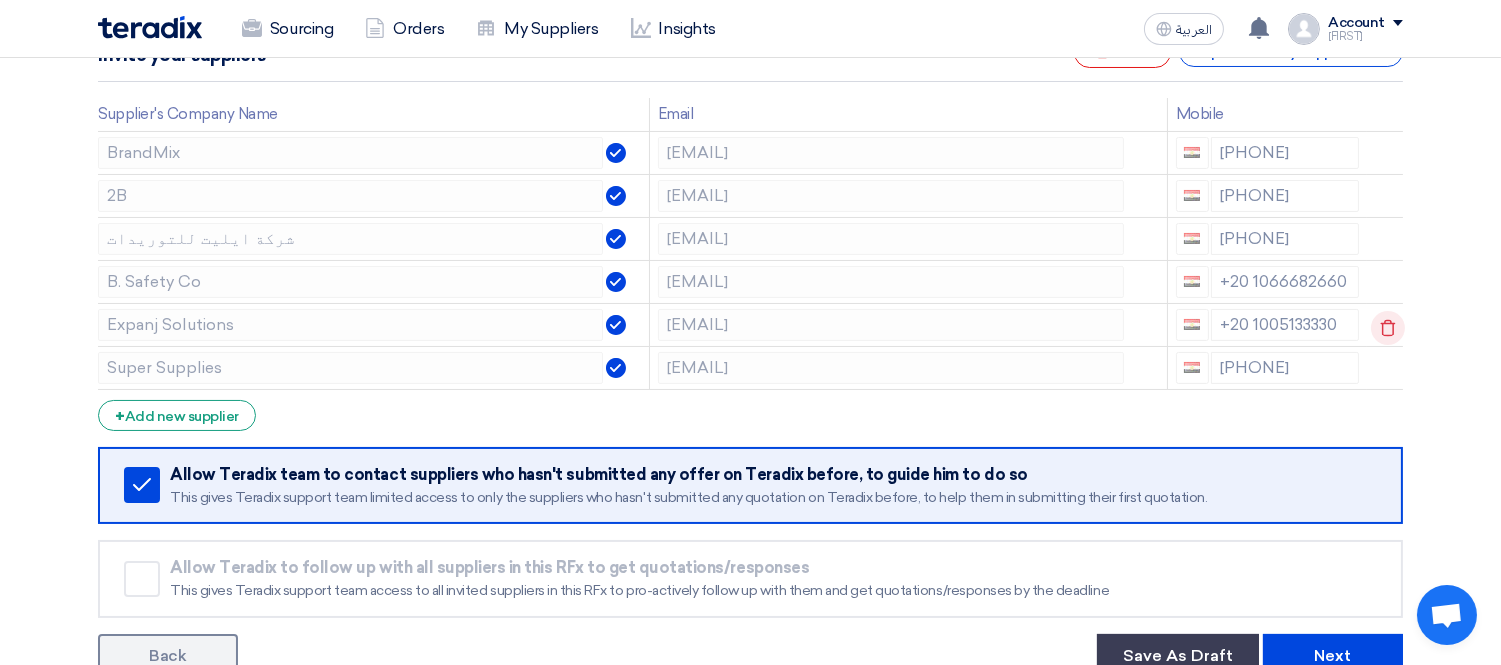 click 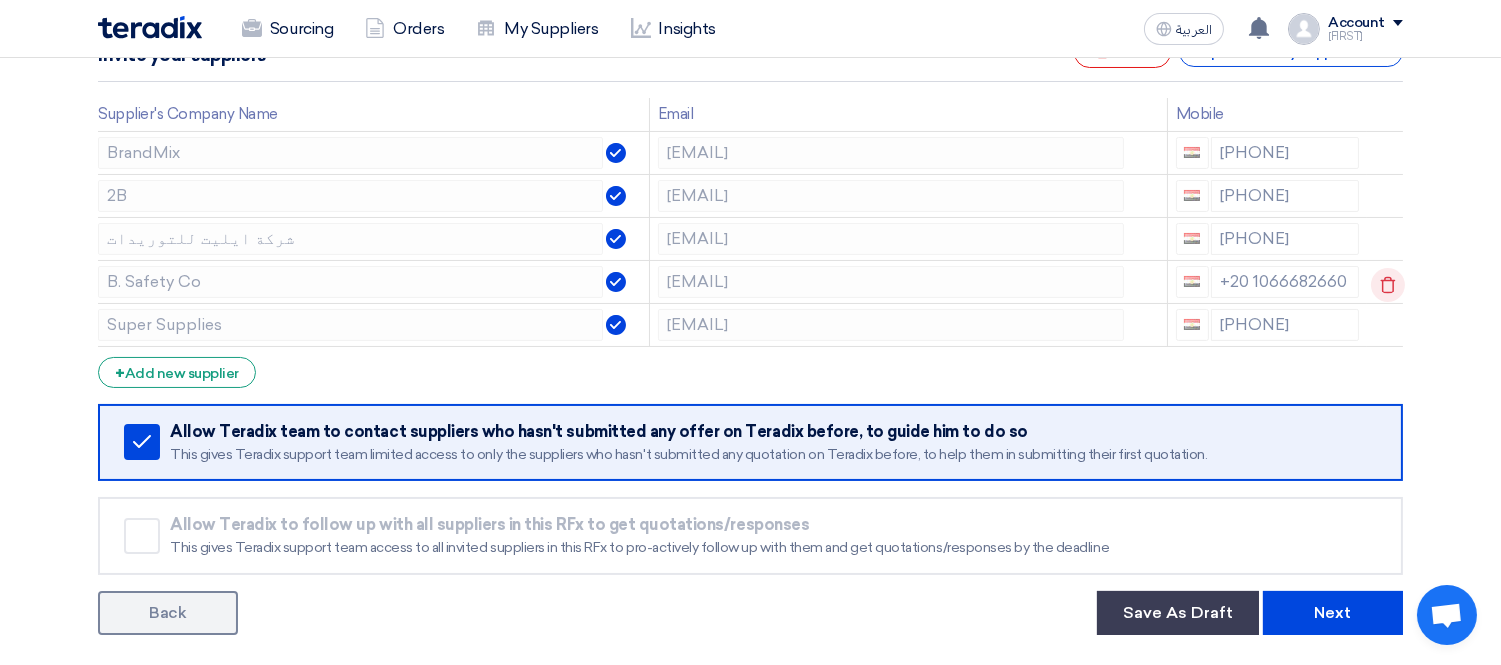 click 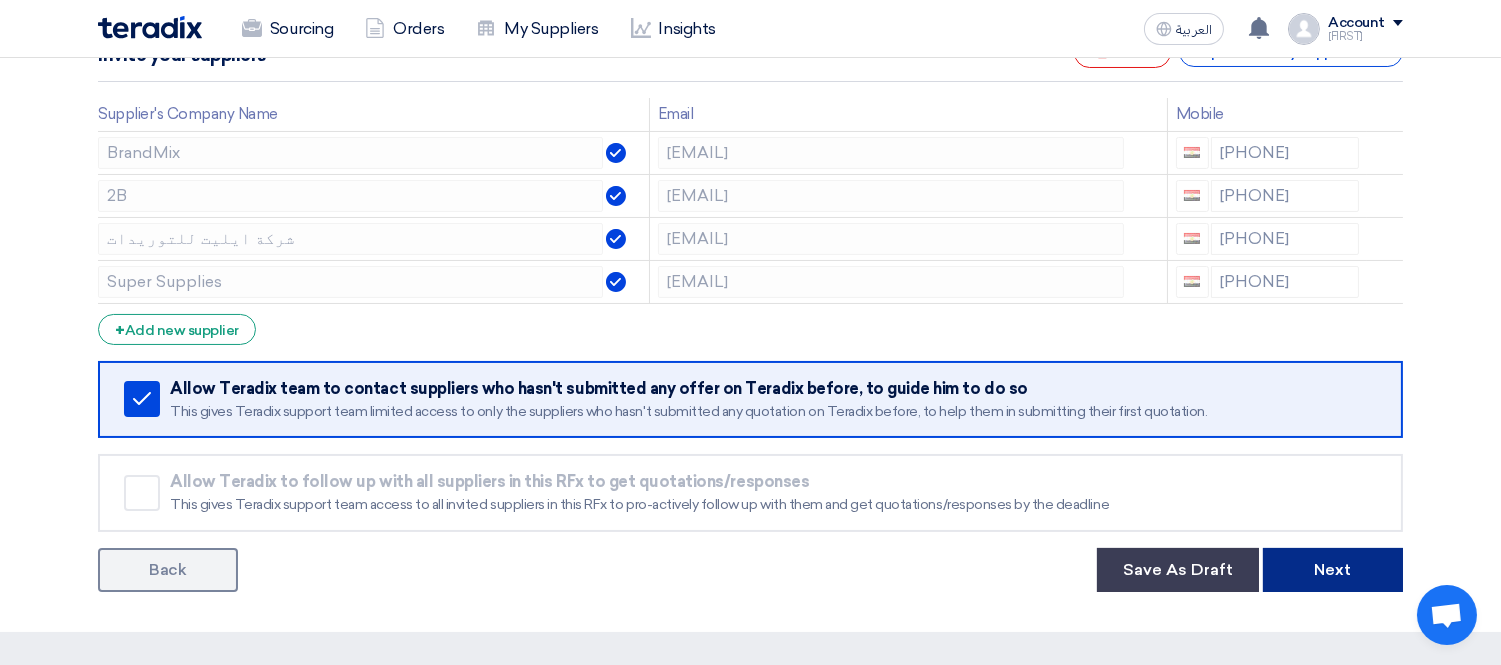 click on "Next" 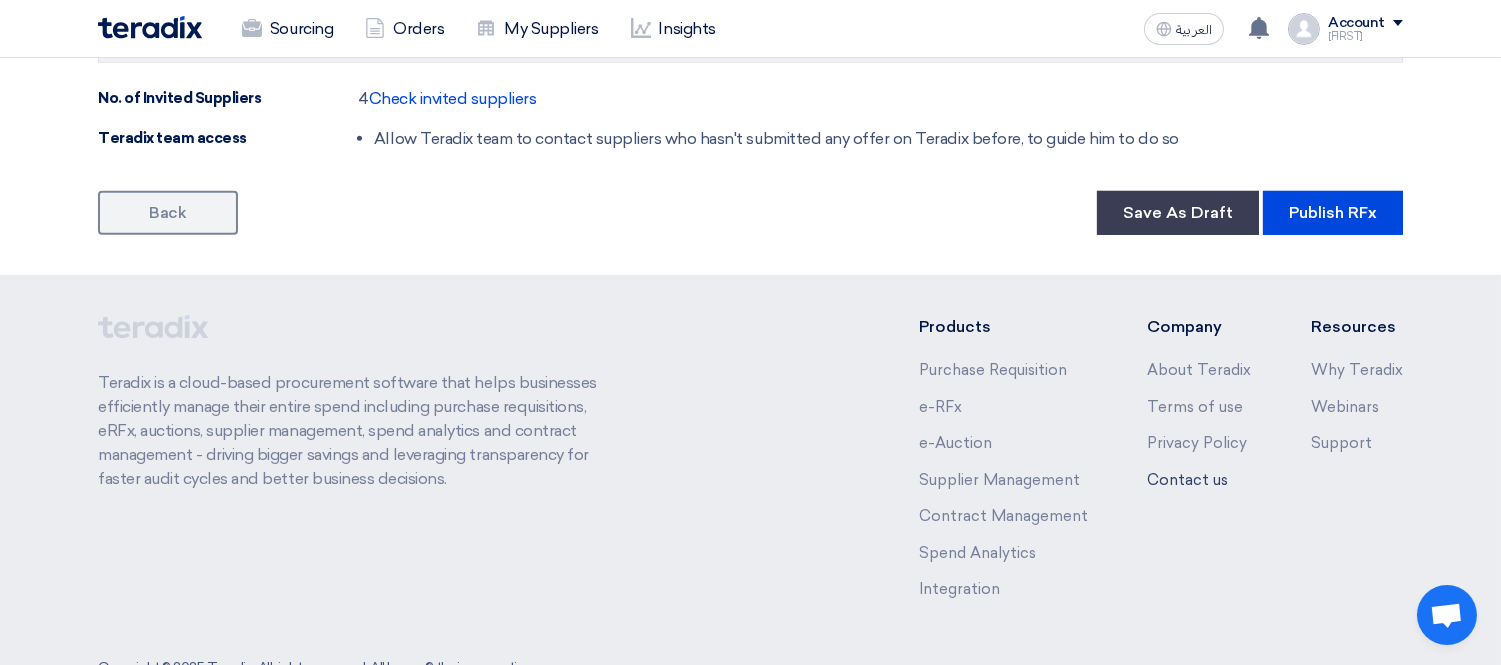 scroll, scrollTop: 1888, scrollLeft: 0, axis: vertical 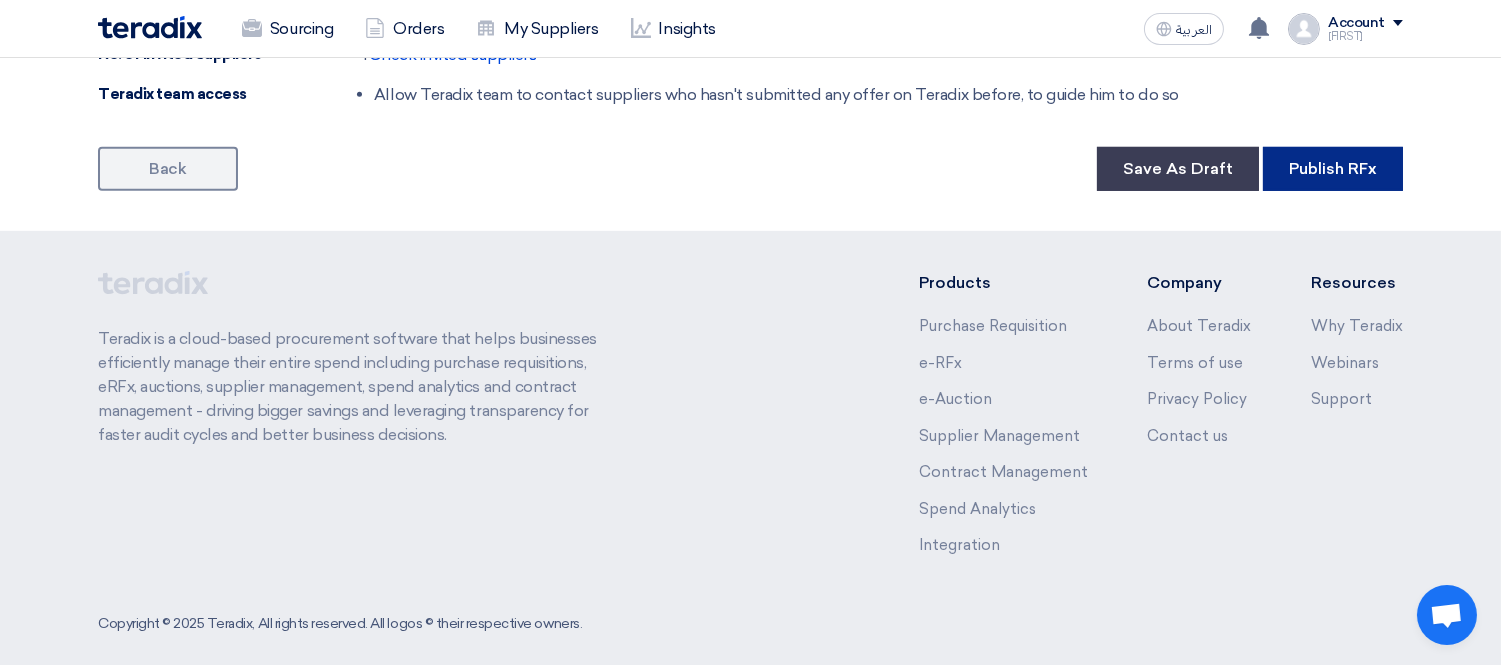 click on "Publish RFx" 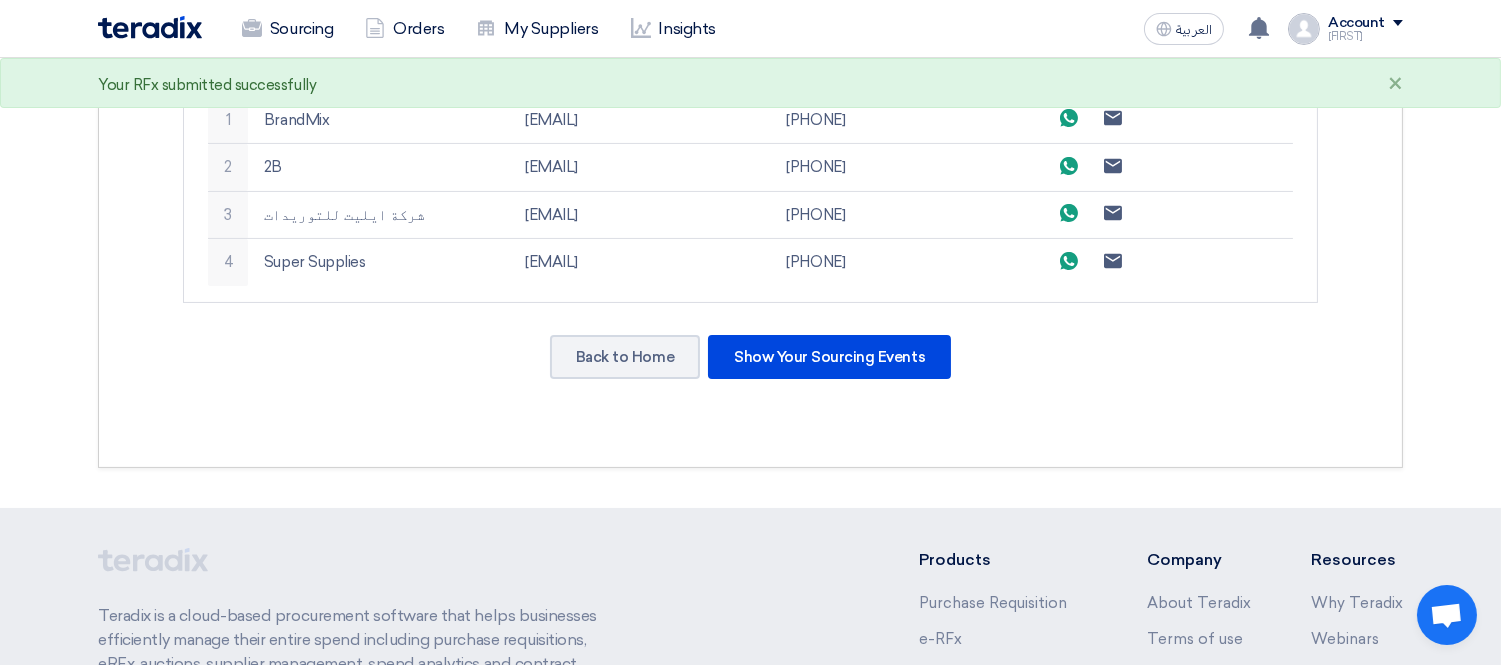 scroll, scrollTop: 777, scrollLeft: 0, axis: vertical 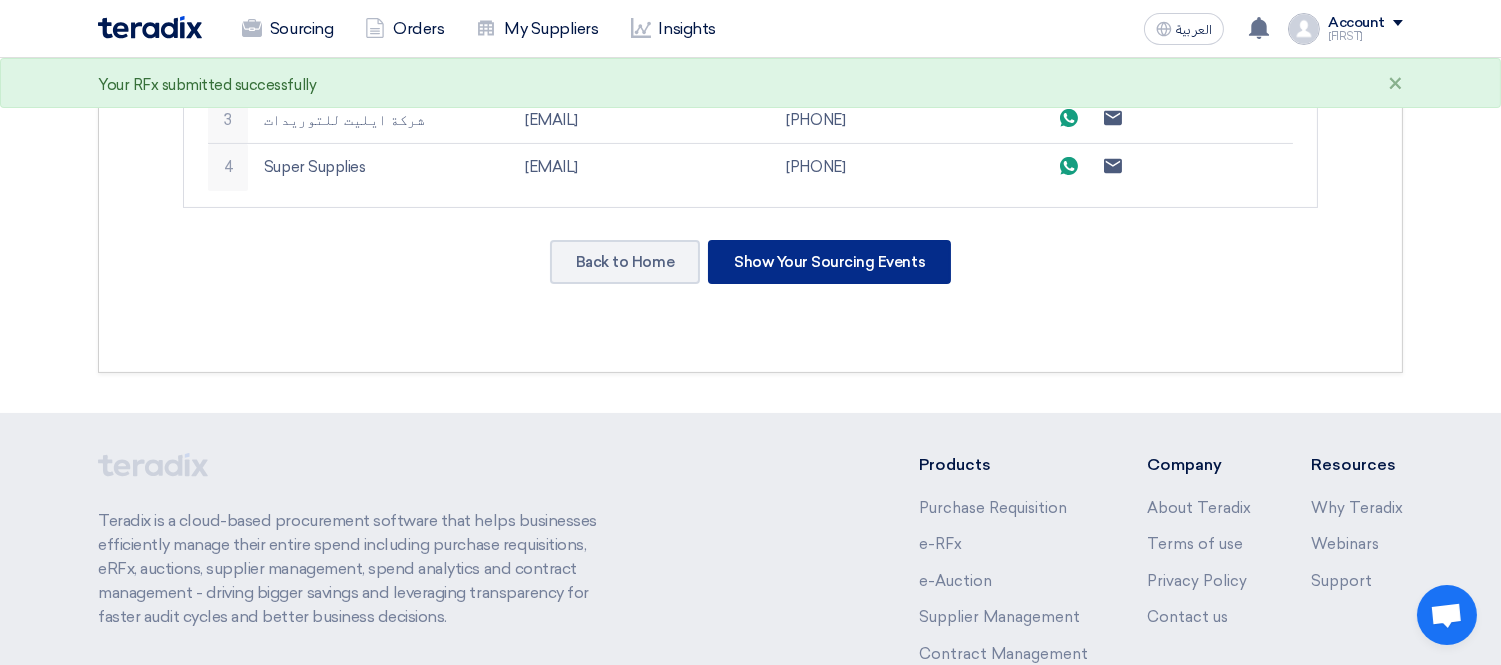 click on "Show Your Sourcing Events" 